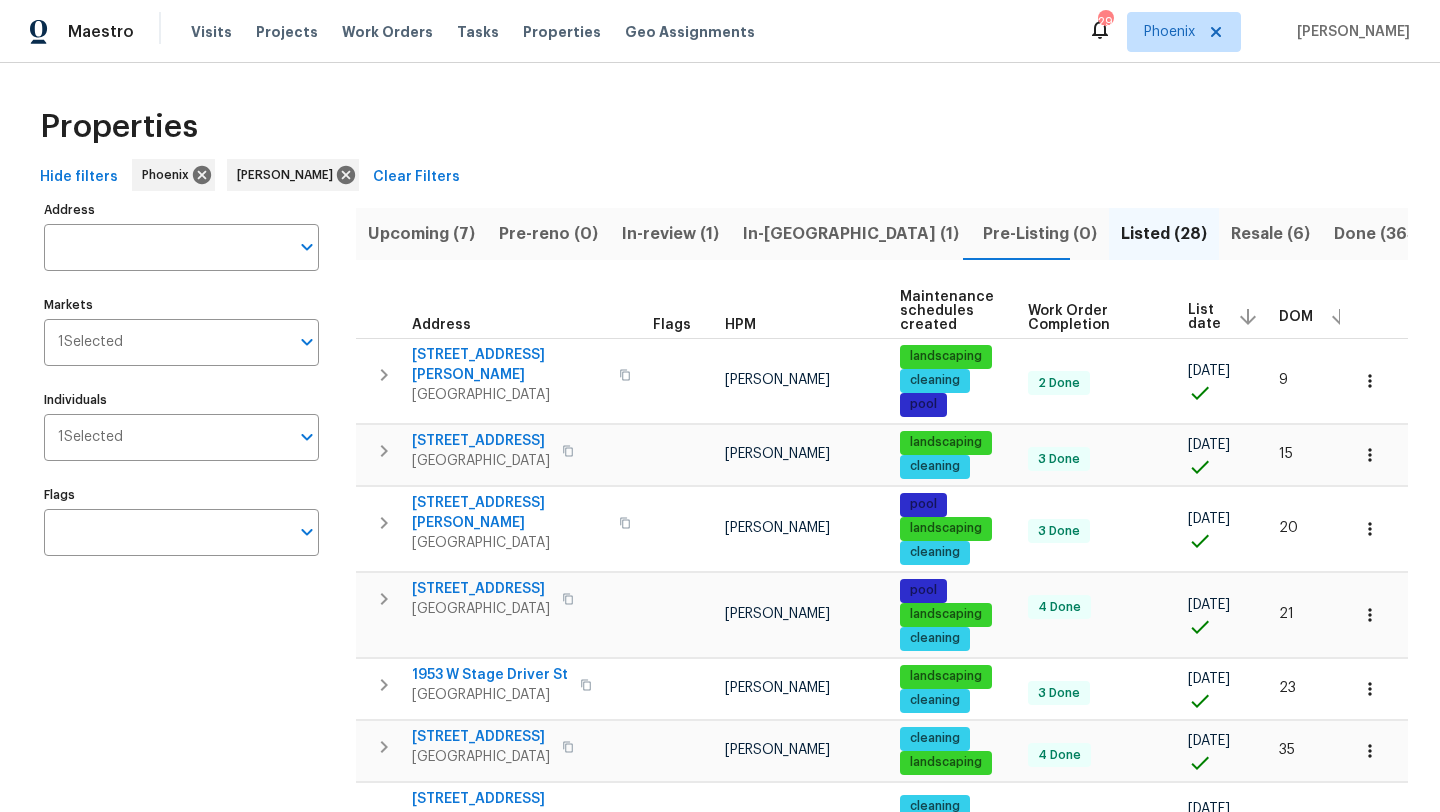 scroll, scrollTop: 0, scrollLeft: 0, axis: both 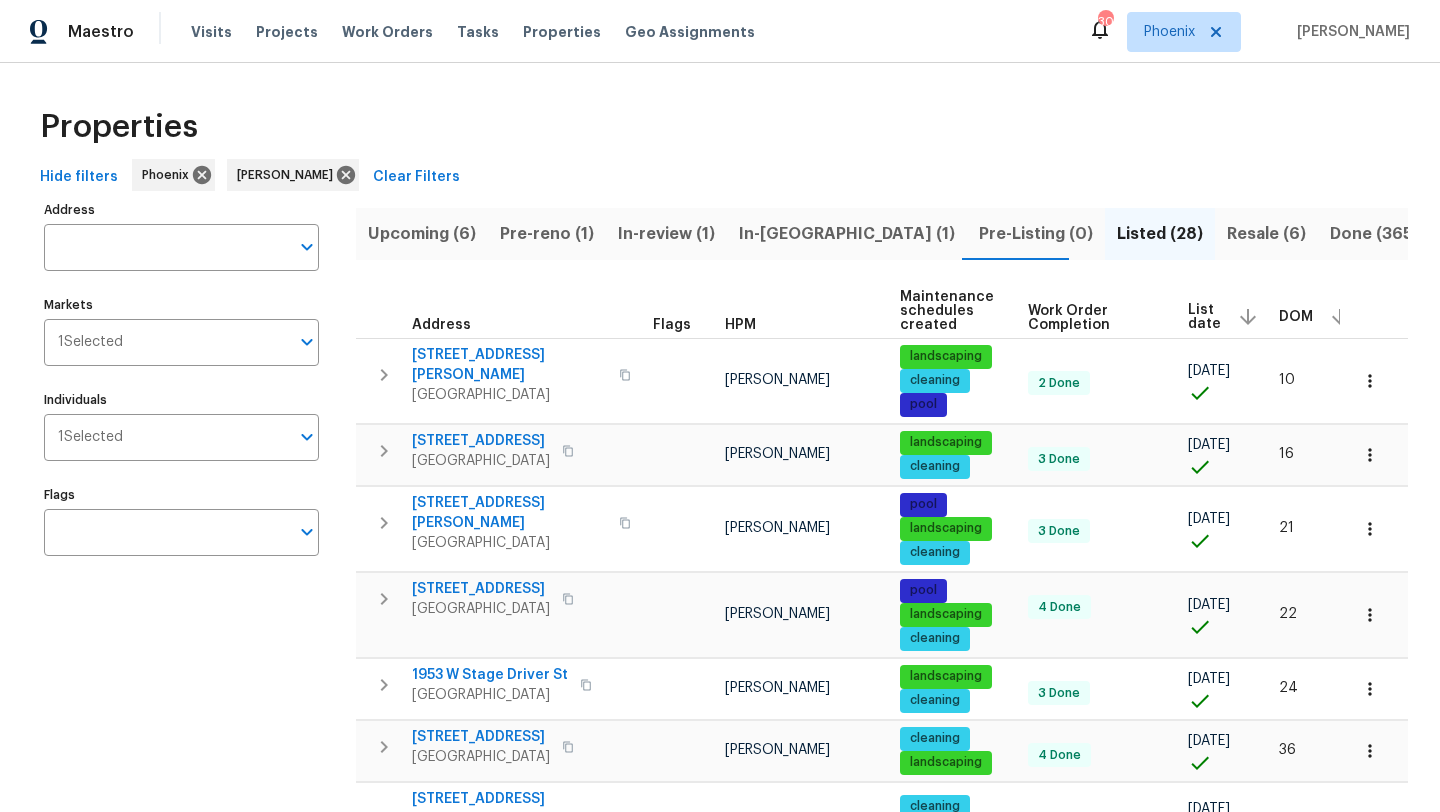 click on "Pre-reno (1)" at bounding box center (547, 234) 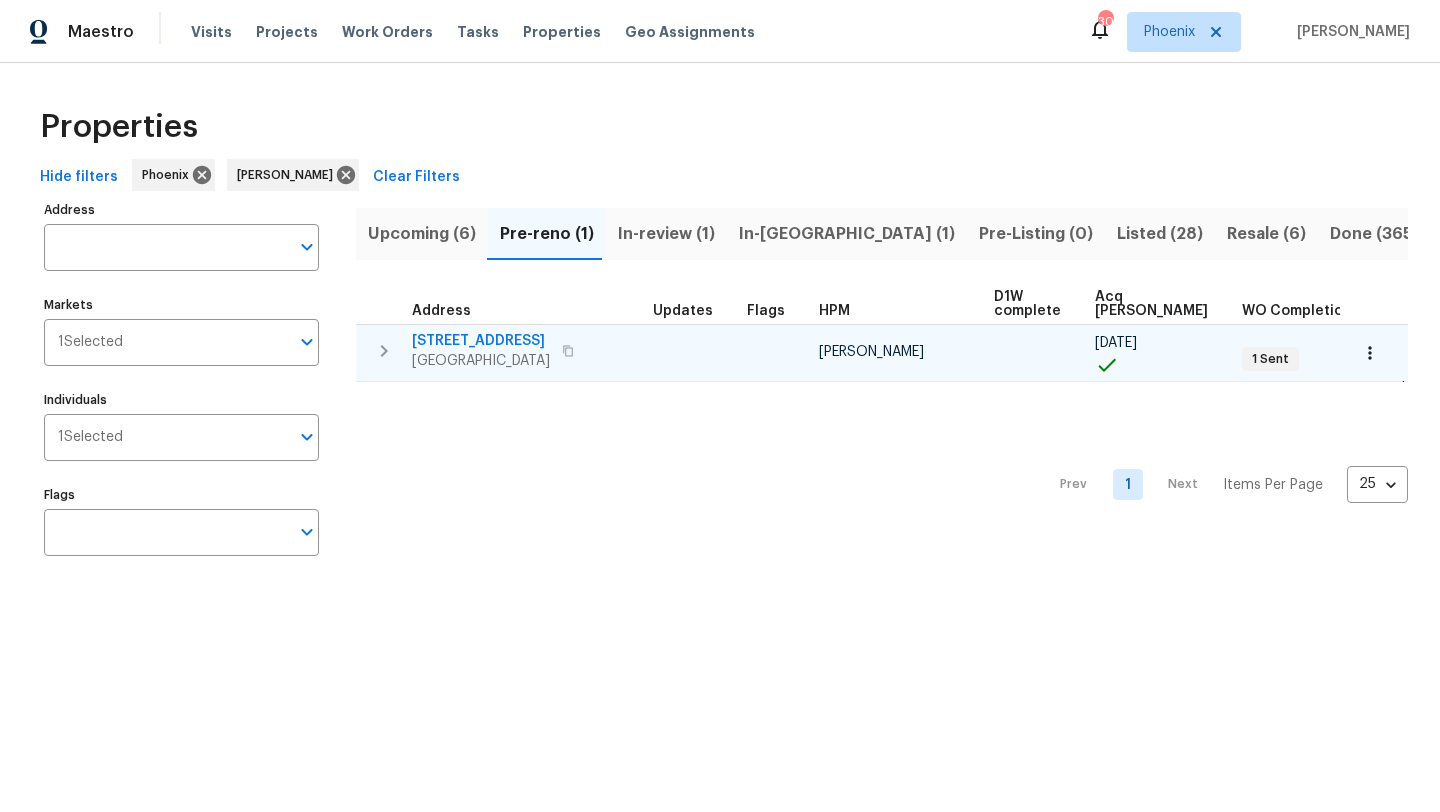 click 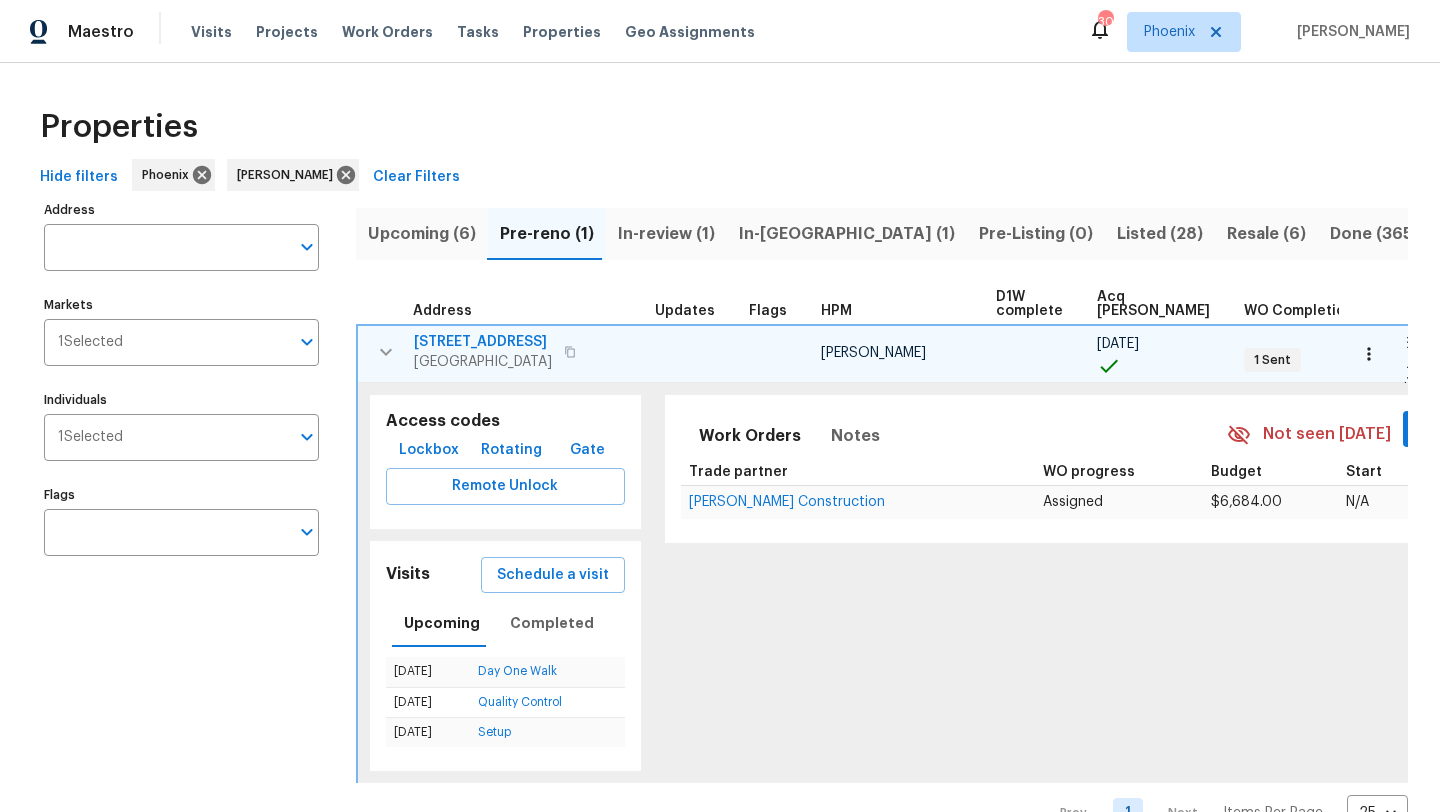 click on "Lockbox" at bounding box center [429, 450] 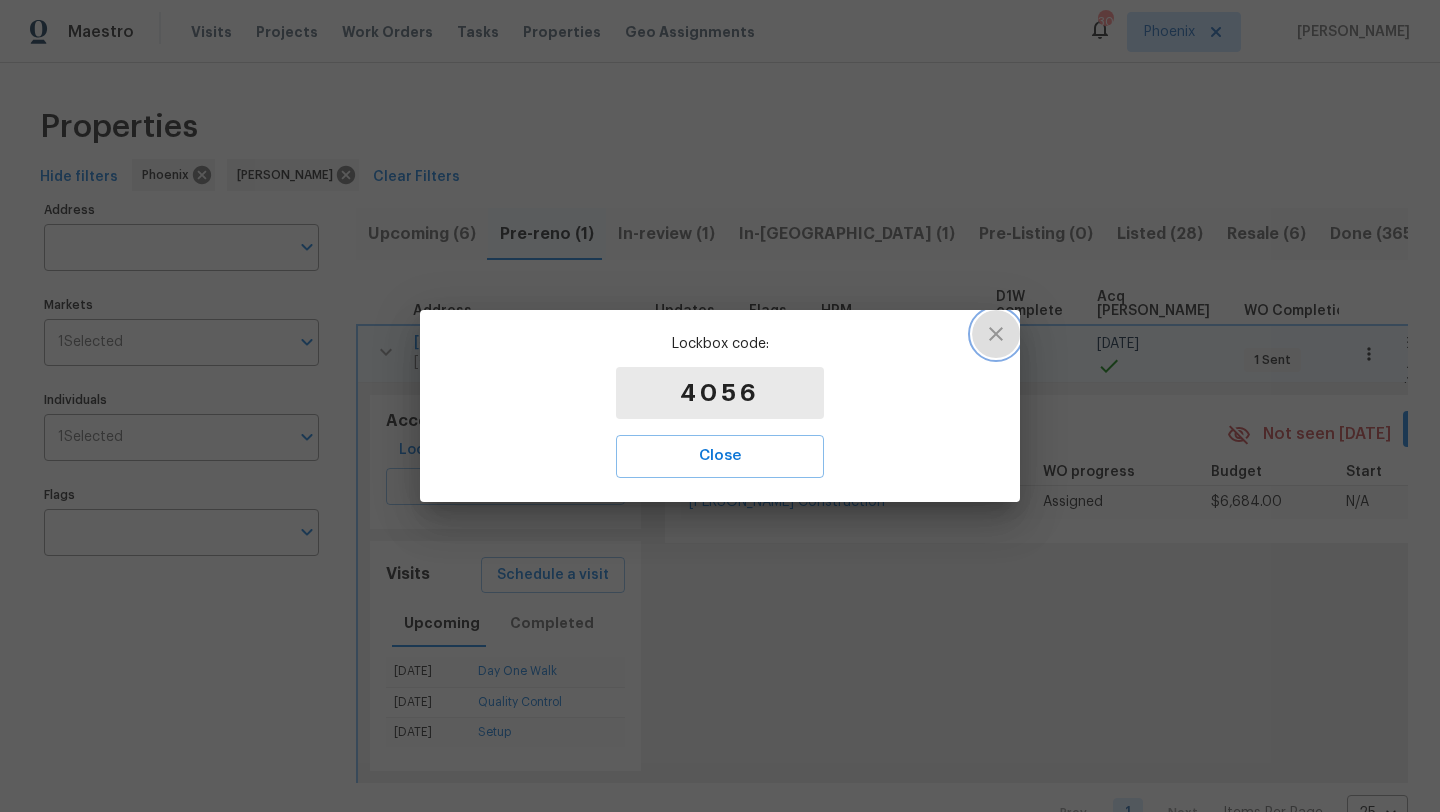 click 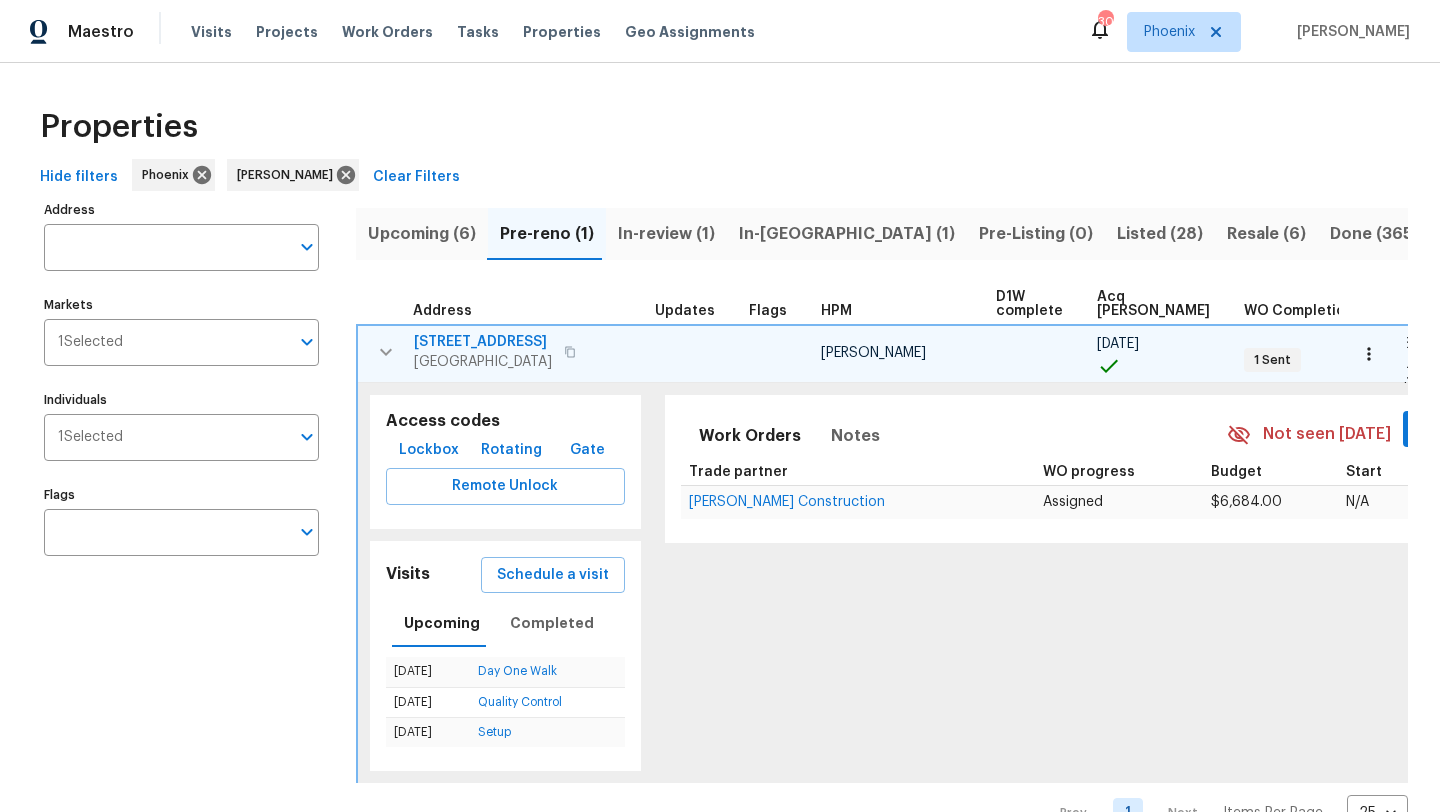 click on "Lockbox" at bounding box center (429, 450) 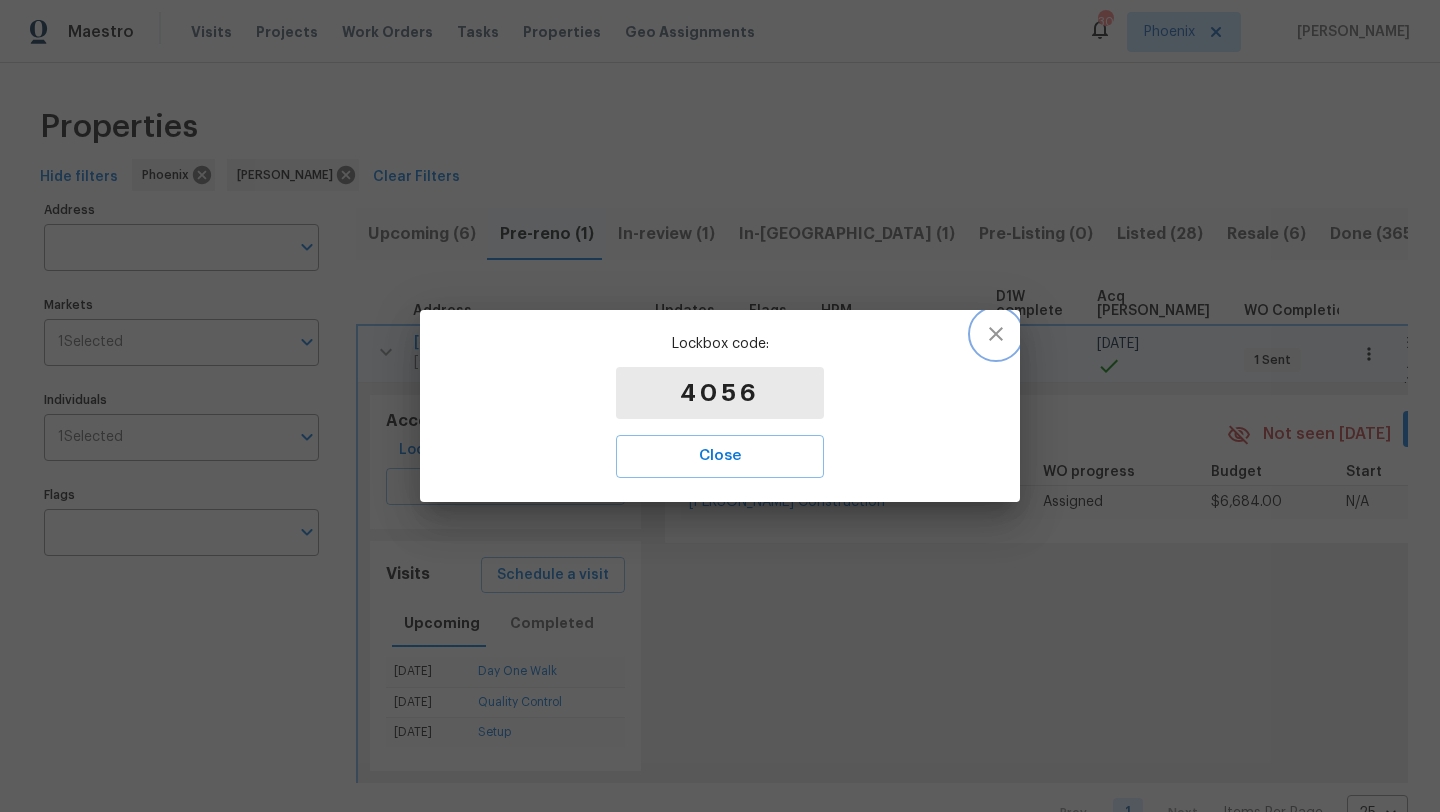 click 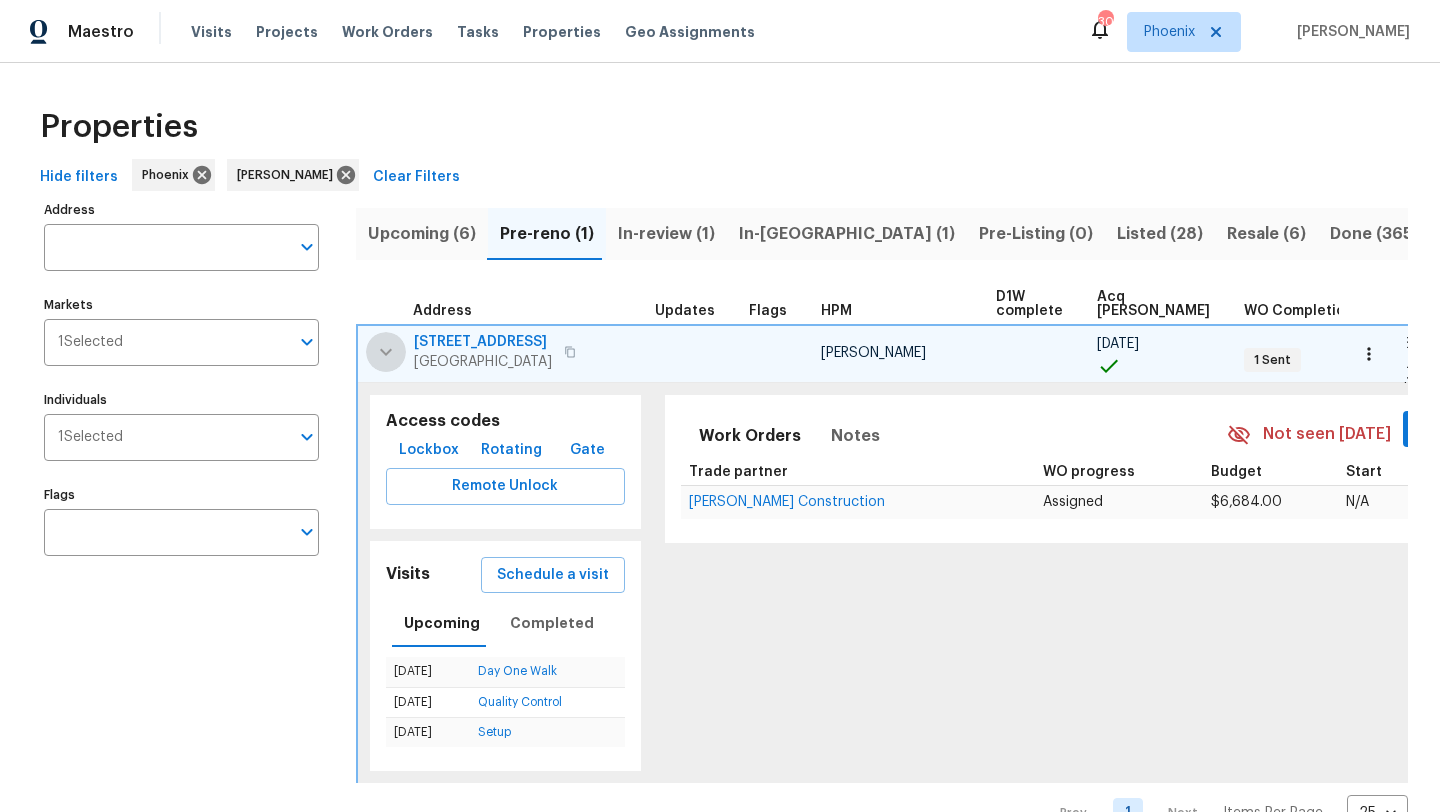 click 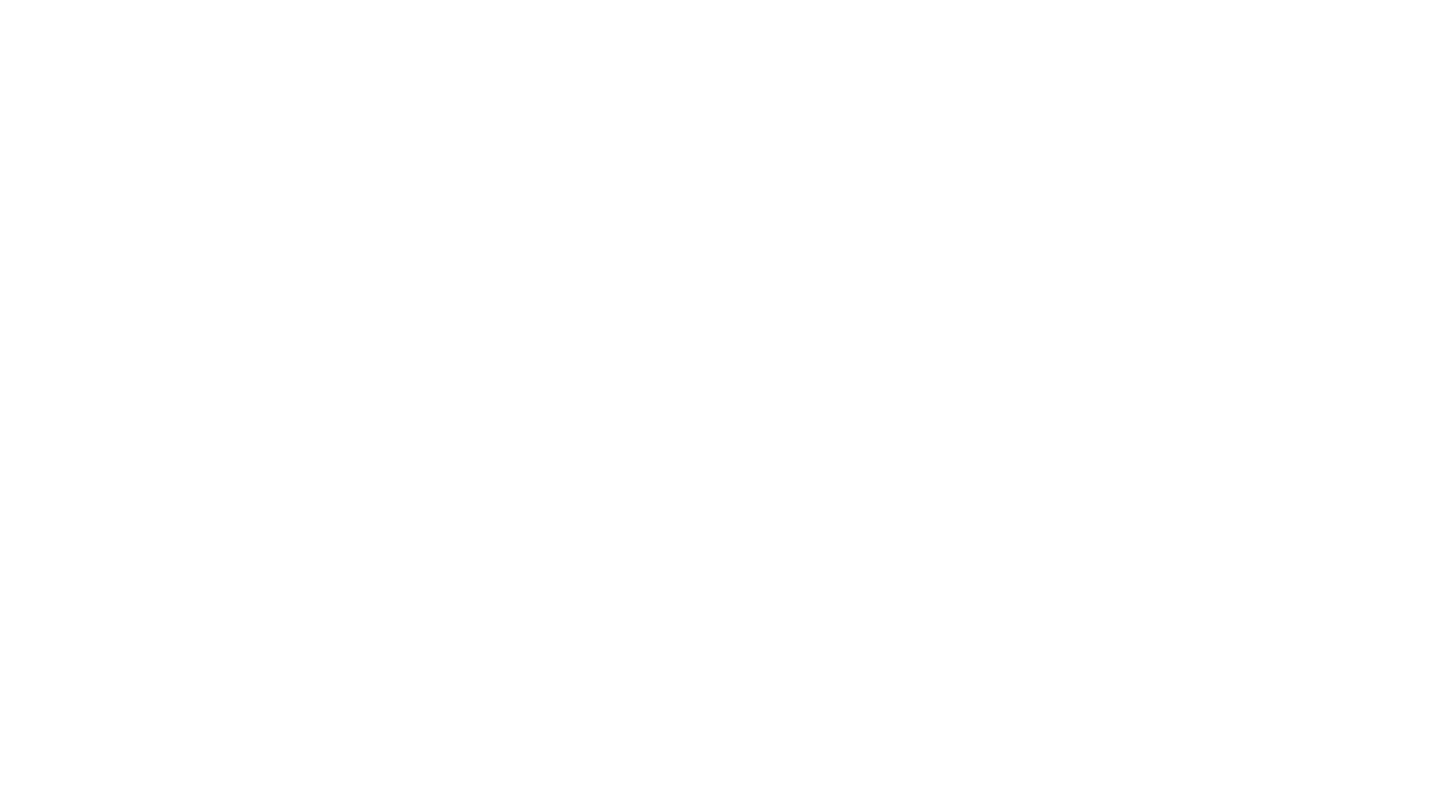 scroll, scrollTop: 0, scrollLeft: 0, axis: both 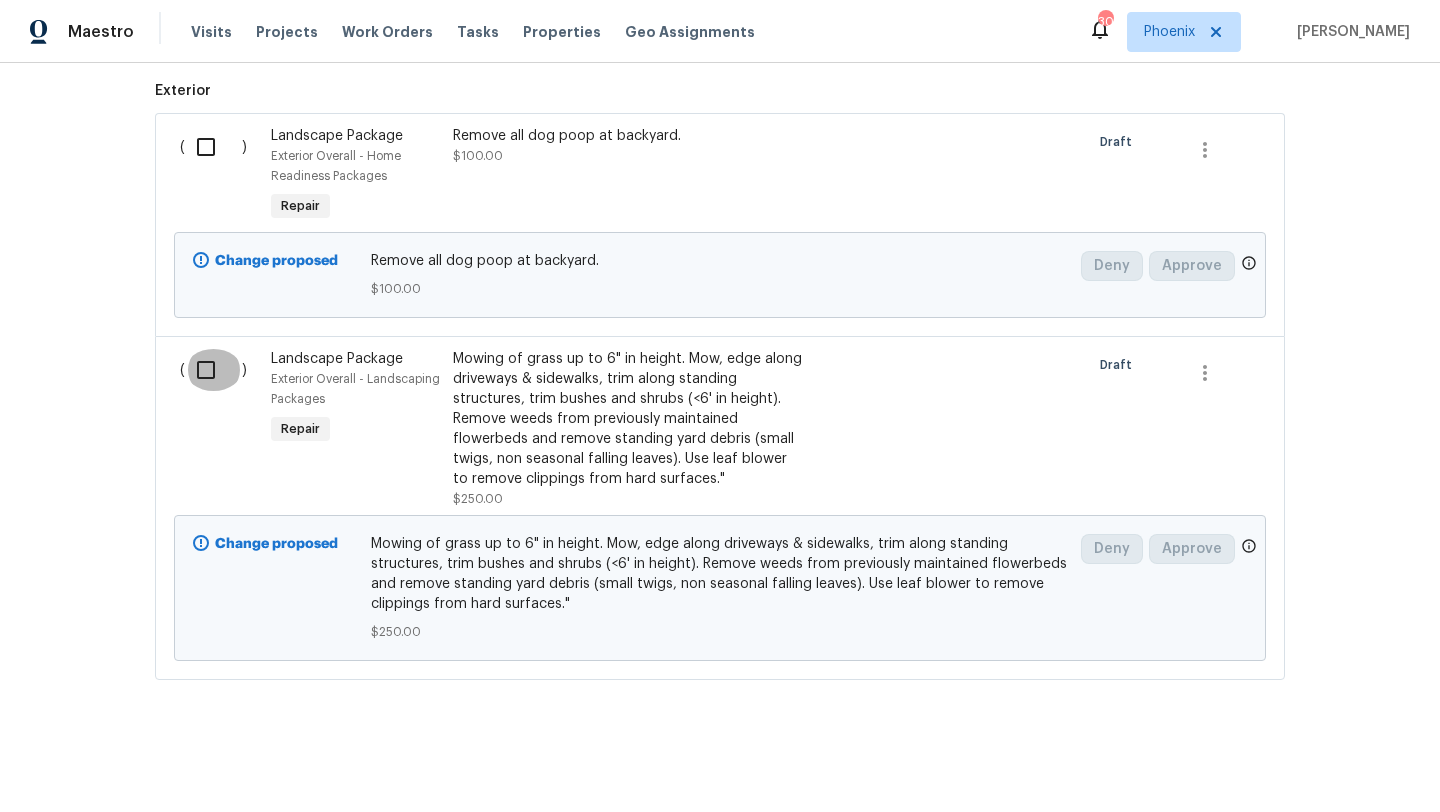 click at bounding box center [213, 370] 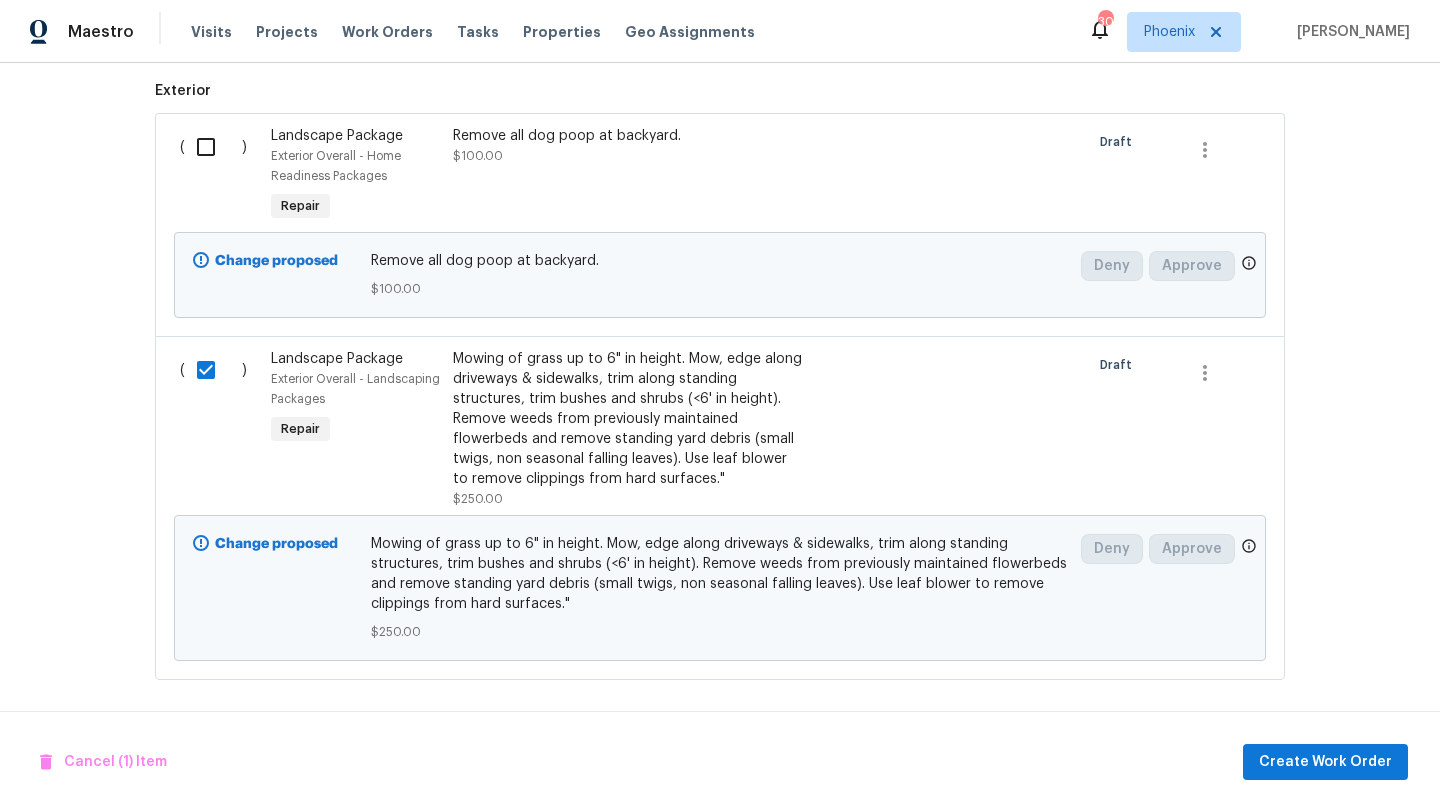 click at bounding box center [213, 147] 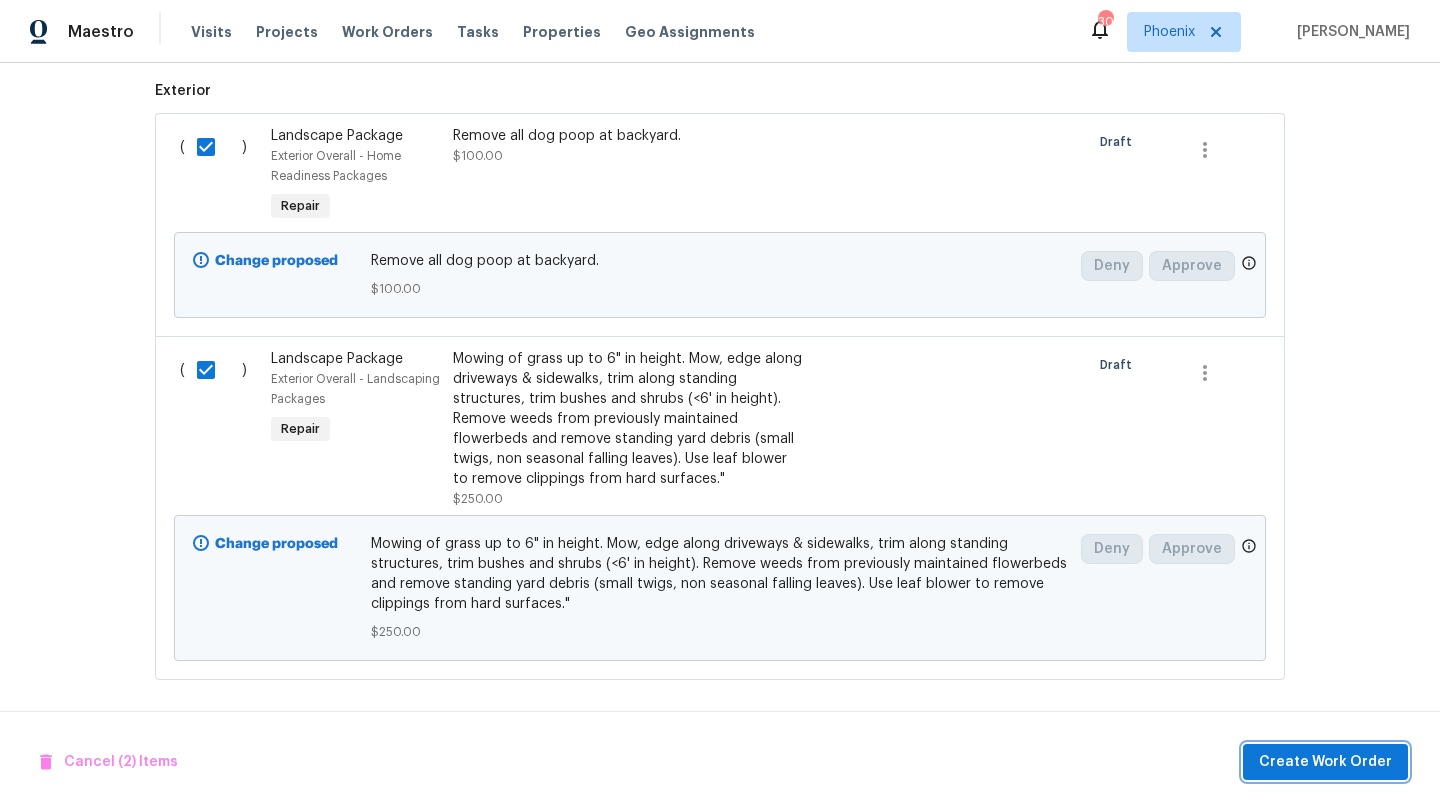 click on "Create Work Order" at bounding box center (1325, 762) 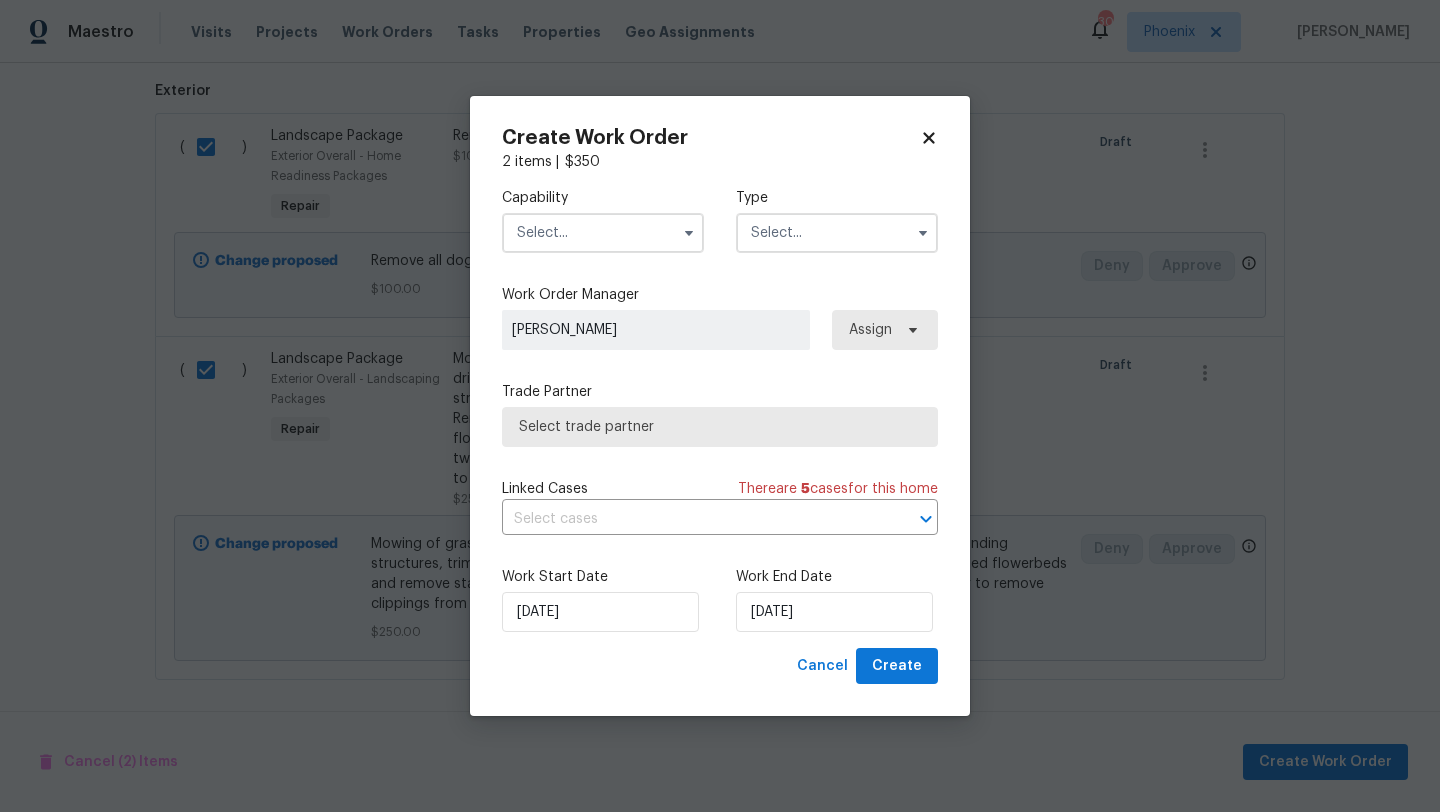 click at bounding box center (603, 233) 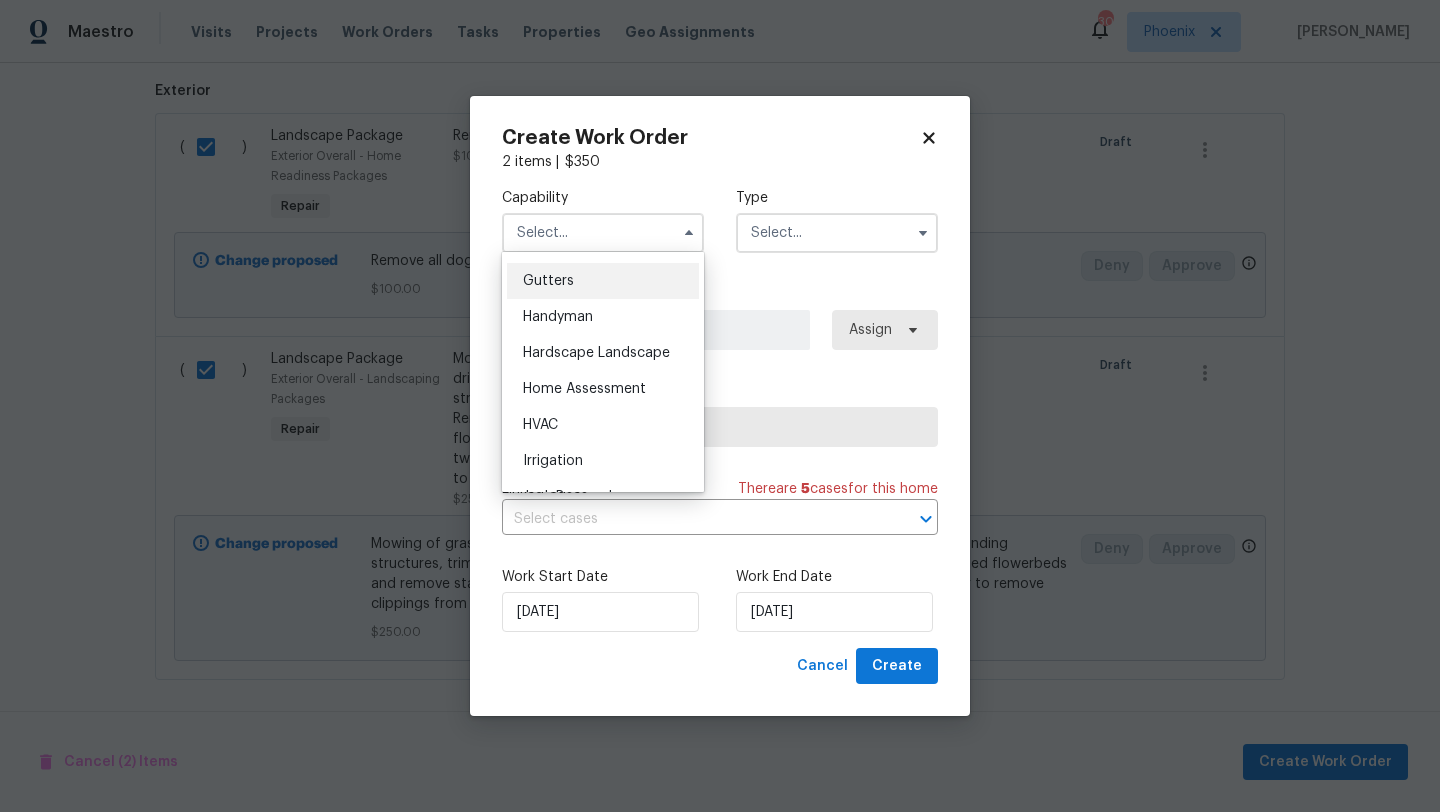 scroll, scrollTop: 1172, scrollLeft: 0, axis: vertical 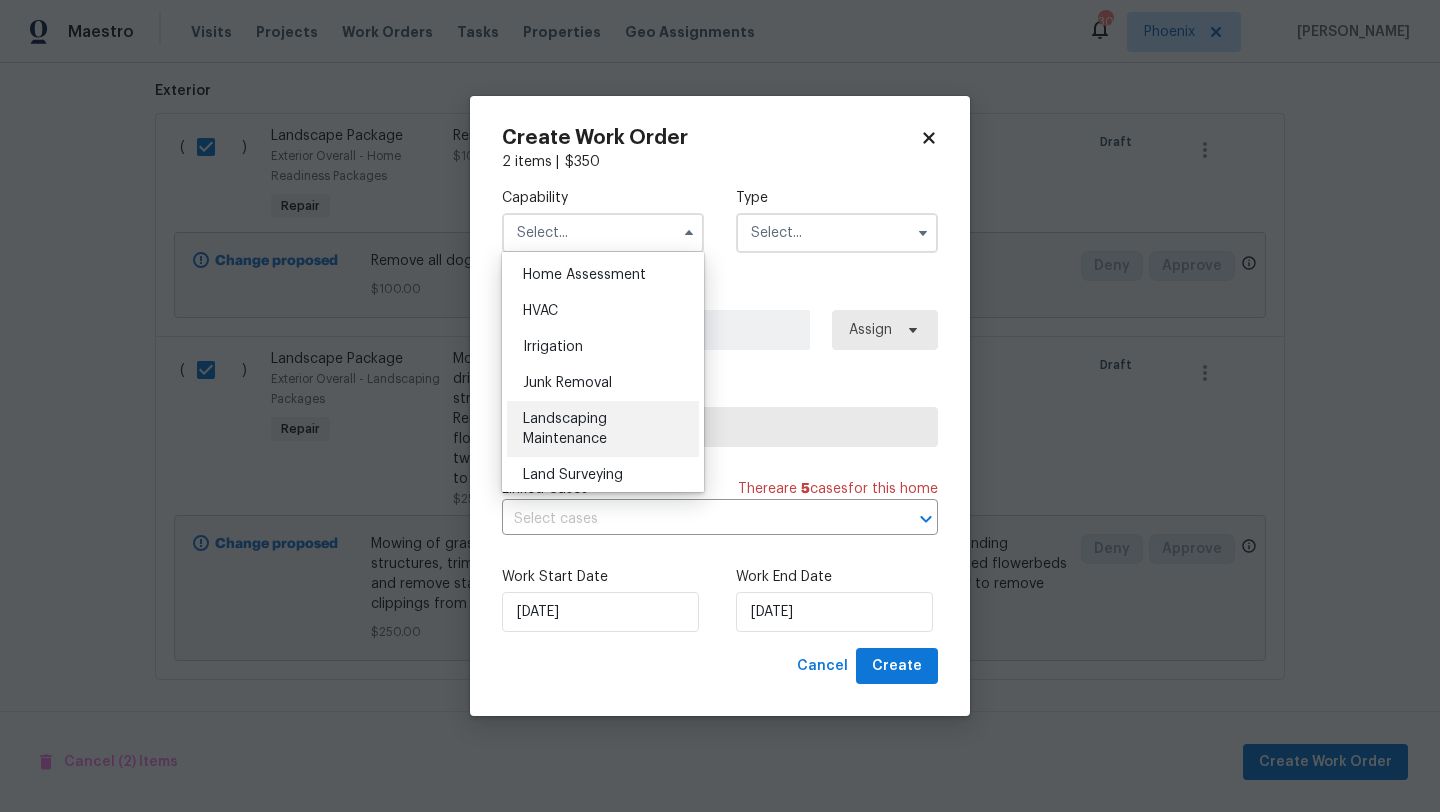 click on "Landscaping Maintenance" at bounding box center [565, 429] 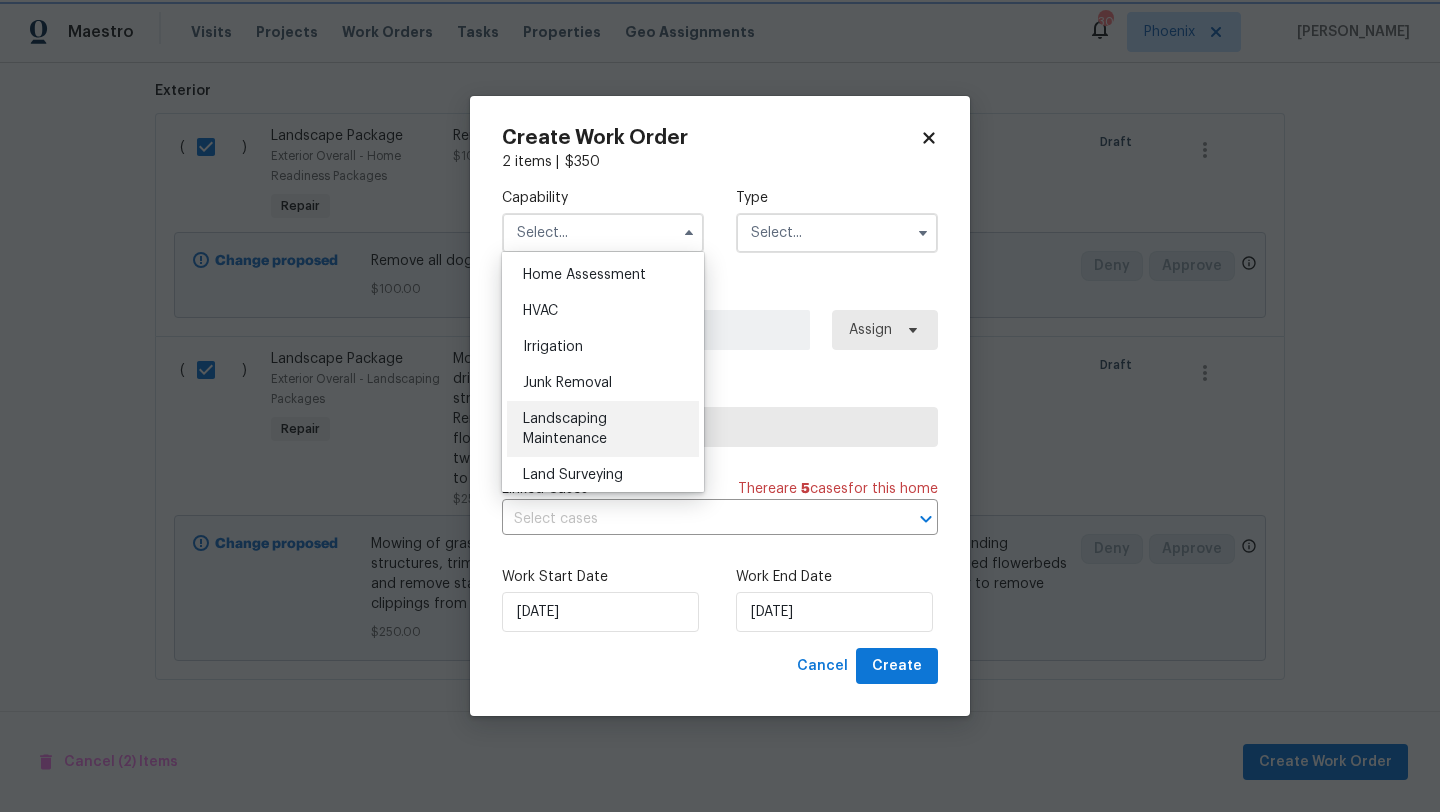 type on "Landscaping Maintenance" 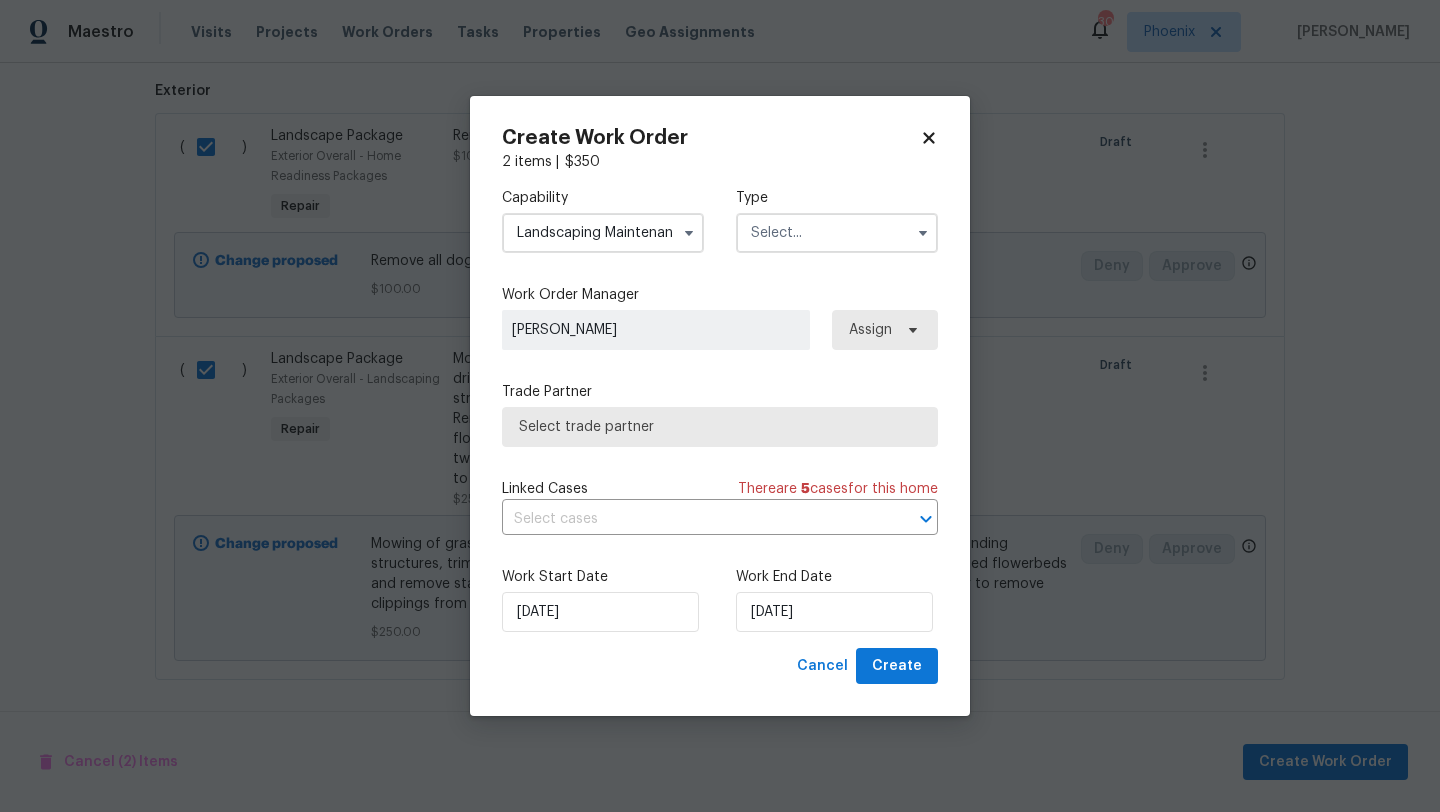 click on "Type" at bounding box center (837, 220) 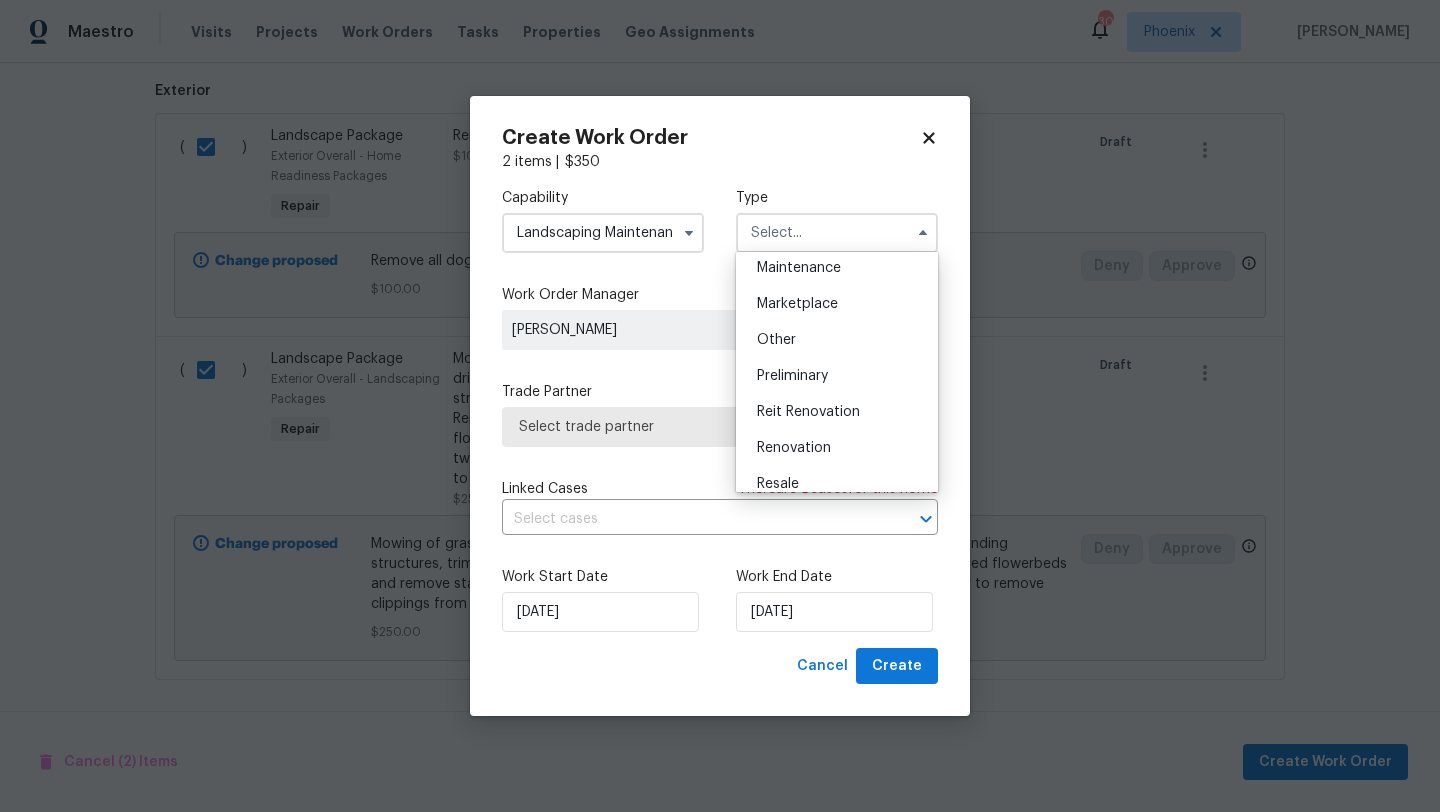 scroll, scrollTop: 369, scrollLeft: 0, axis: vertical 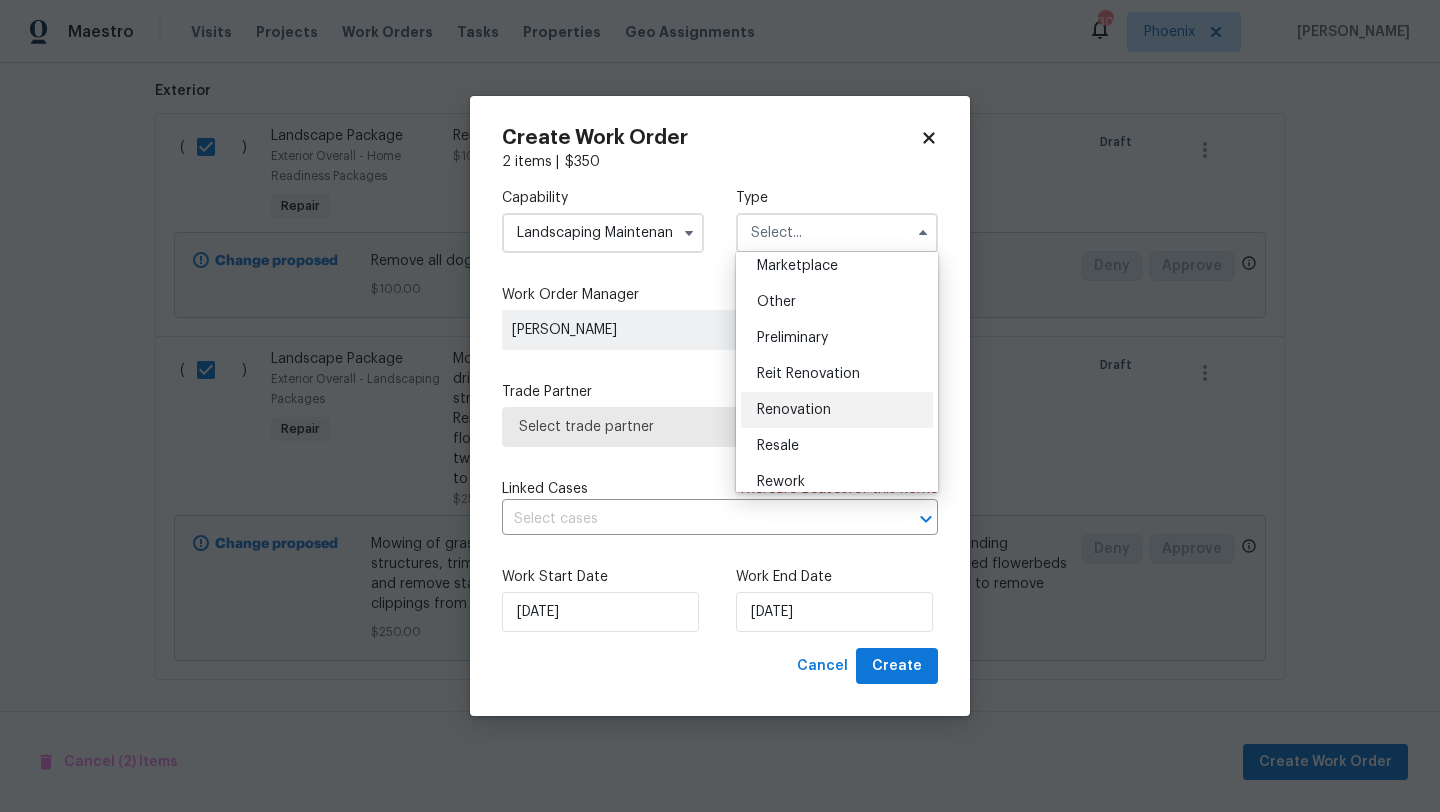 click on "Renovation" at bounding box center (794, 410) 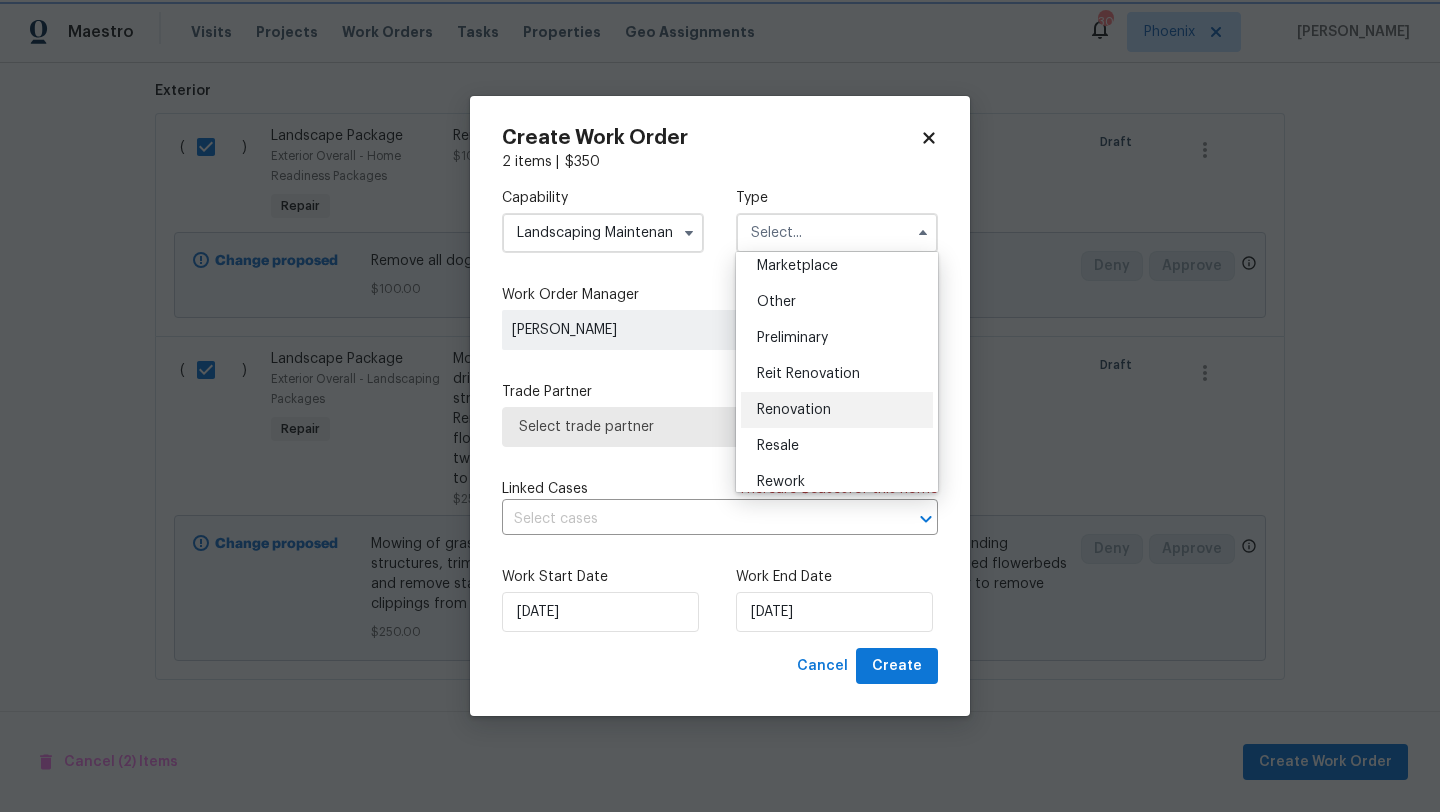 type on "Renovation" 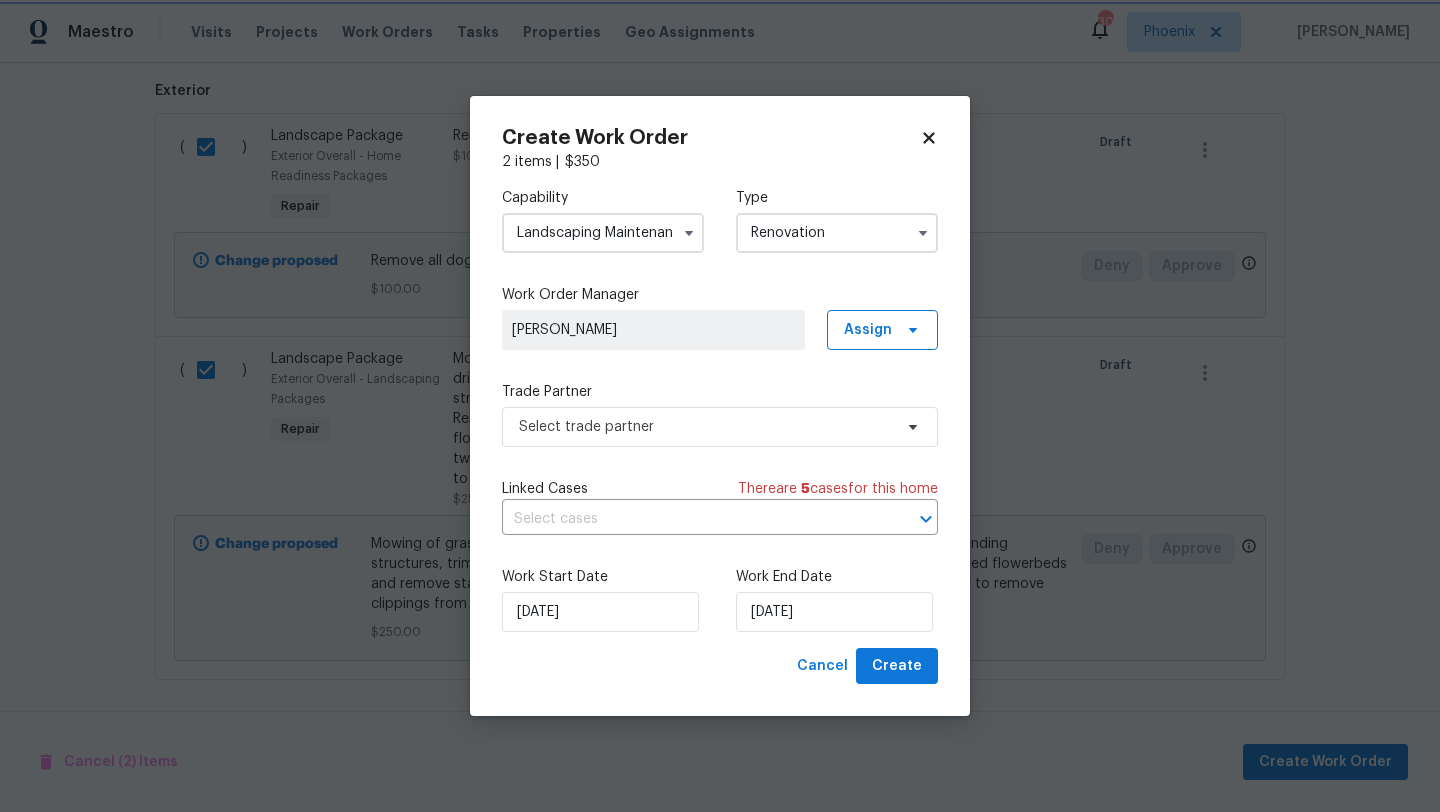 scroll, scrollTop: 0, scrollLeft: 0, axis: both 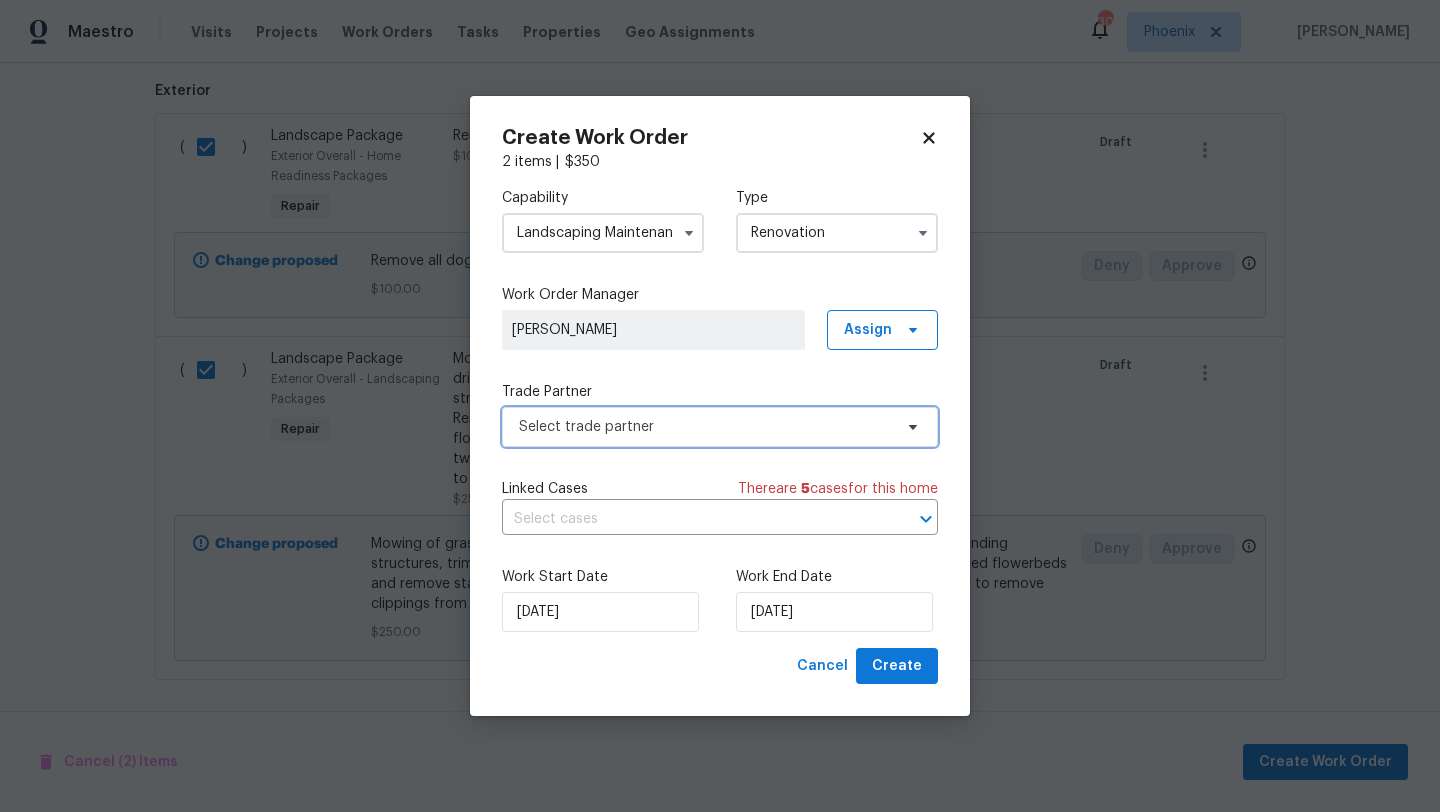 click on "Select trade partner" at bounding box center [720, 427] 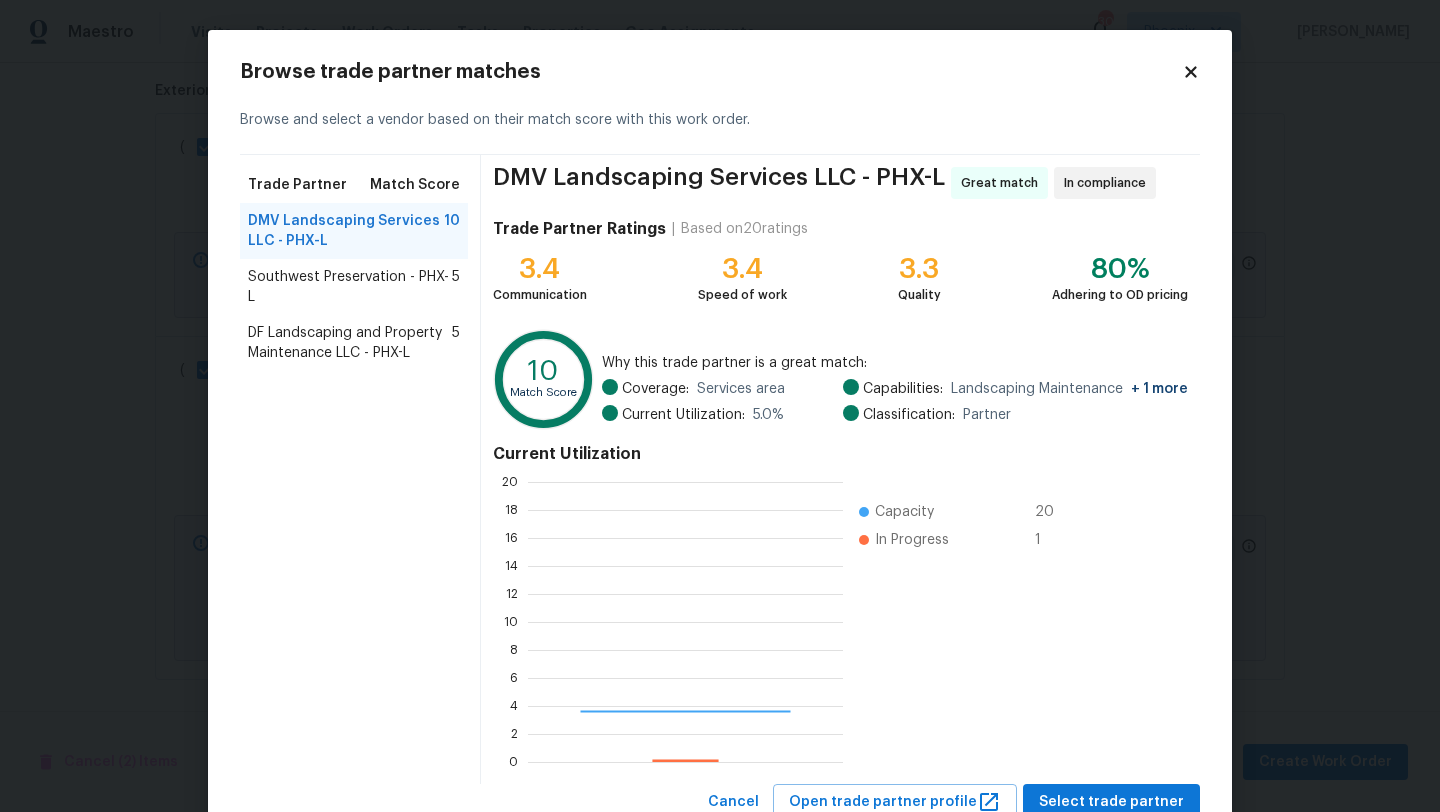 scroll, scrollTop: 2, scrollLeft: 2, axis: both 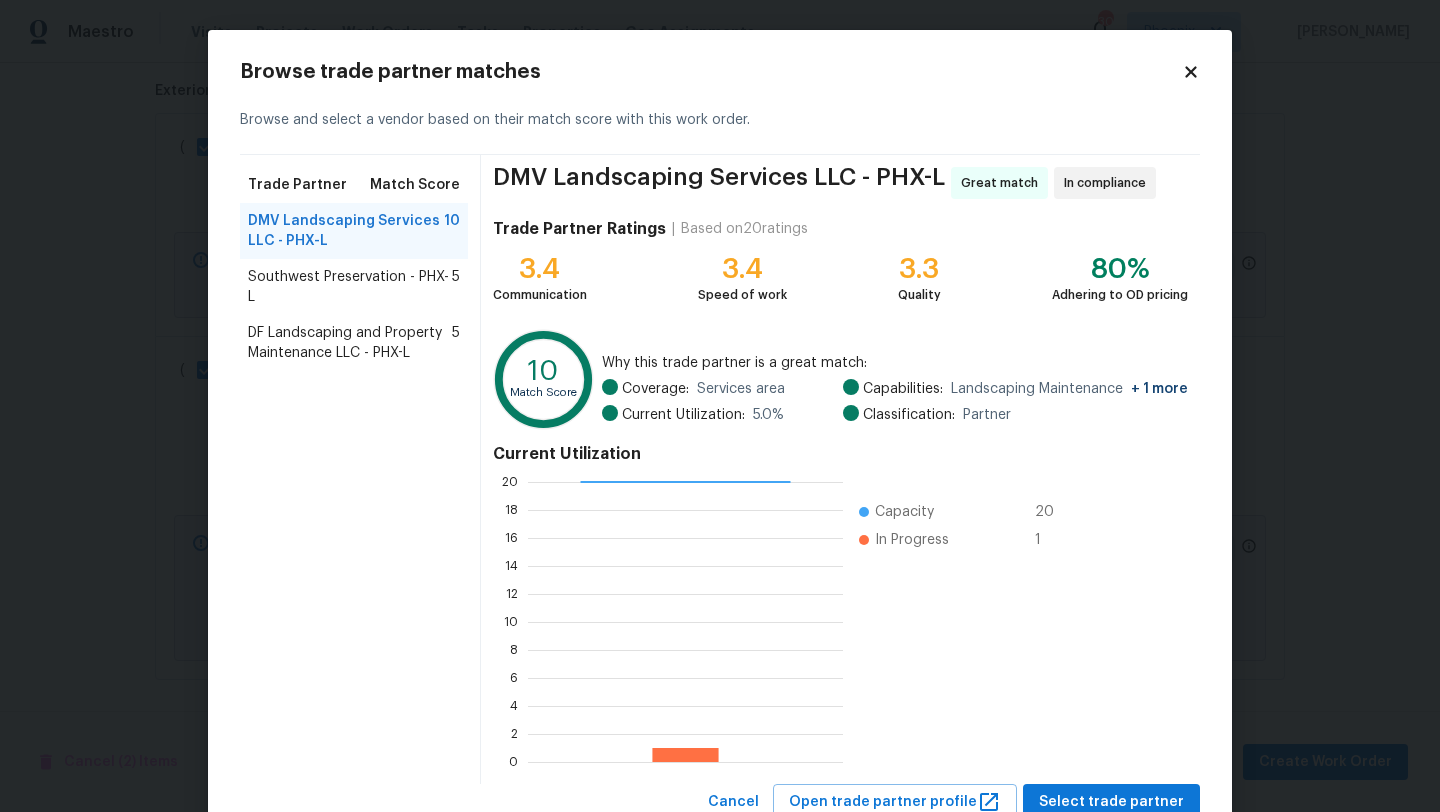 click on "Southwest Preservation - PHX-L" at bounding box center [350, 287] 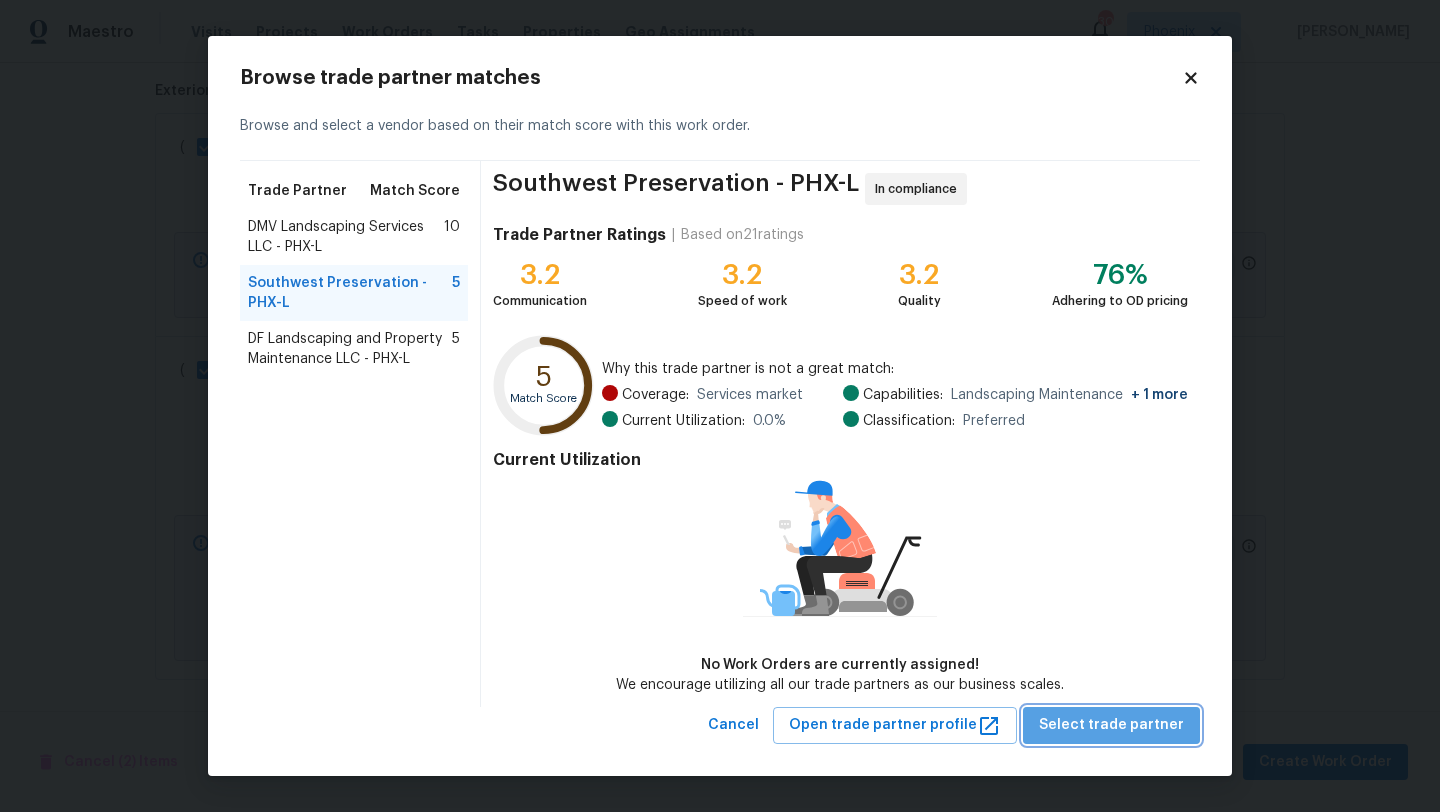 click on "Select trade partner" at bounding box center [1111, 725] 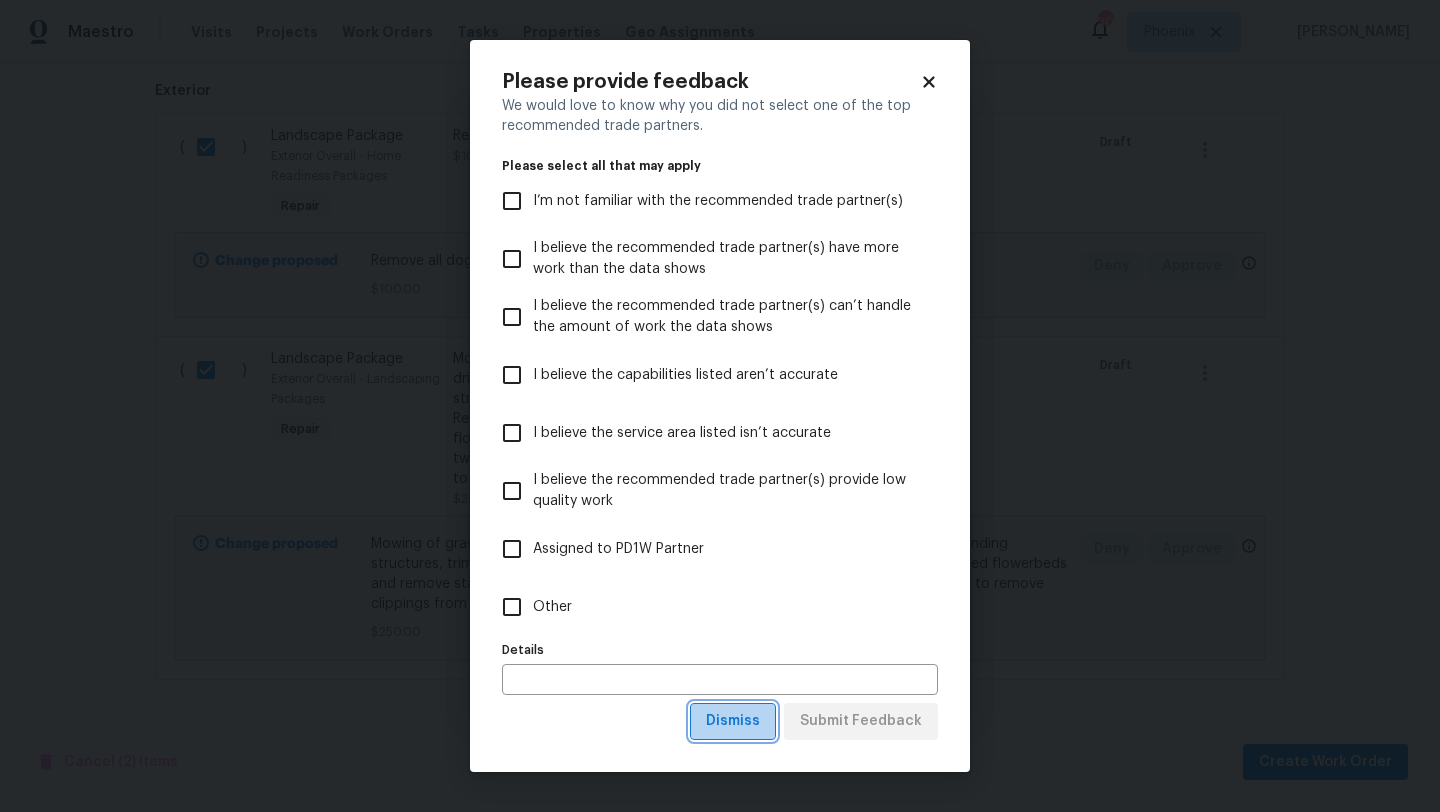 click on "Dismiss" at bounding box center [733, 721] 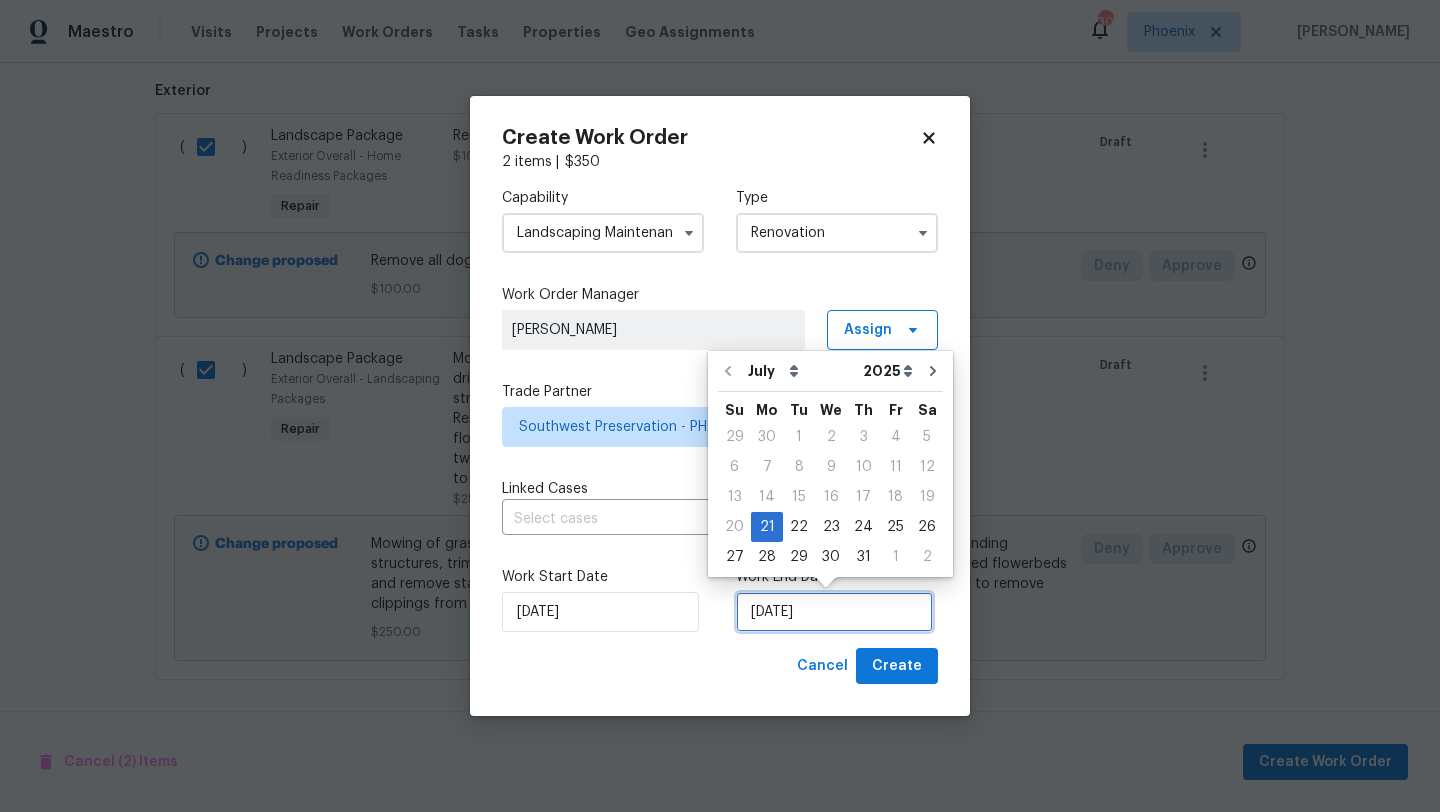 click on "[DATE]" at bounding box center (834, 612) 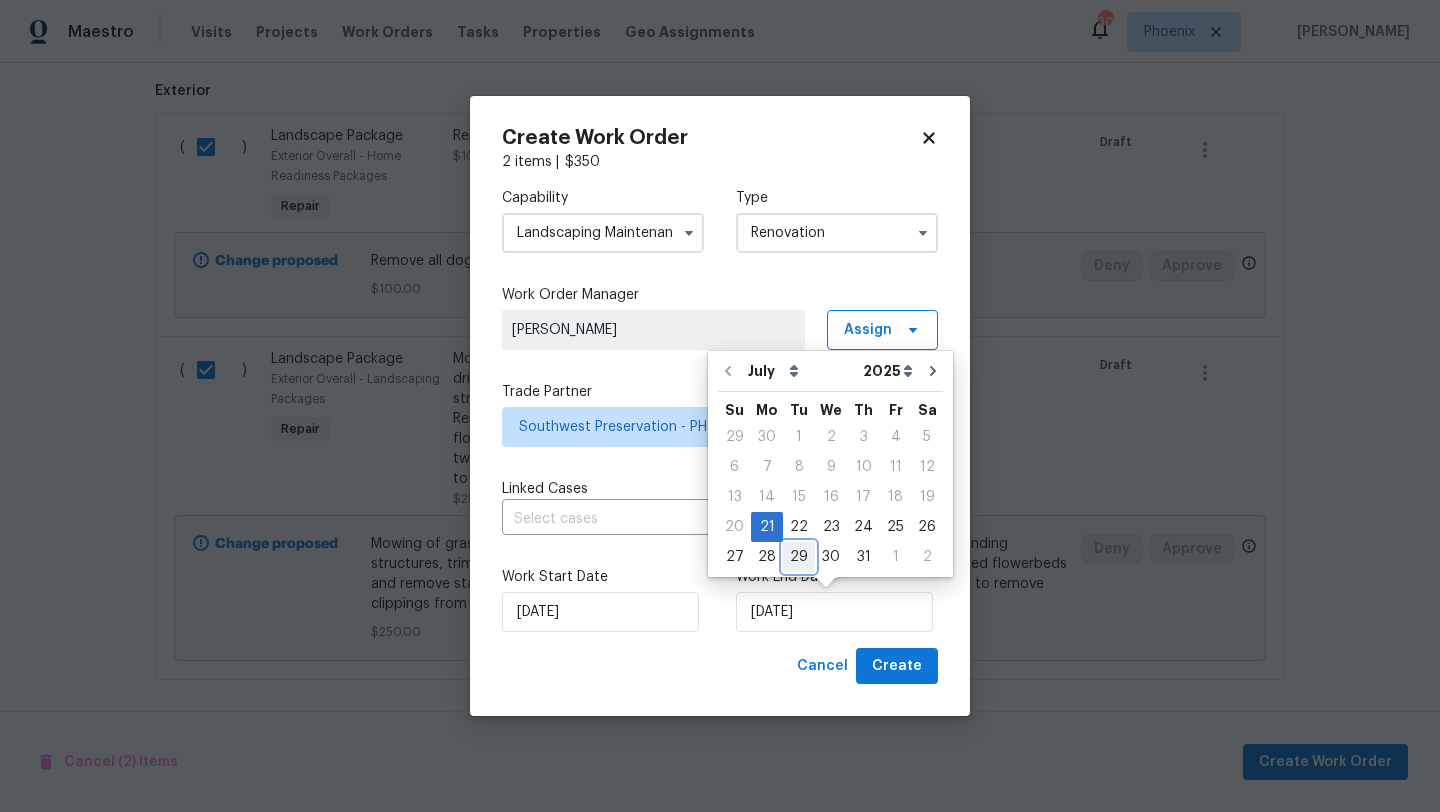 click on "29" at bounding box center [799, 557] 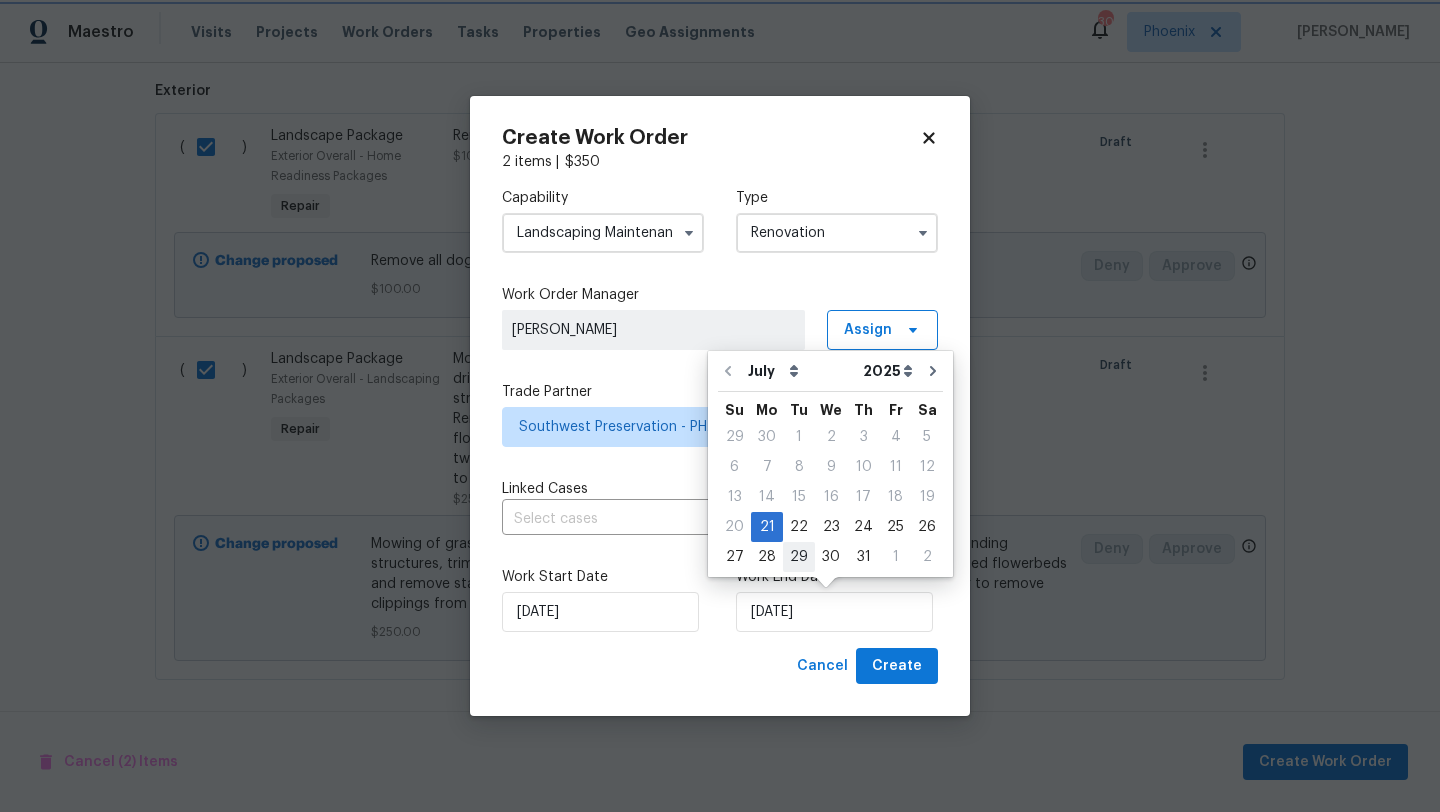type on "7/29/2025" 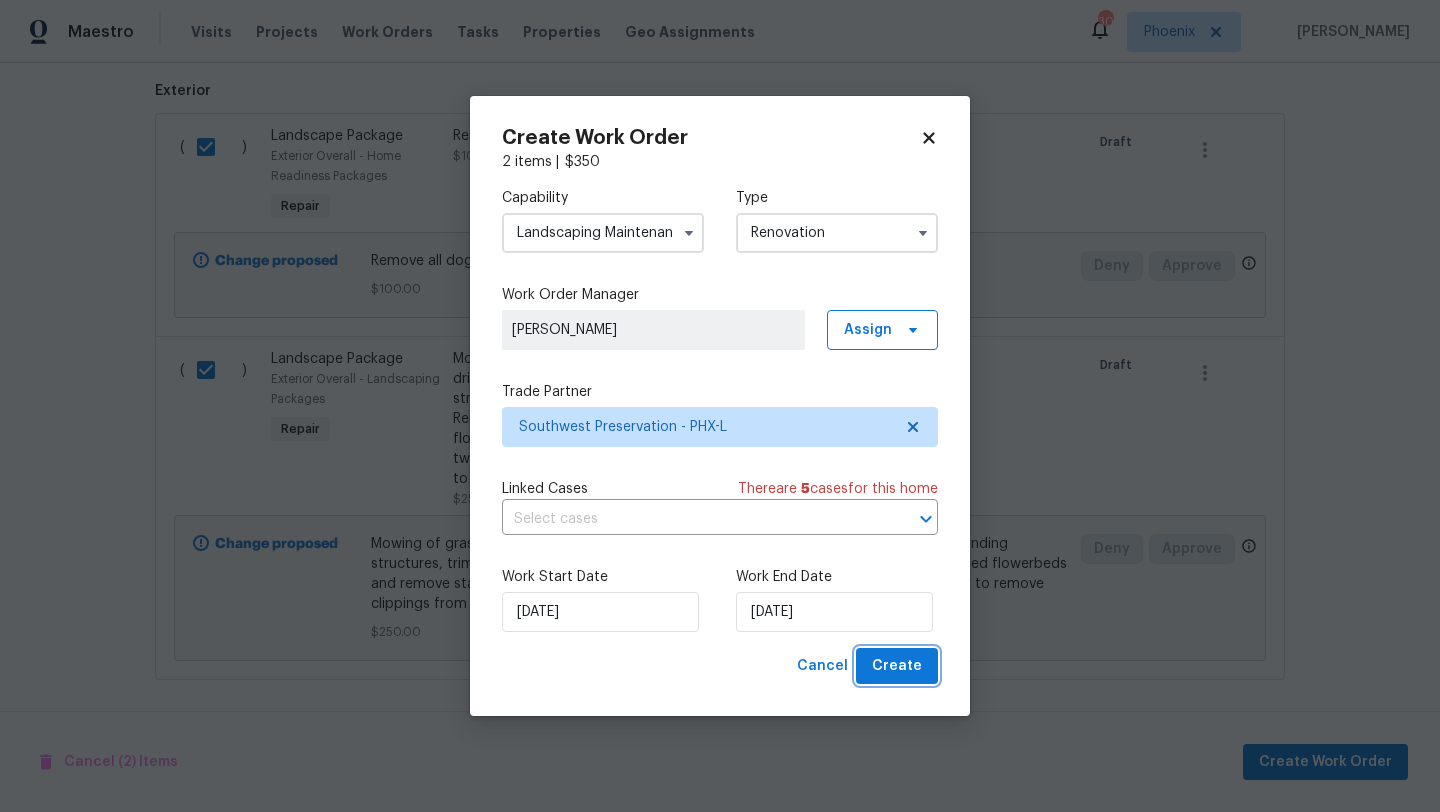click on "Create" at bounding box center [897, 666] 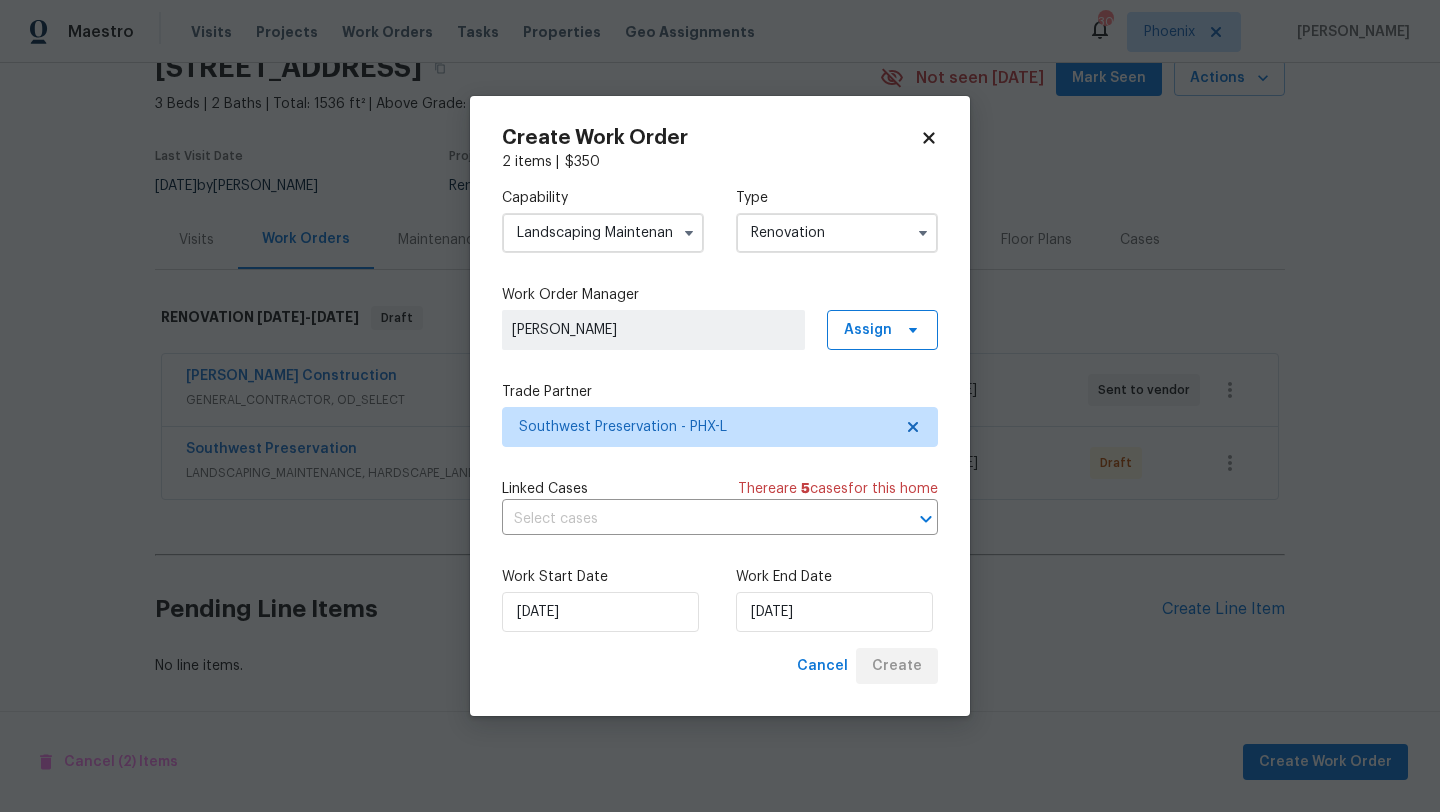 scroll, scrollTop: 93, scrollLeft: 0, axis: vertical 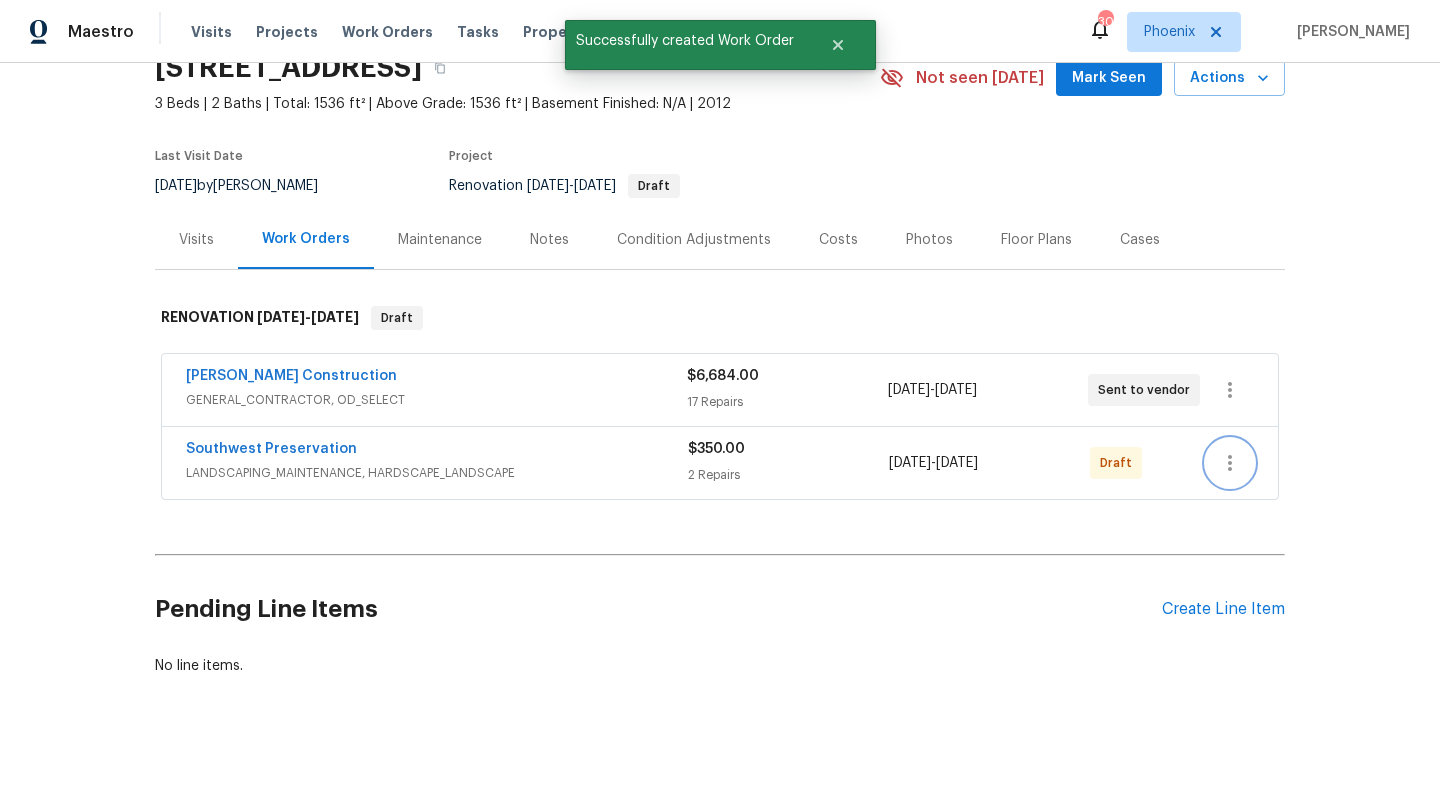 click 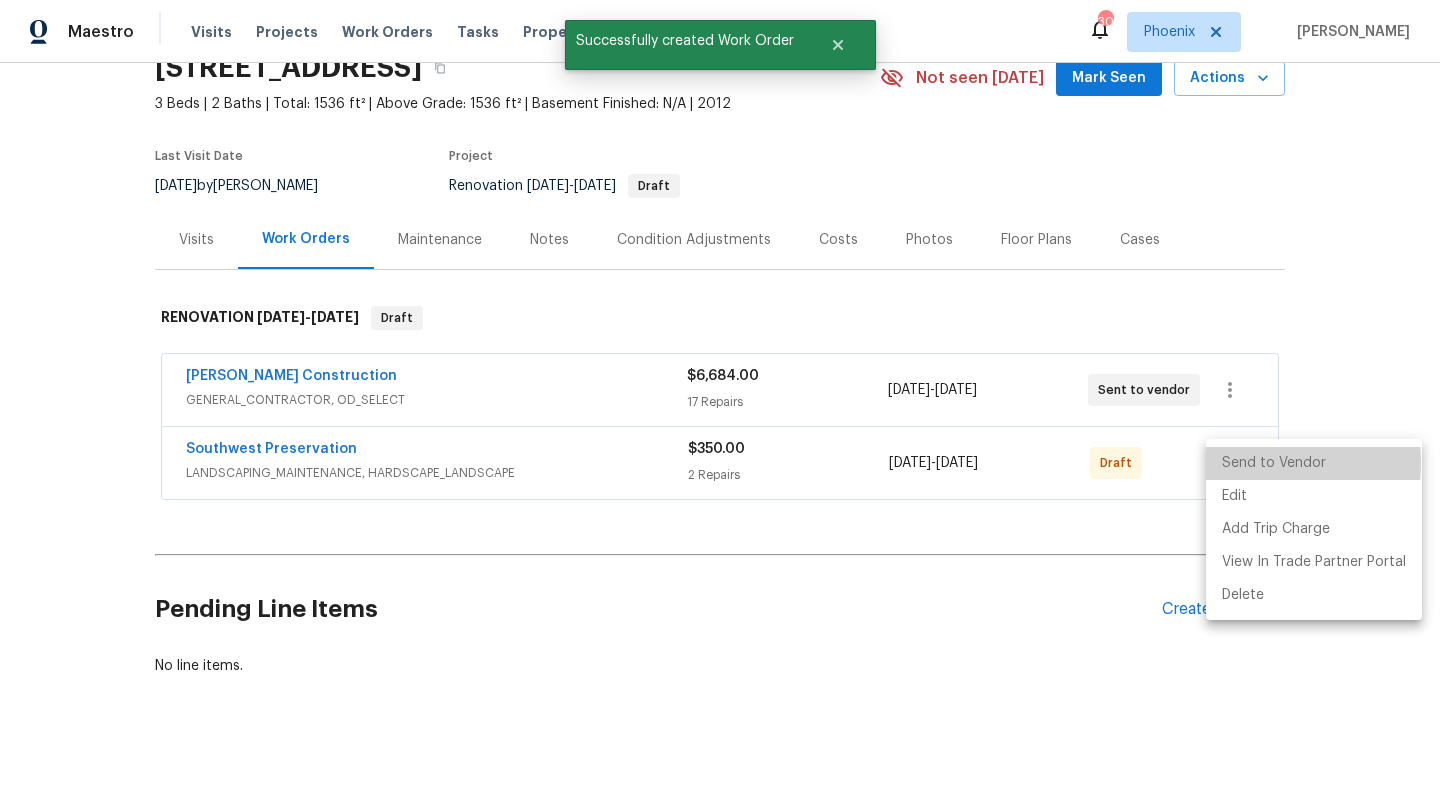 click on "Send to Vendor" at bounding box center [1314, 463] 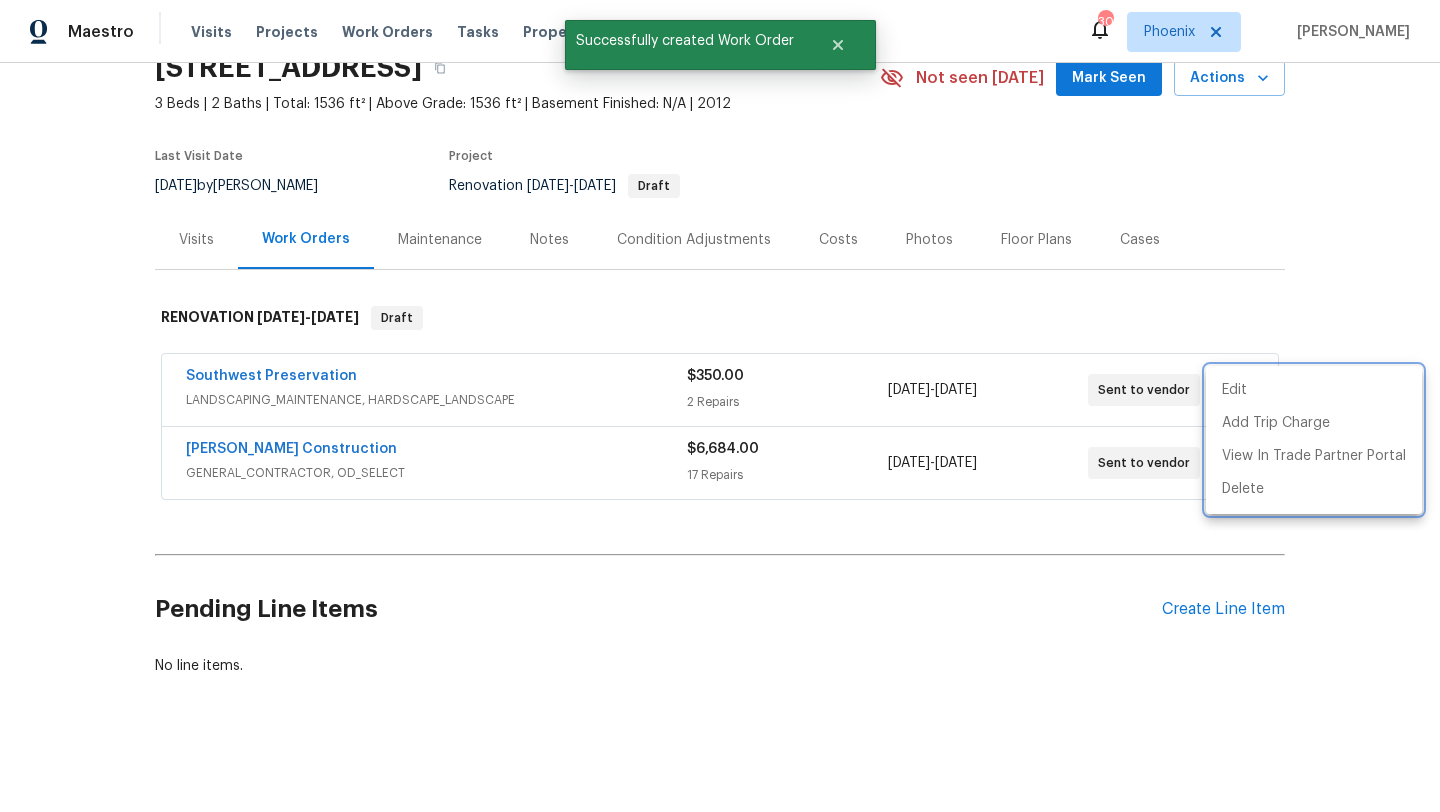 click at bounding box center (720, 406) 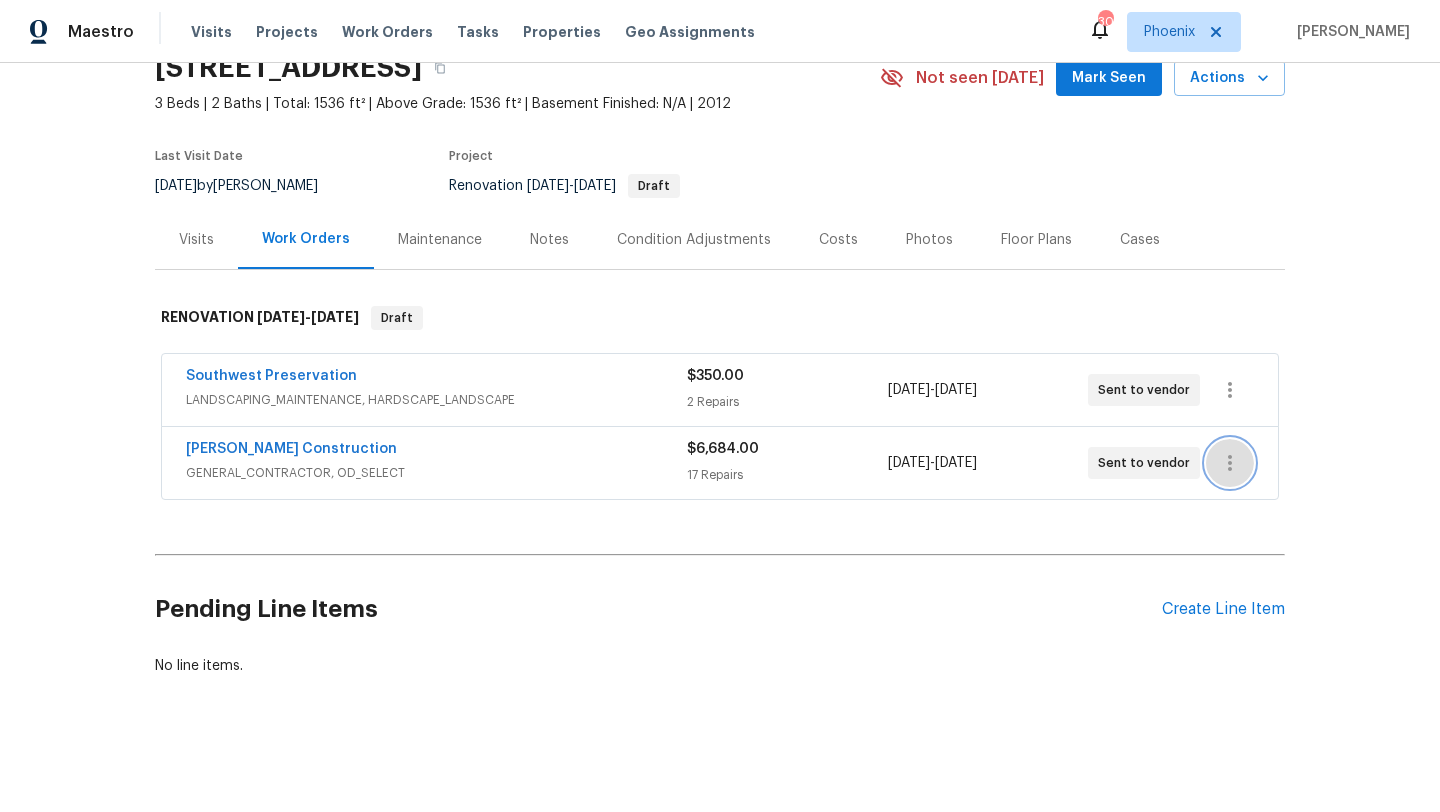 click 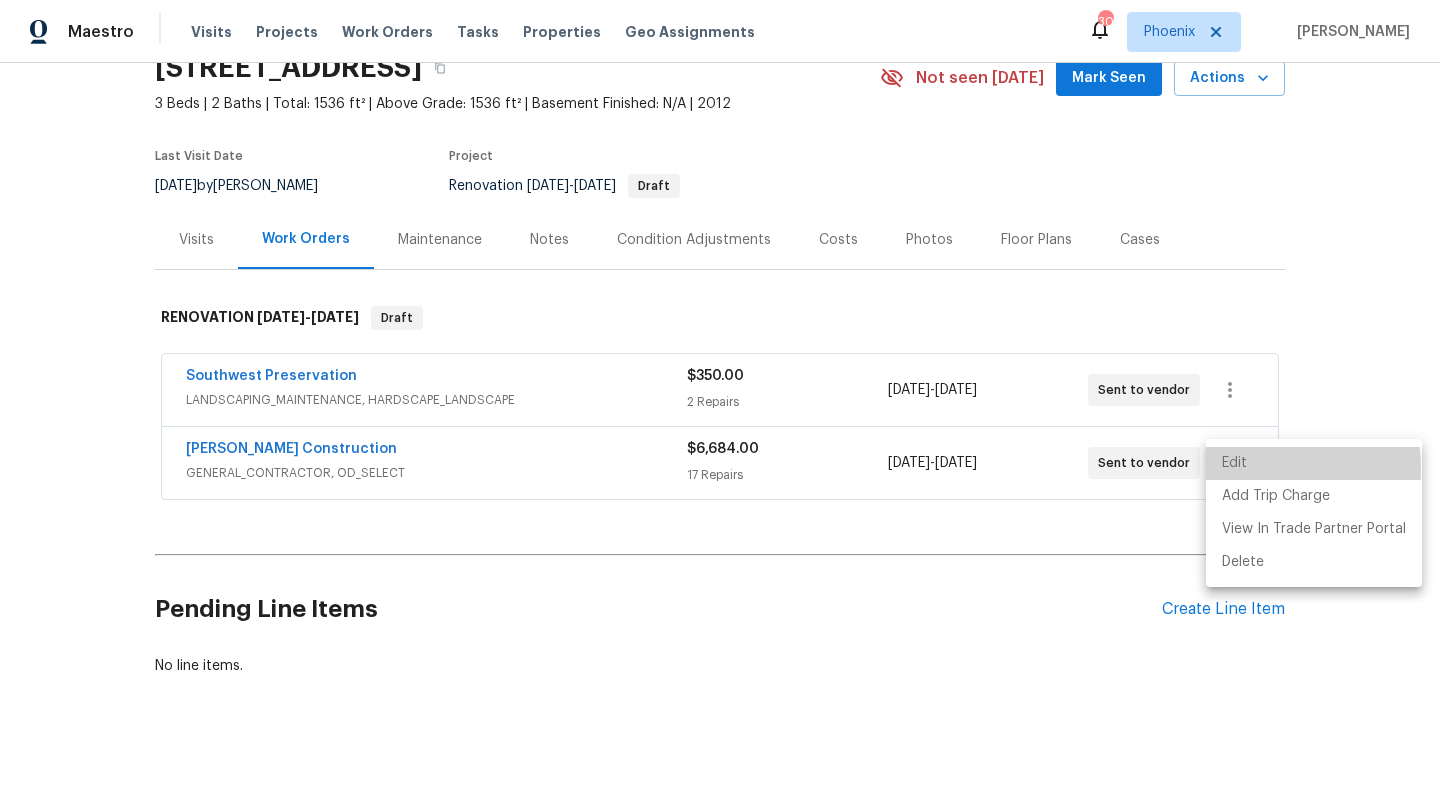 click on "Edit" at bounding box center (1314, 463) 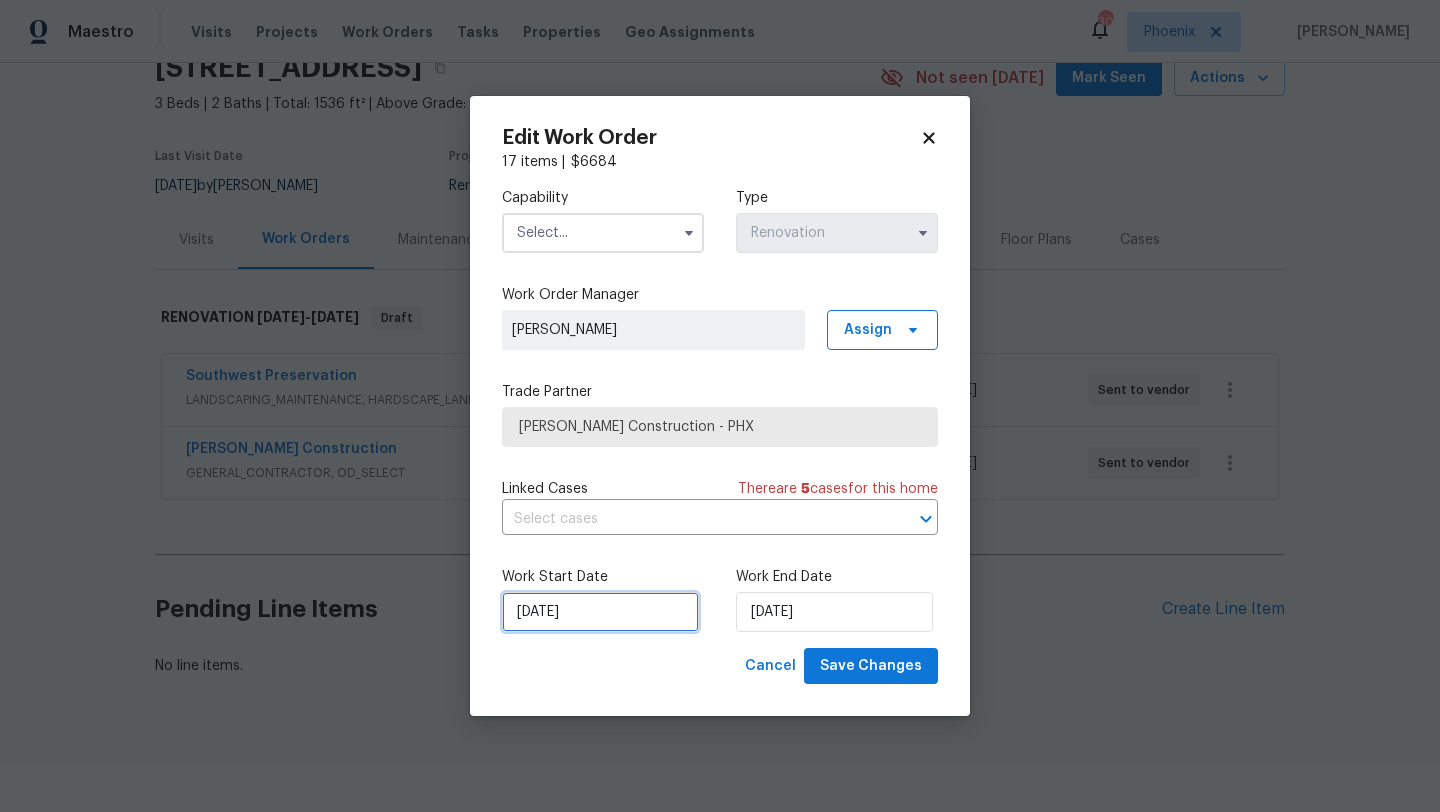 click on "[DATE]" at bounding box center (600, 612) 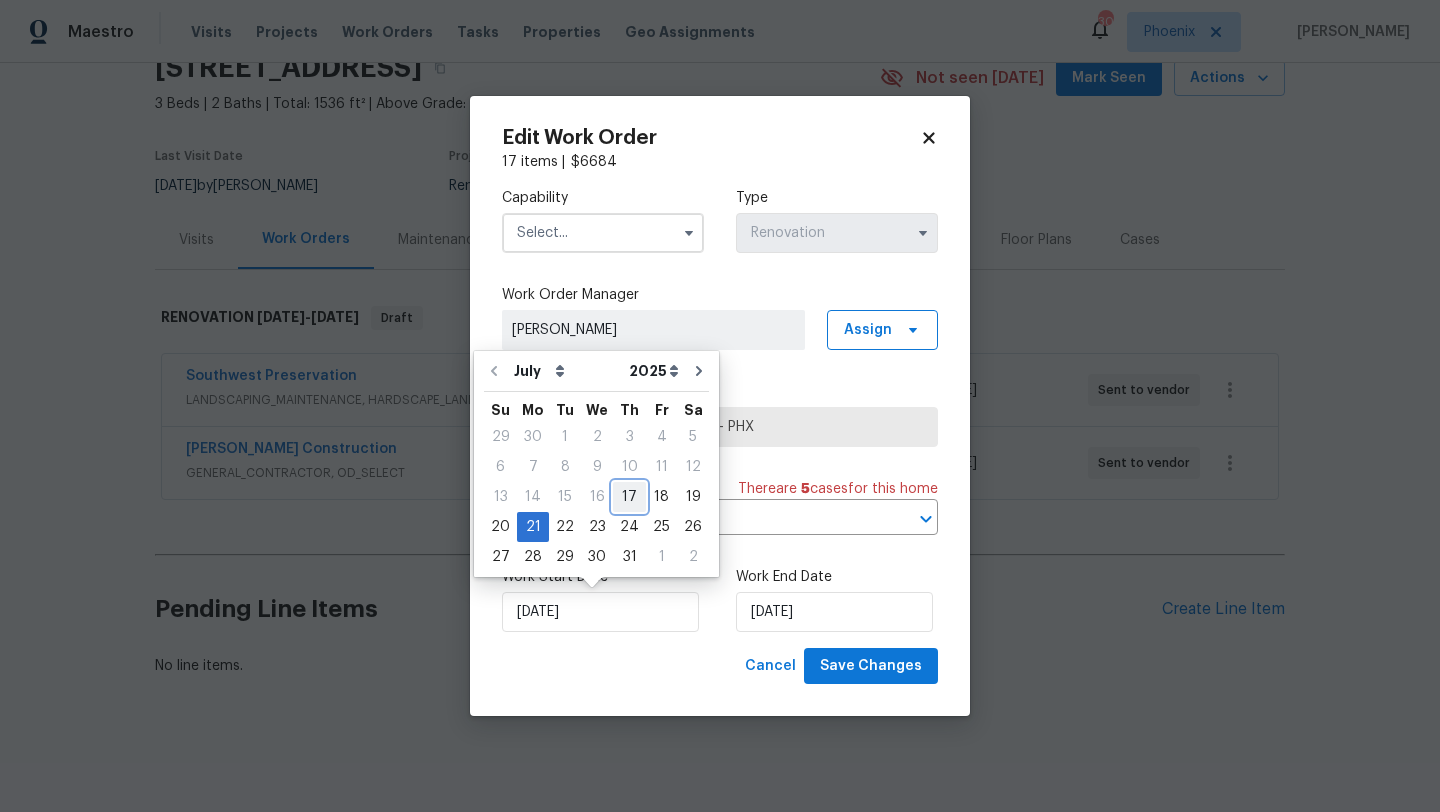 click on "17" at bounding box center (629, 497) 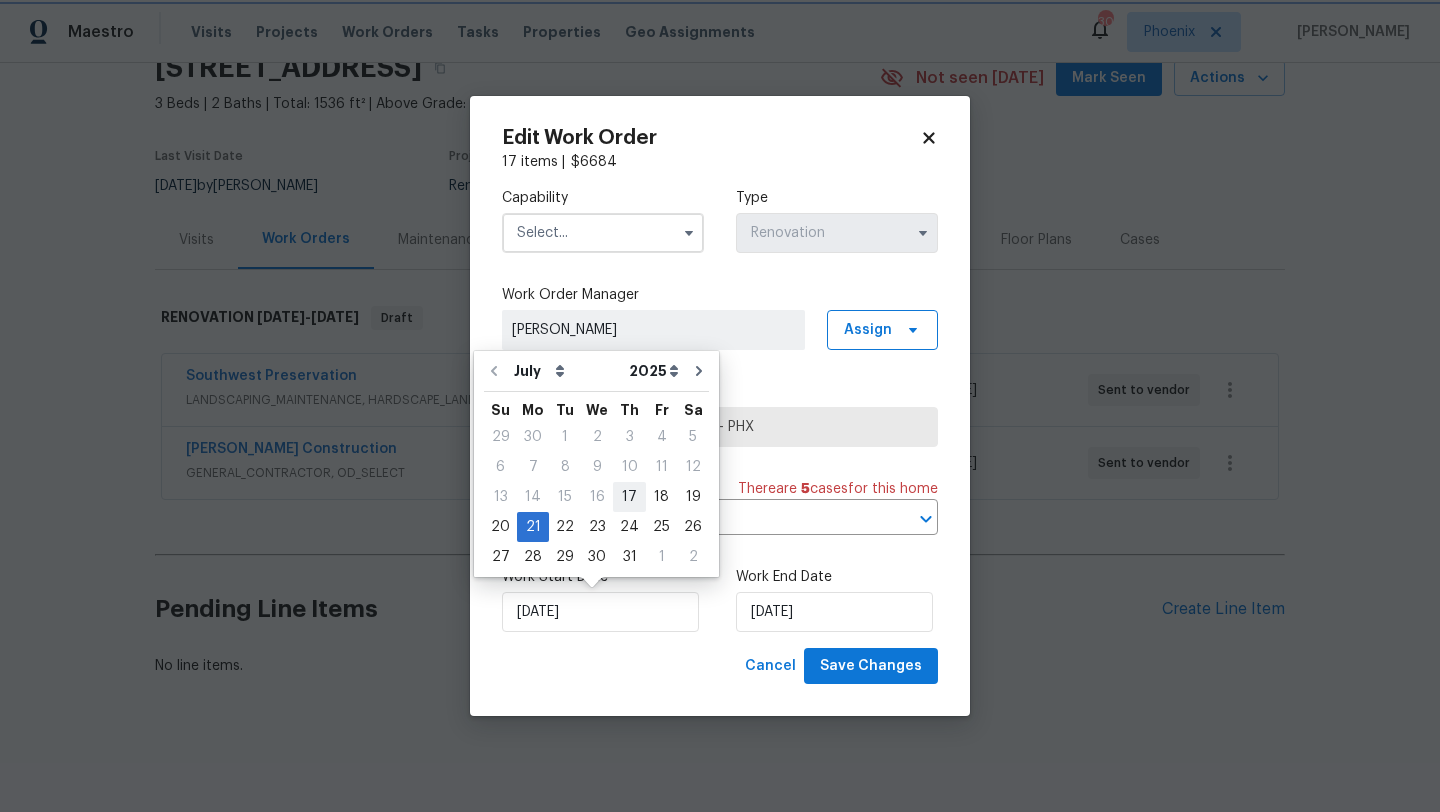 type on "[DATE]" 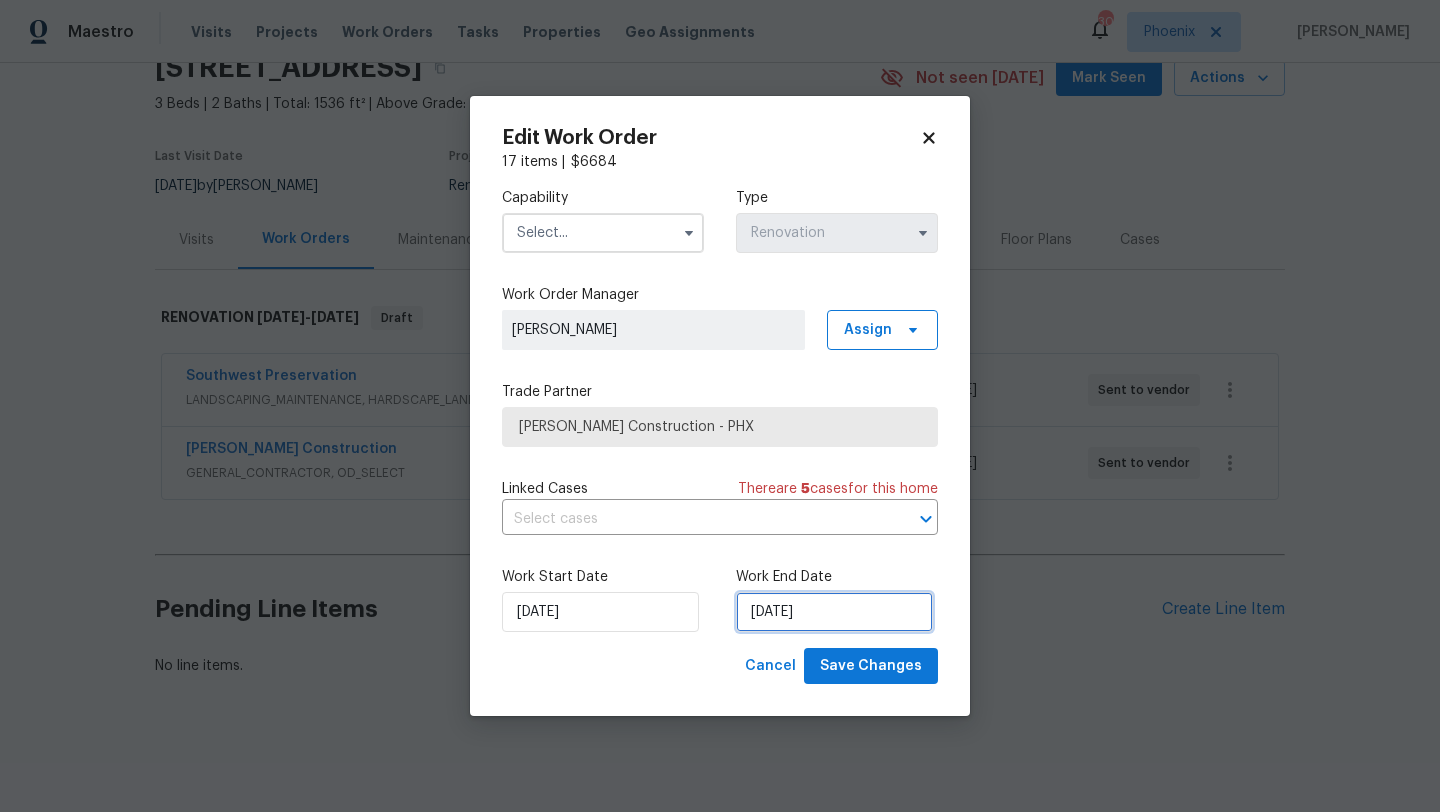 select on "7" 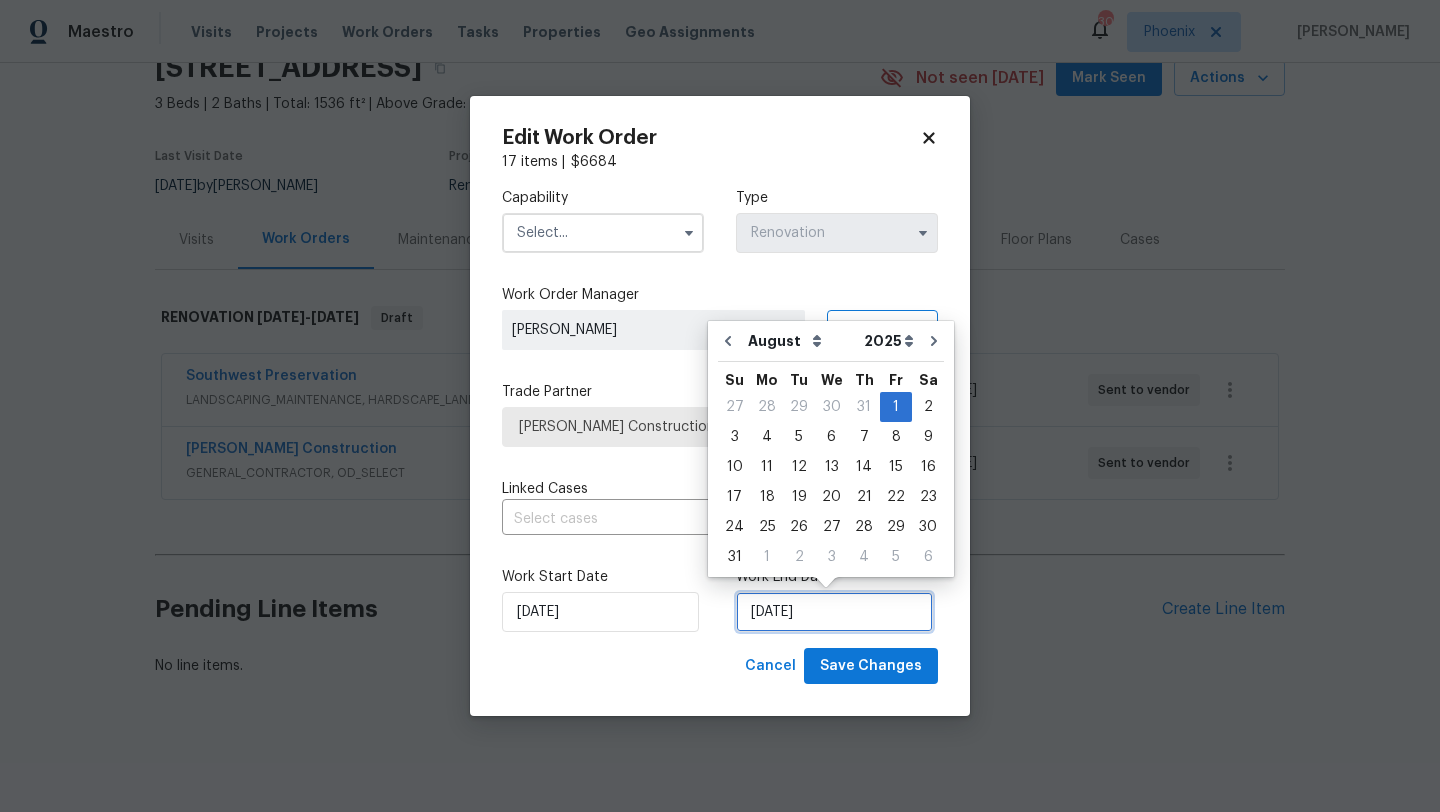 click on "8/1/2025" at bounding box center (834, 612) 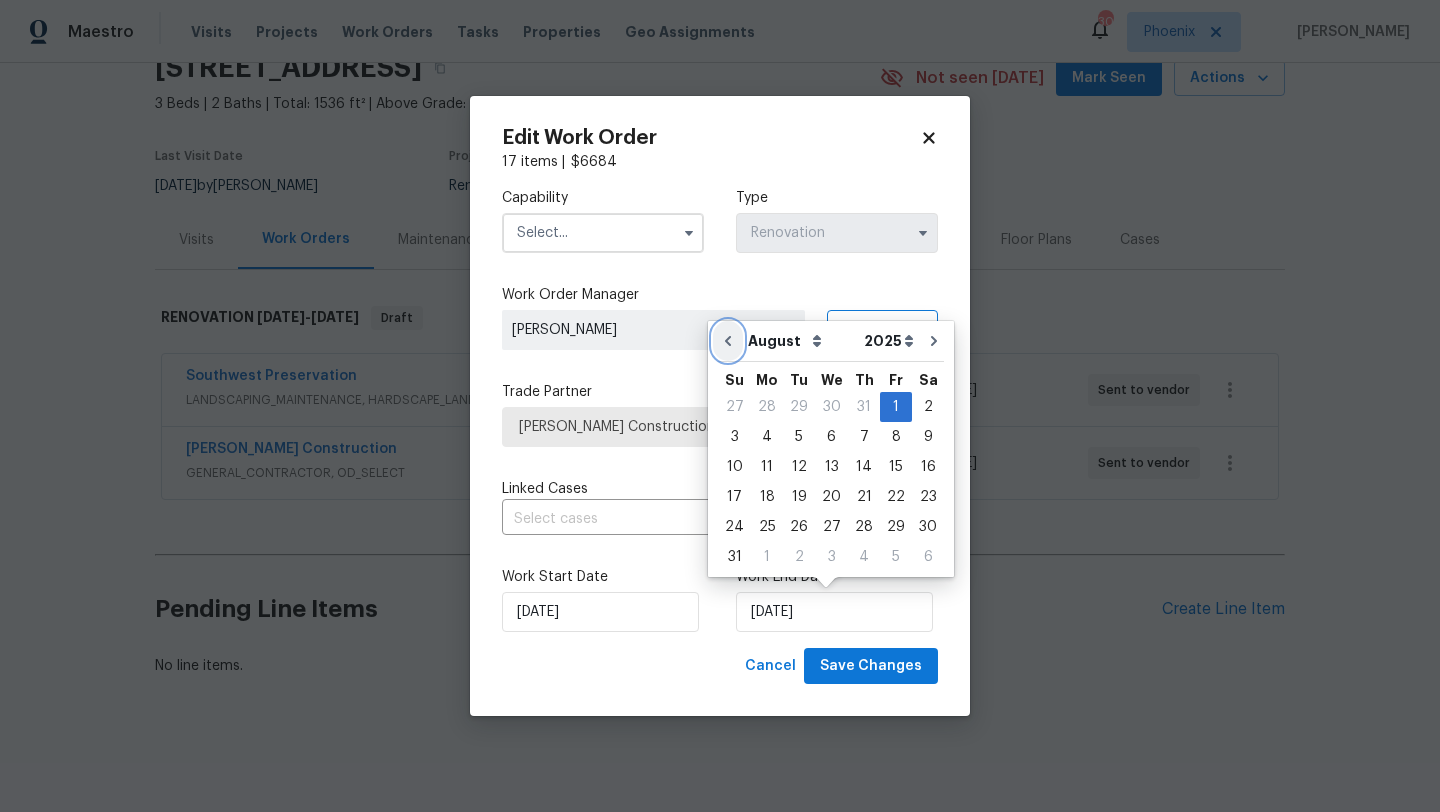 click 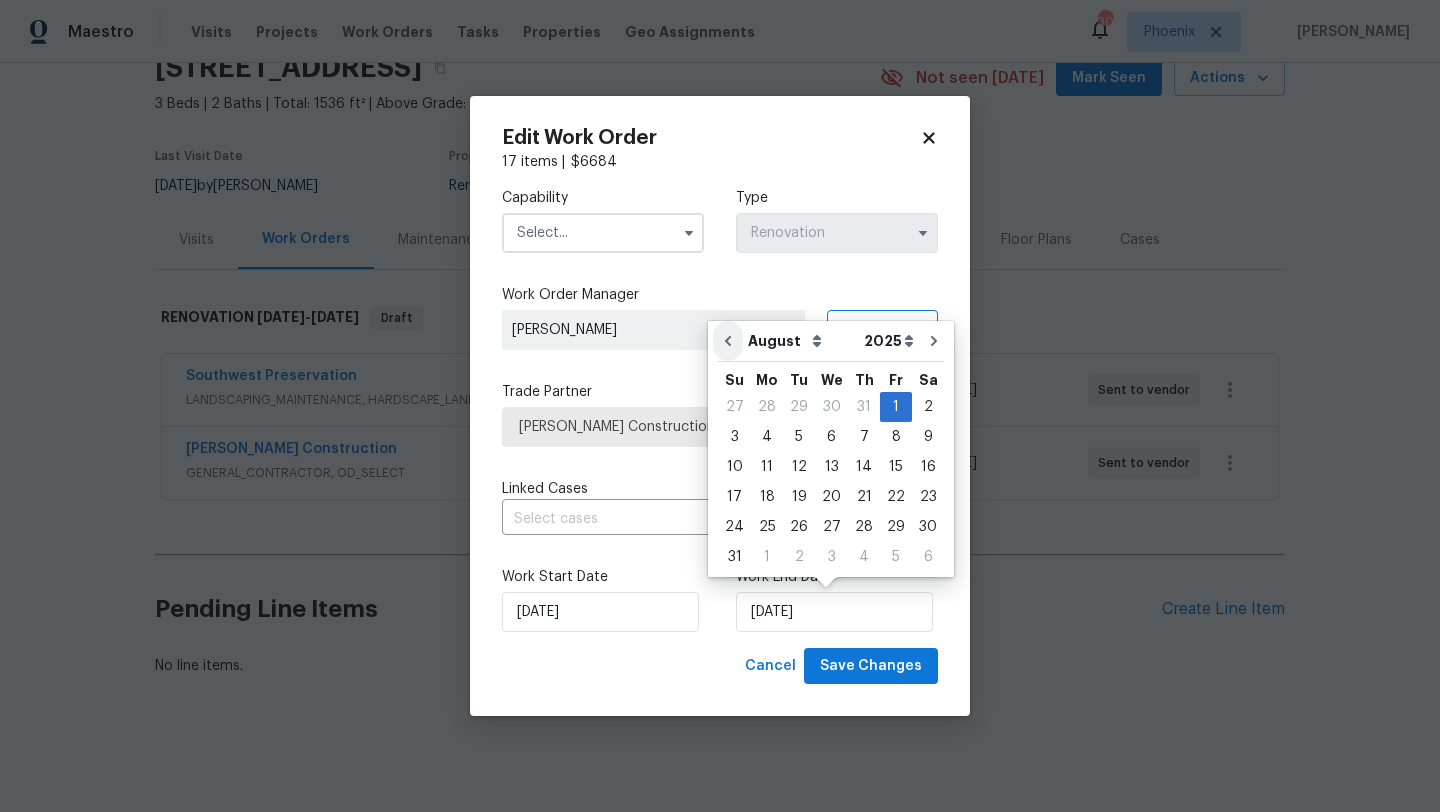 type on "[DATE]" 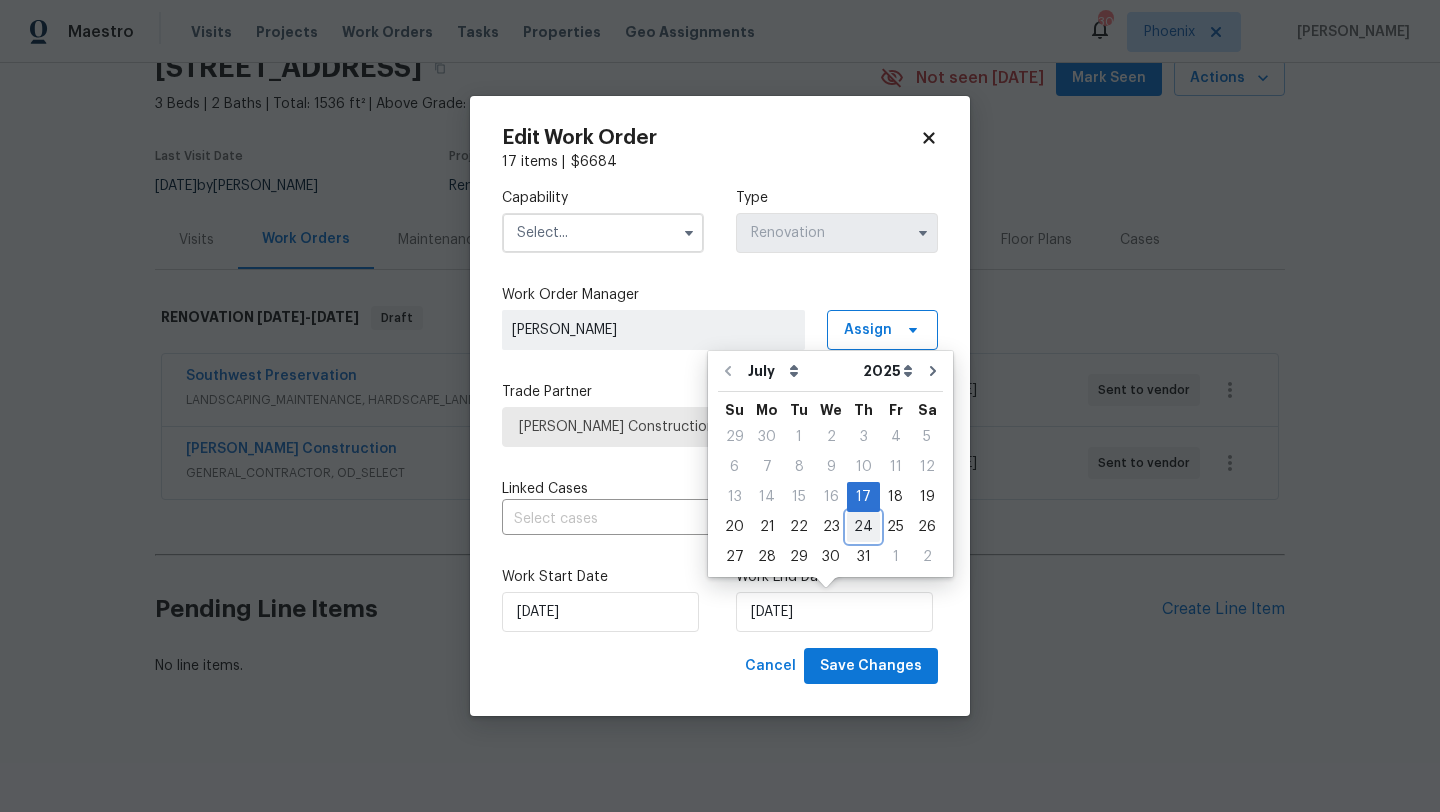 click on "24" at bounding box center [863, 527] 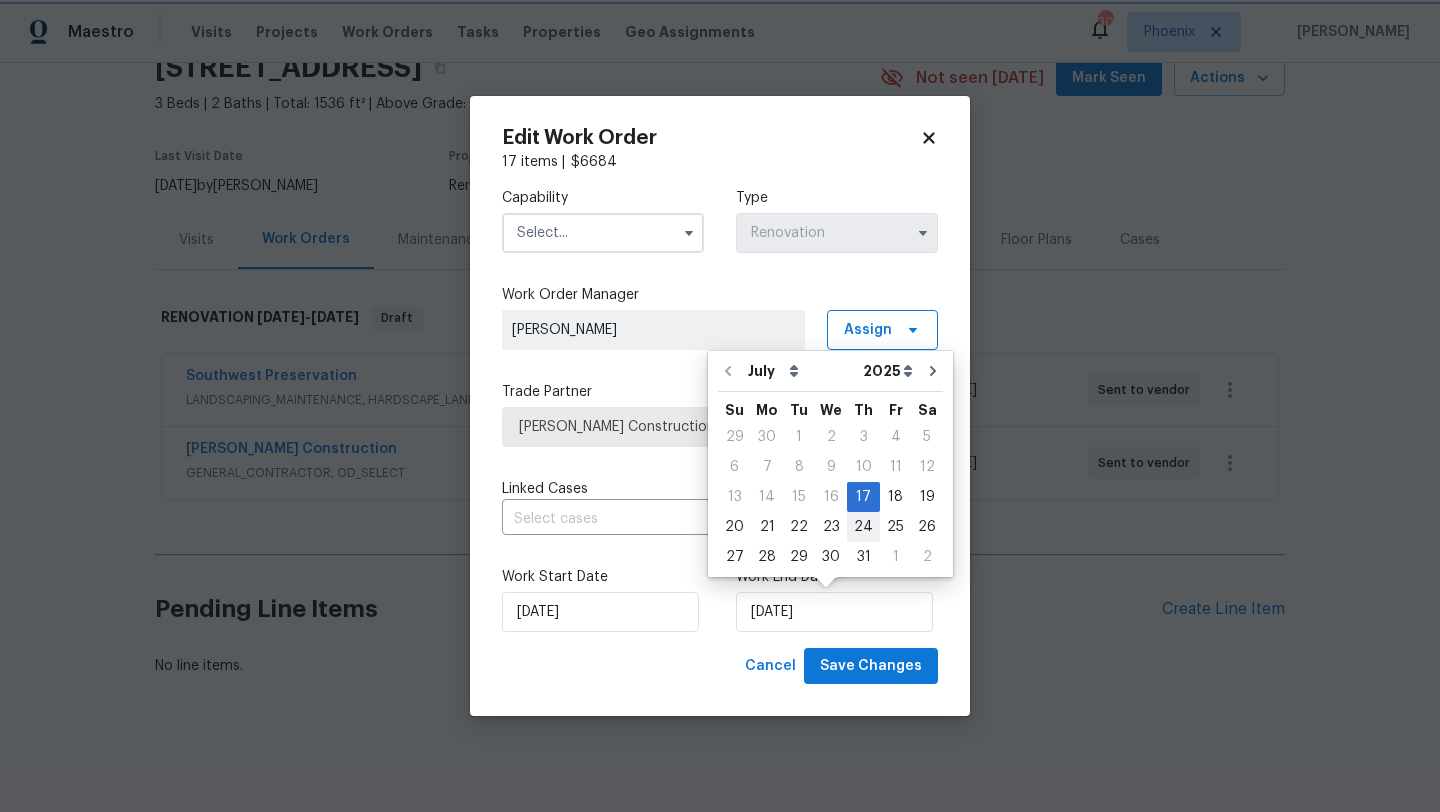 type on "[DATE]" 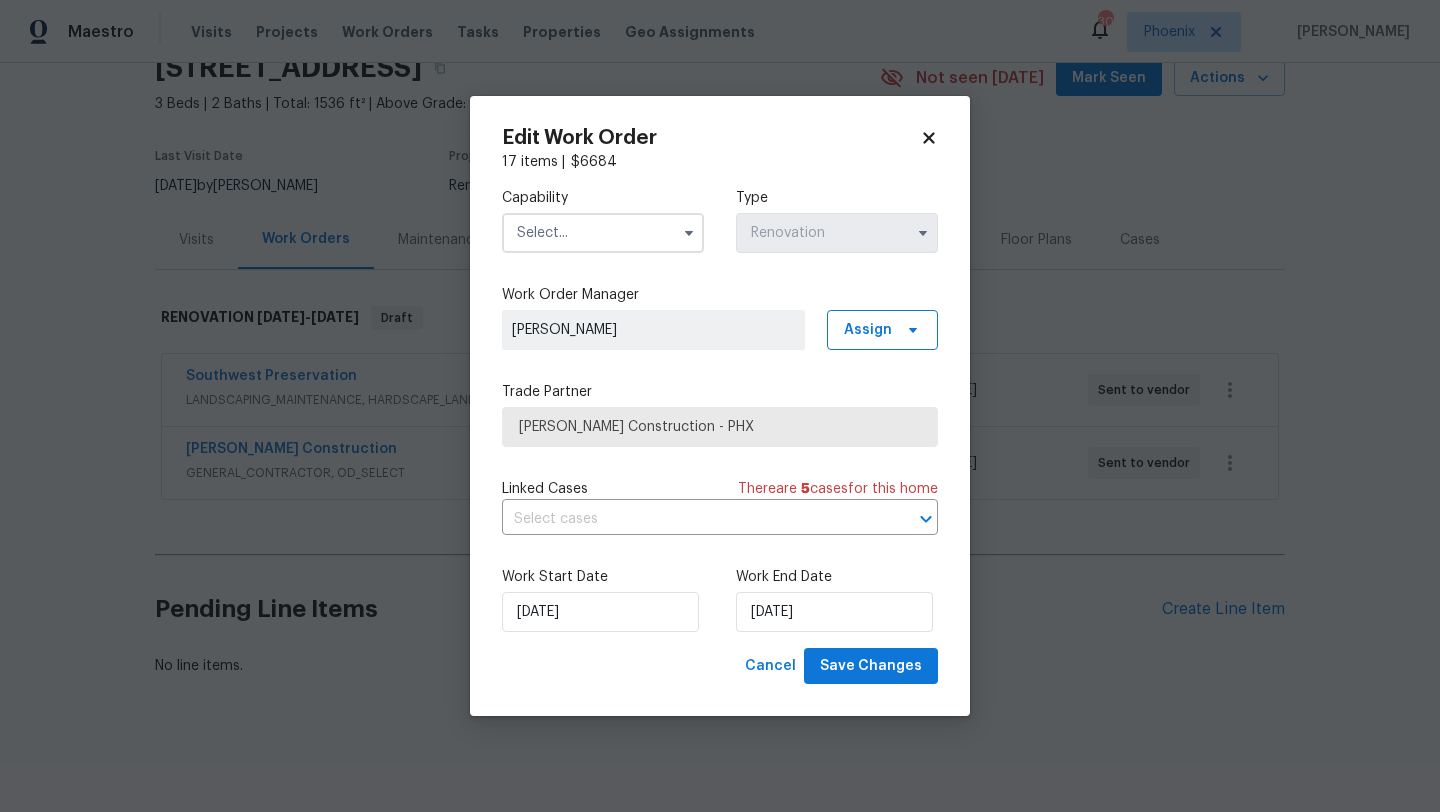 click at bounding box center (603, 233) 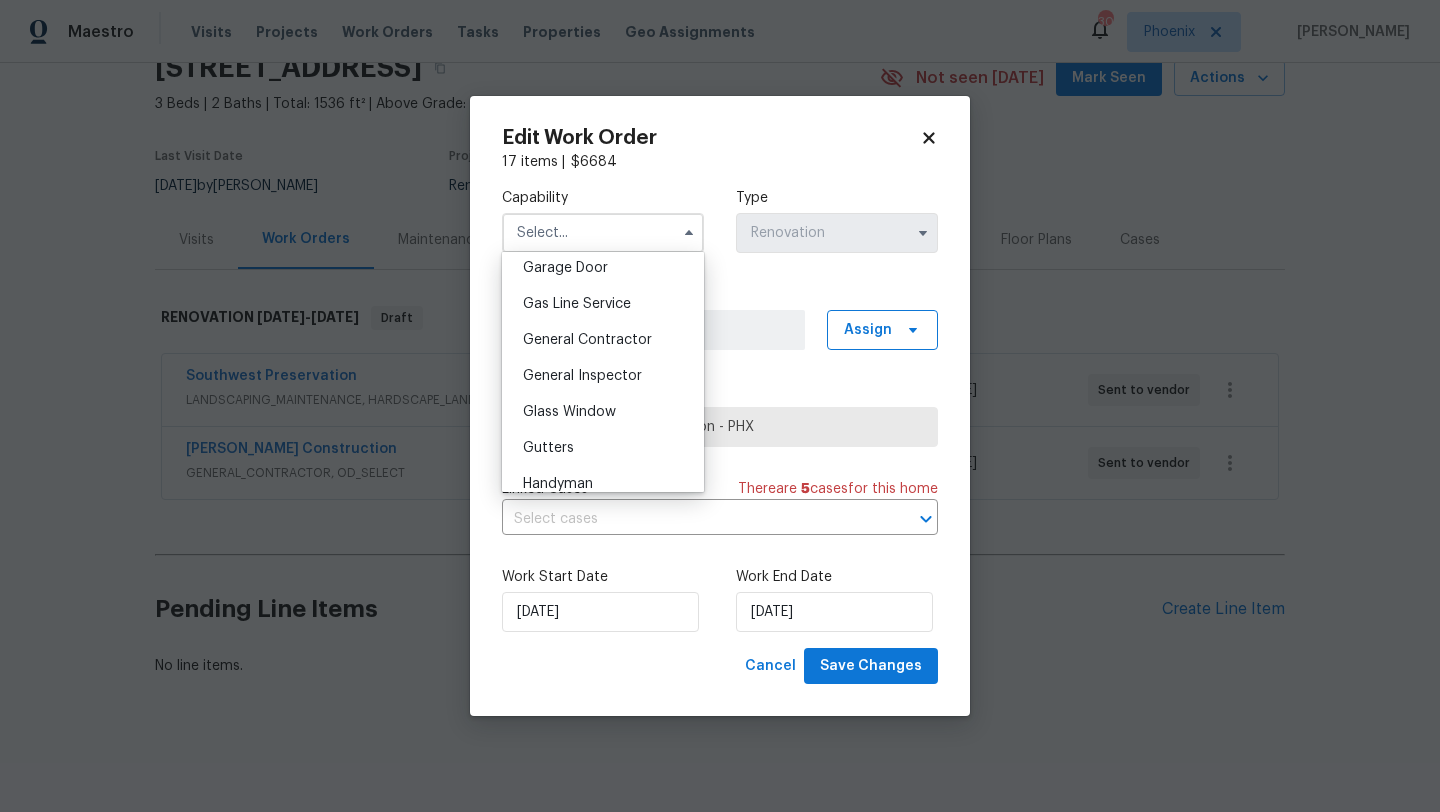 scroll, scrollTop: 906, scrollLeft: 0, axis: vertical 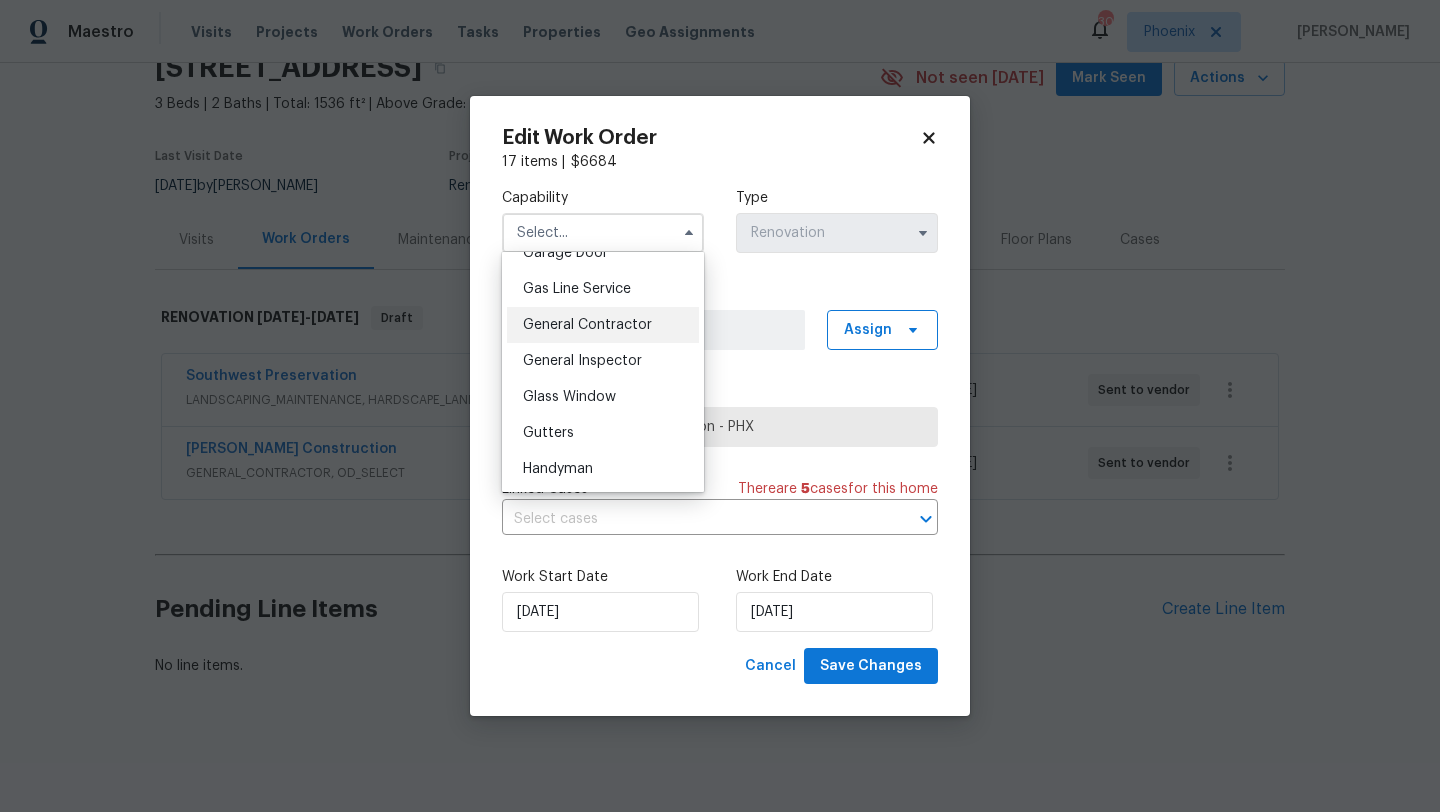 click on "General Contractor" at bounding box center (603, 325) 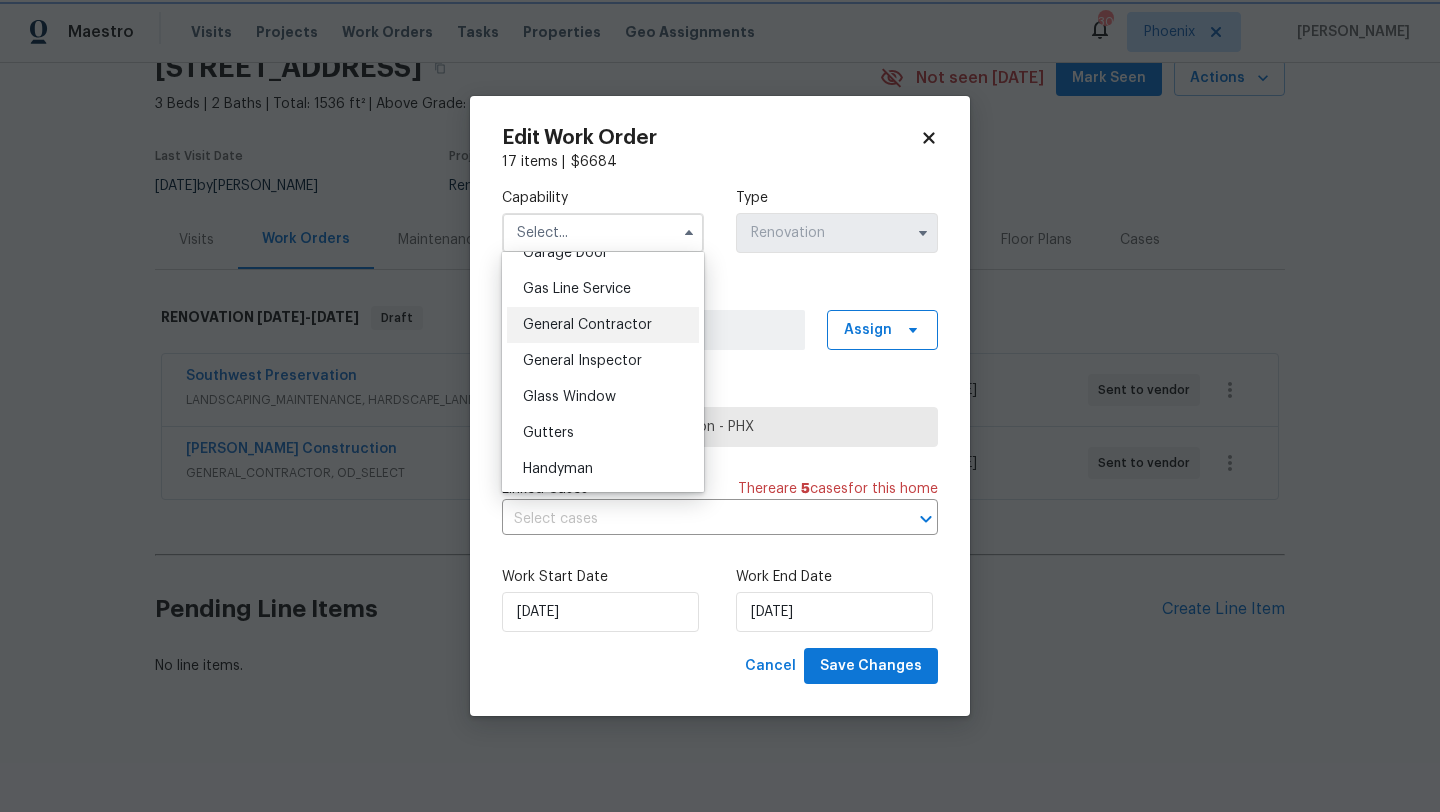 type on "General Contractor" 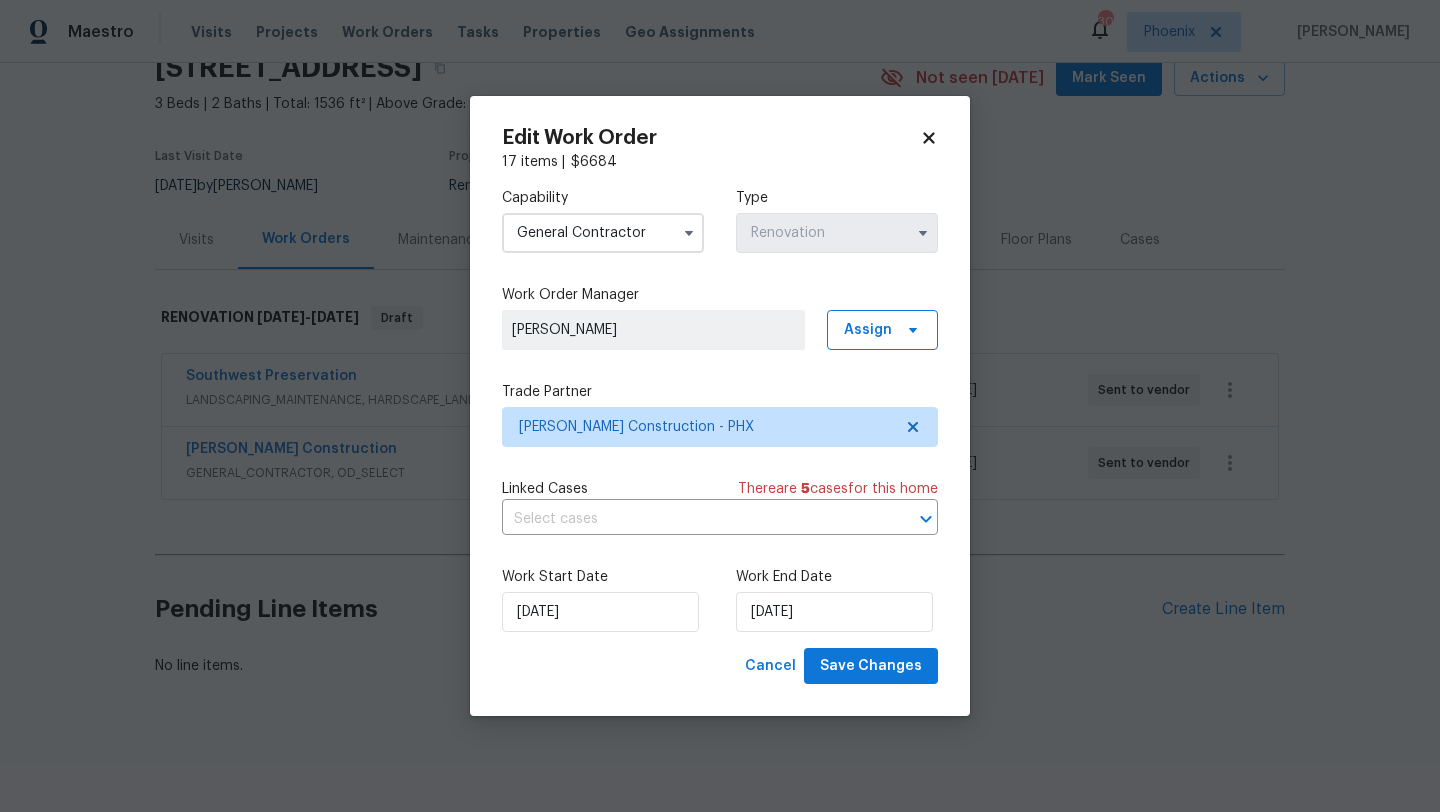 click on "Capability   General Contractor Type   Renovation Work Order Manager   Scott Nicol Assign Trade Partner   Strasser Construction - PHX Linked Cases There  are   5  case s  for this home   ​ Work Start Date   7/17/2025 Work End Date   7/24/2025" at bounding box center (720, 410) 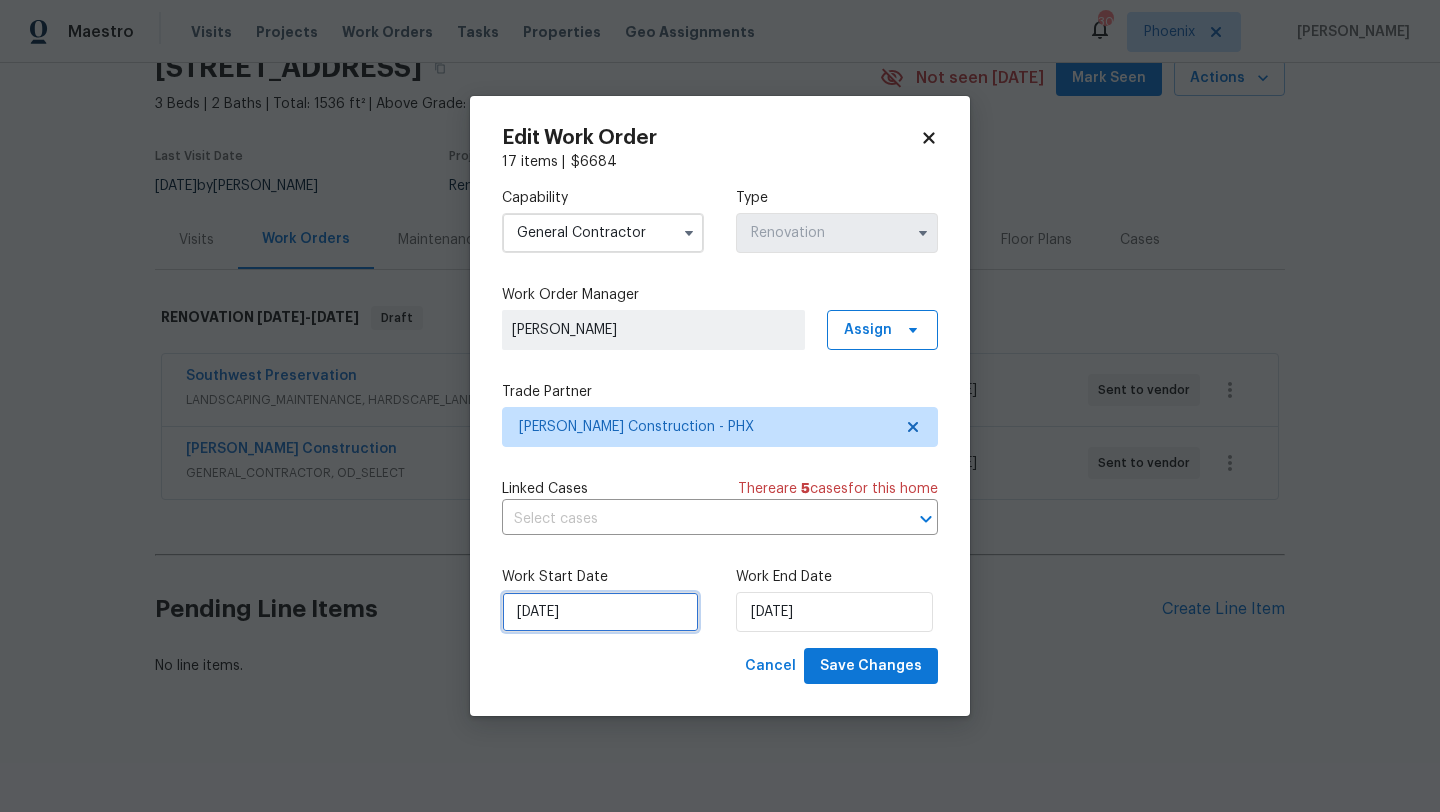 click on "[DATE]" at bounding box center (600, 612) 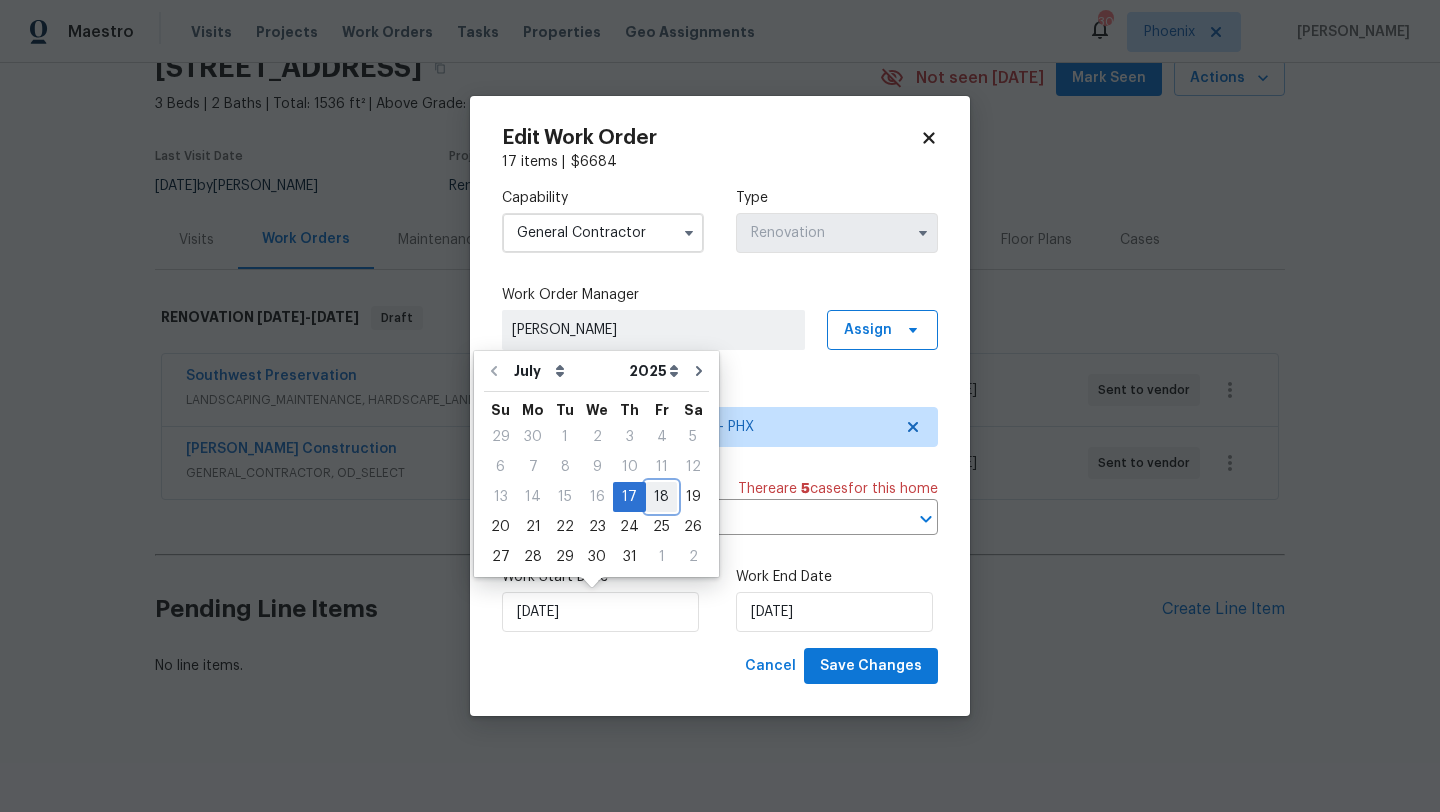 click on "18" at bounding box center [661, 497] 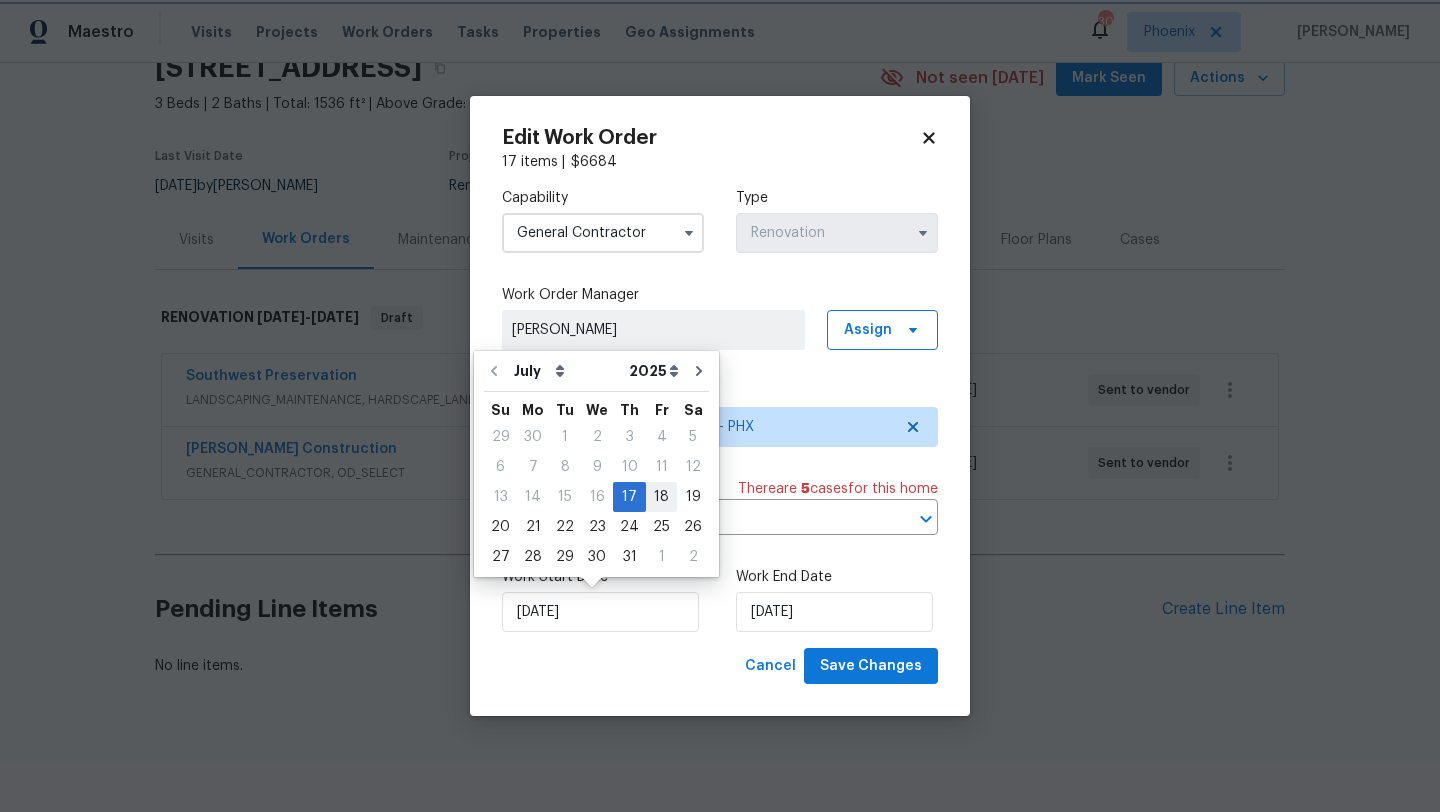 type on "[DATE]" 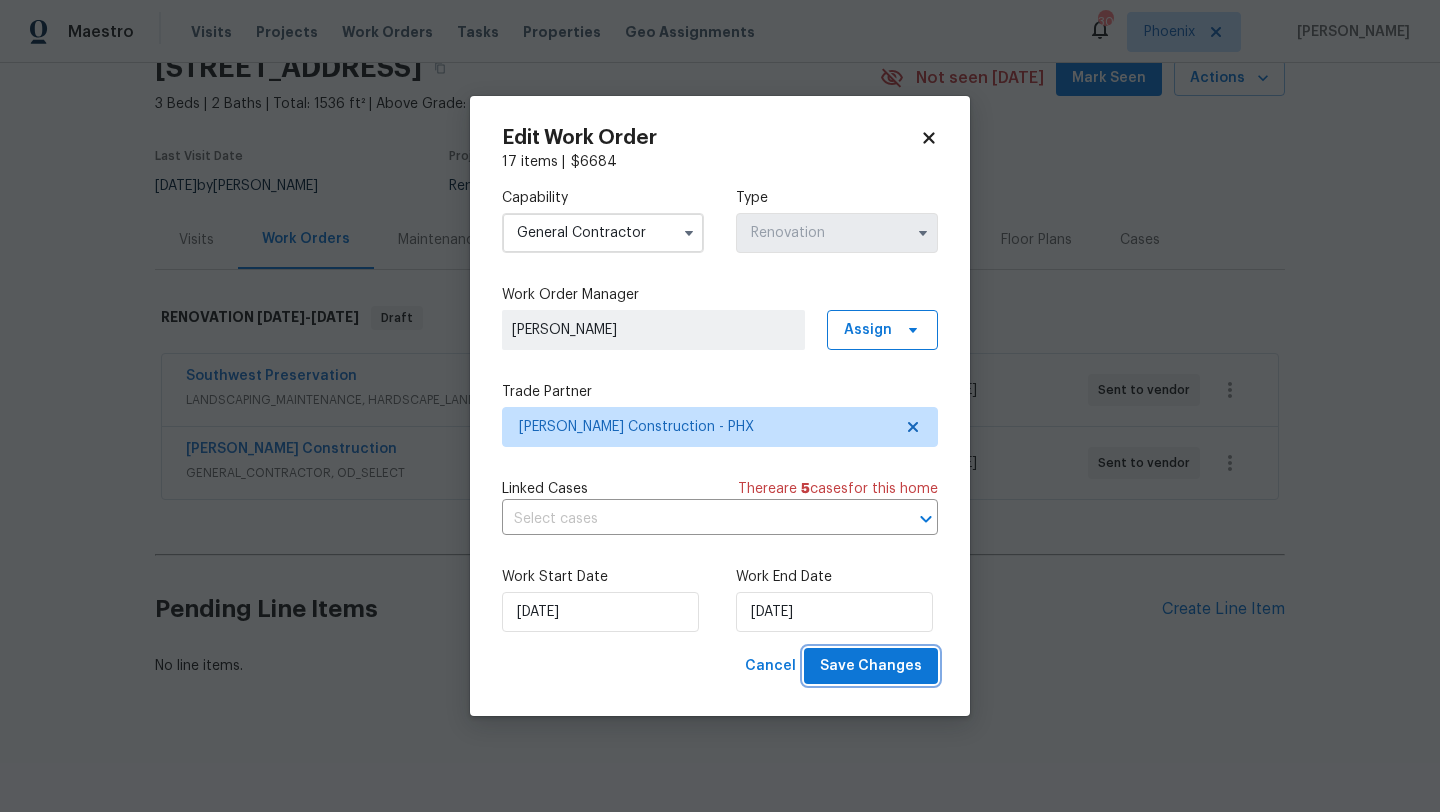 click on "Save Changes" at bounding box center (871, 666) 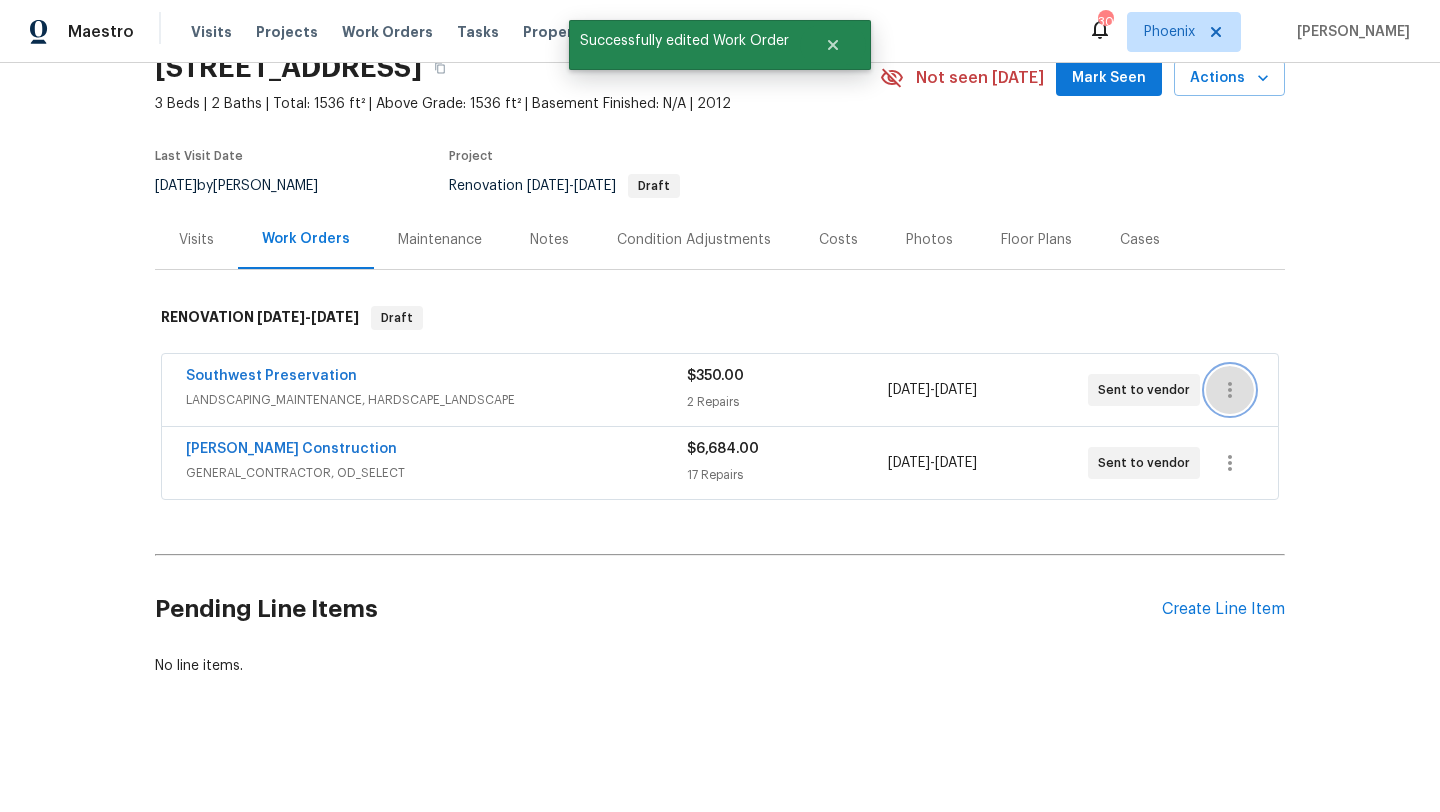 click 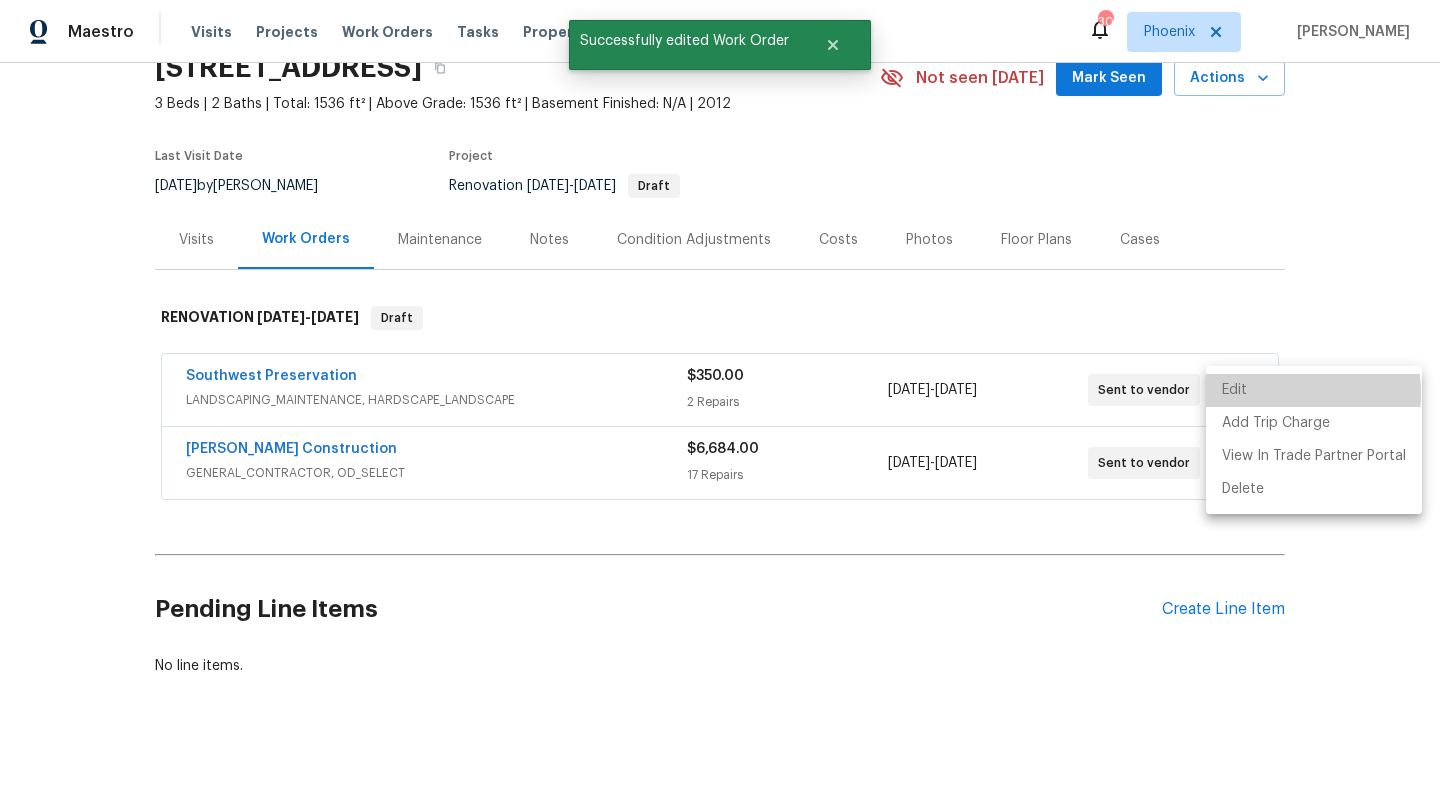 click on "Edit" at bounding box center (1314, 390) 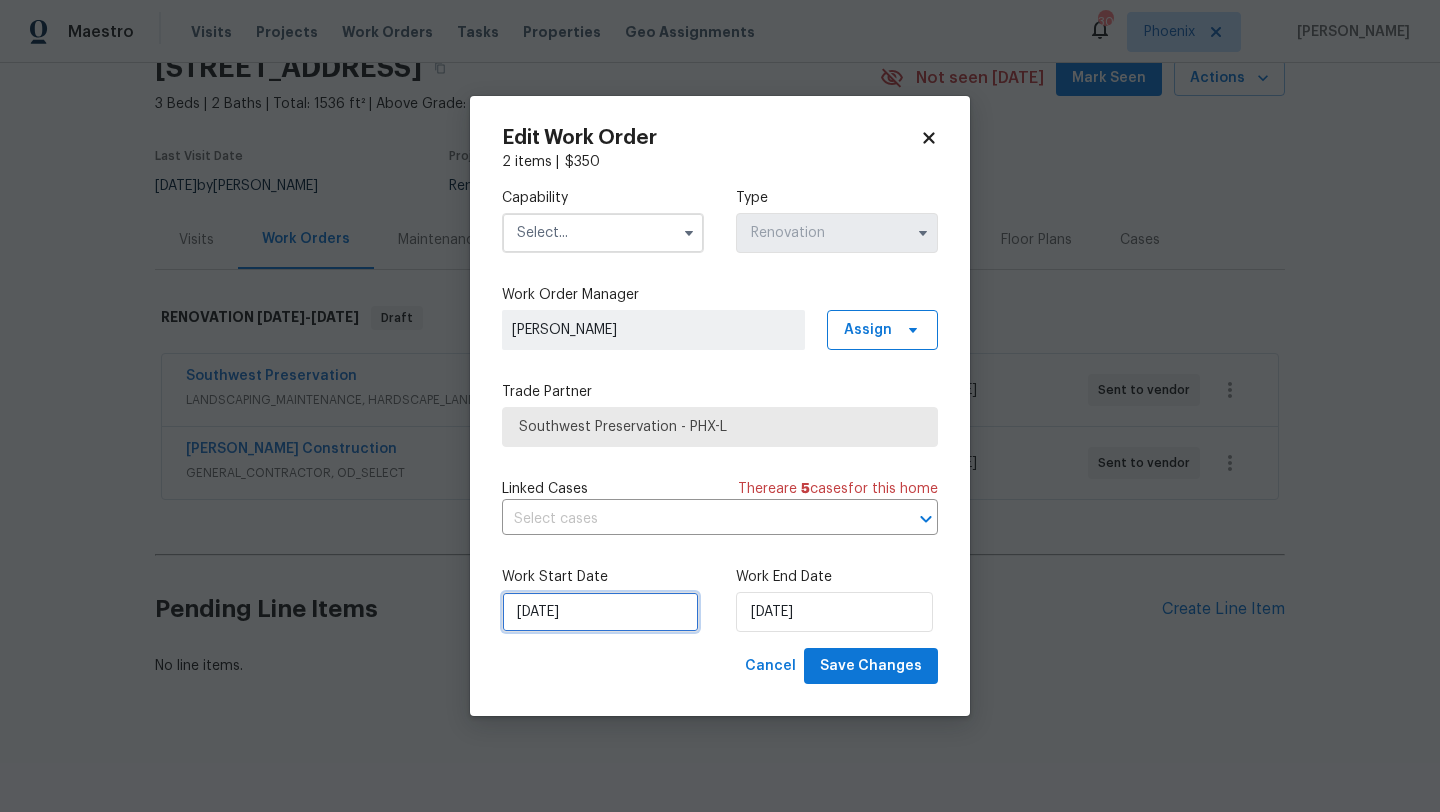 click on "[DATE]" at bounding box center [600, 612] 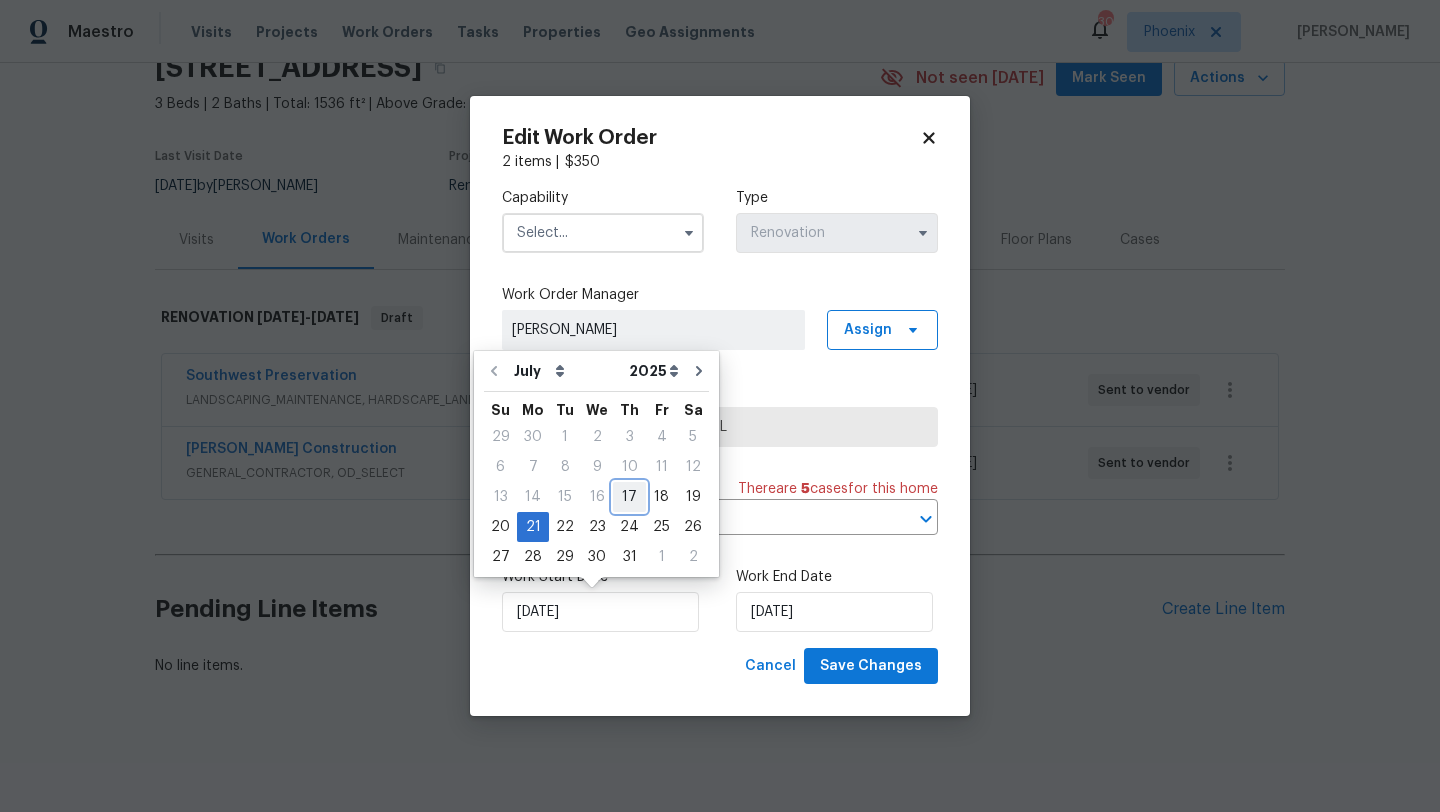 click on "17" at bounding box center (629, 497) 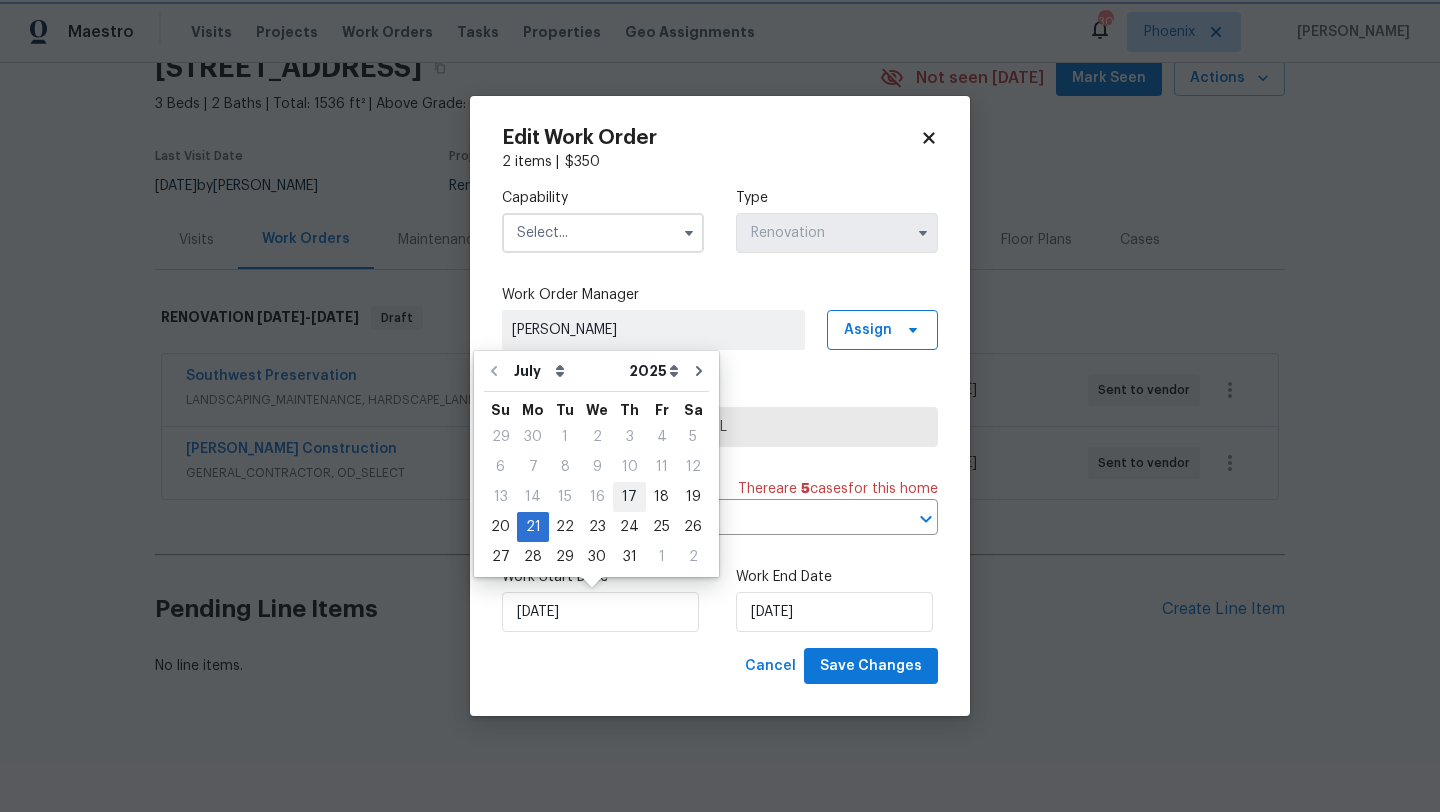 type on "[DATE]" 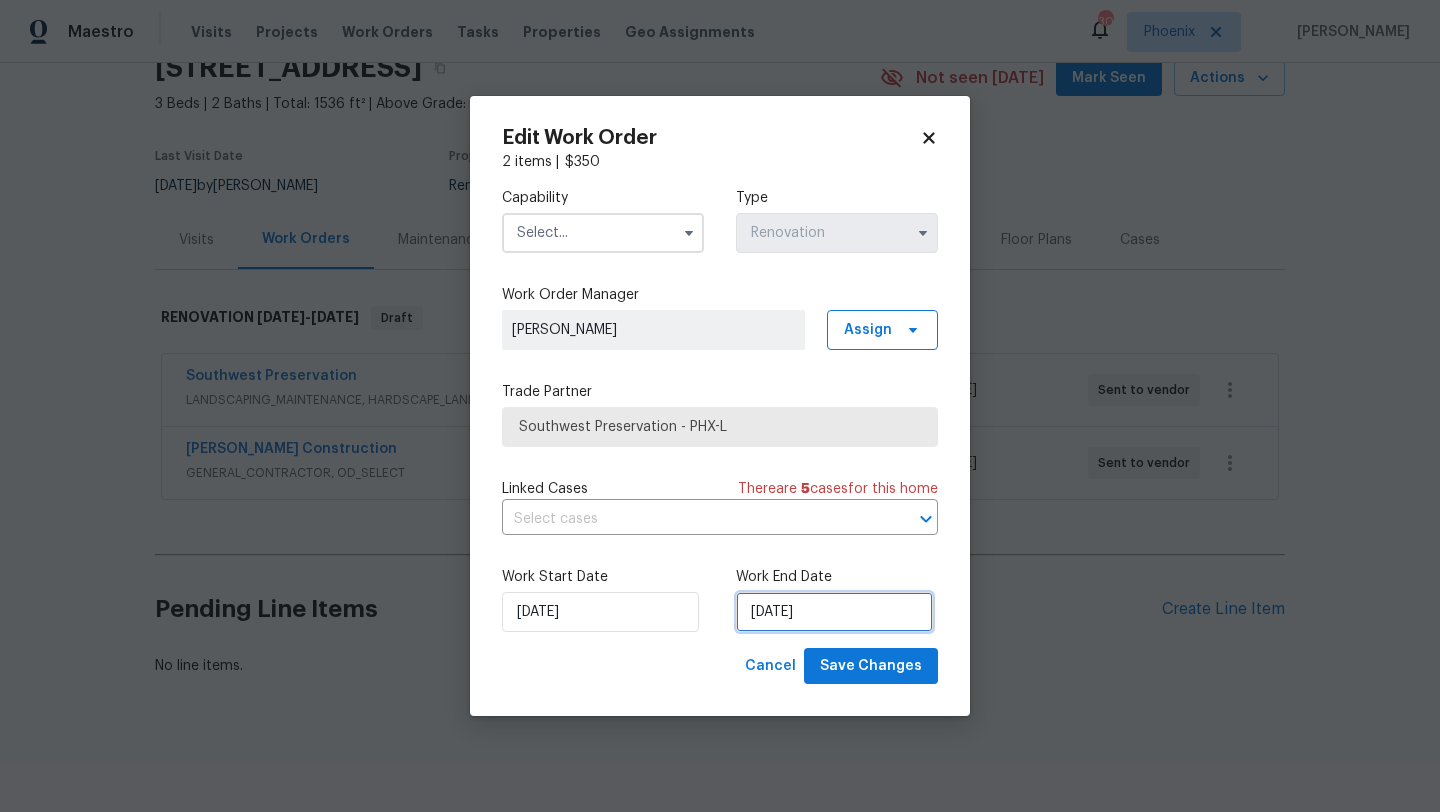 click on "7/29/2025" at bounding box center (834, 612) 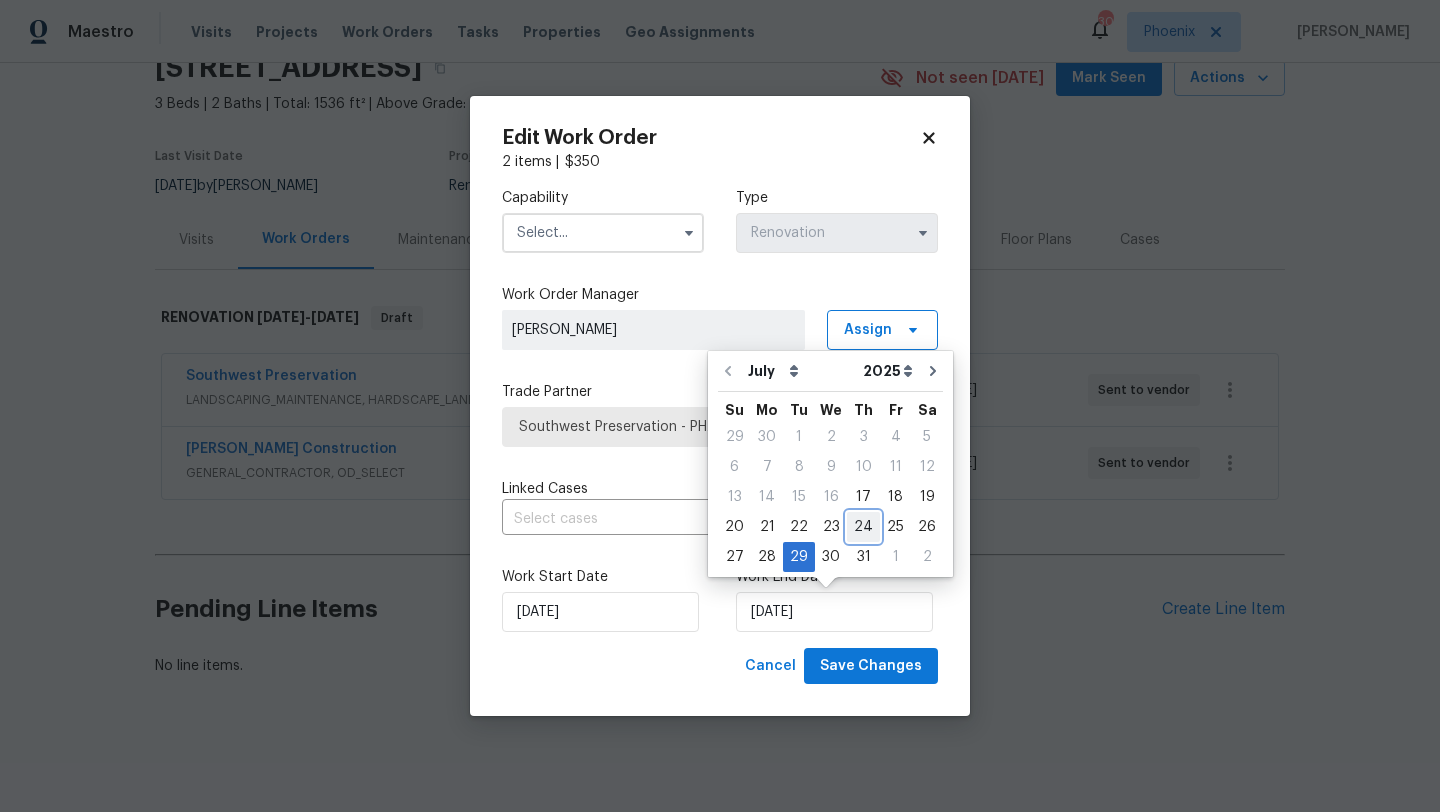 click on "24" at bounding box center [863, 527] 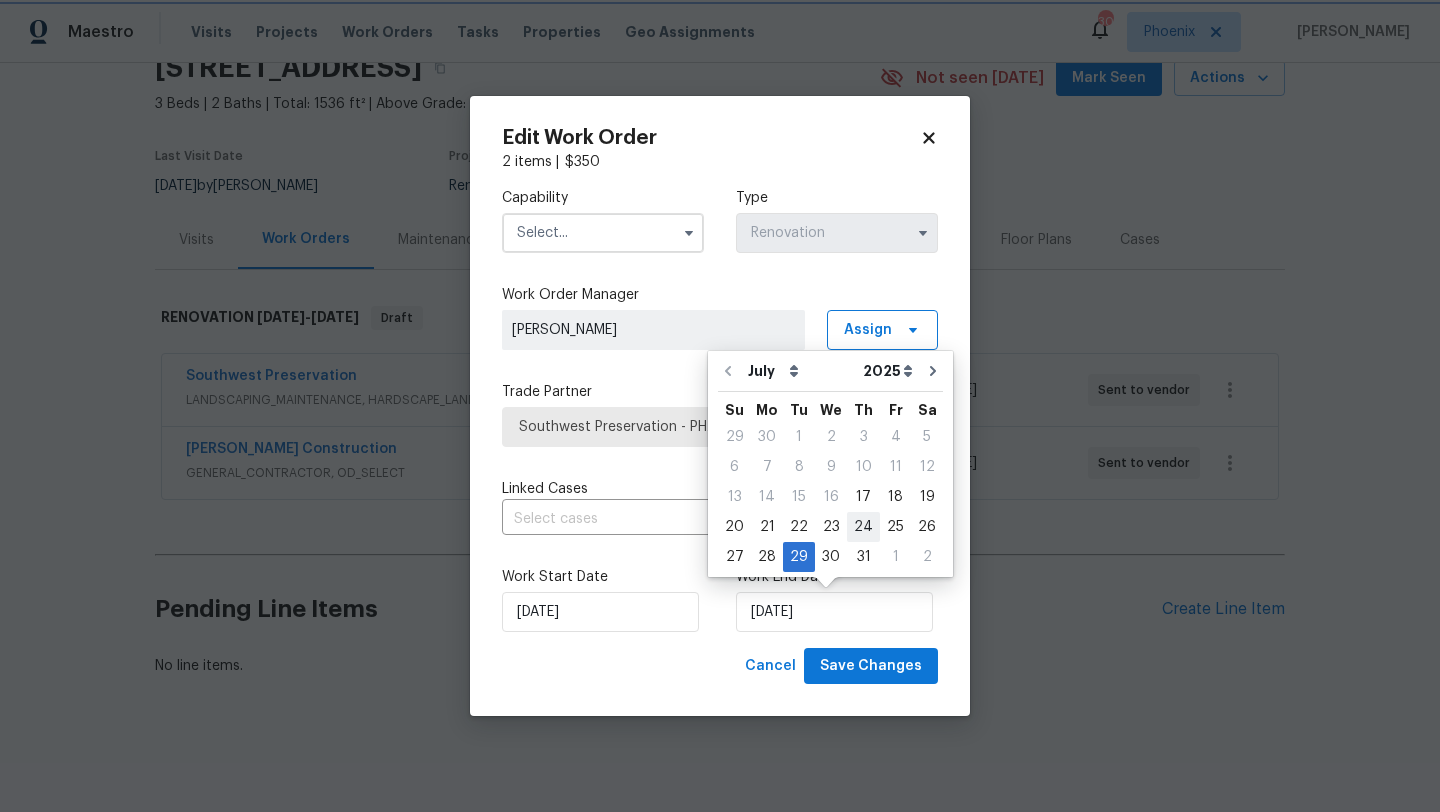 type on "[DATE]" 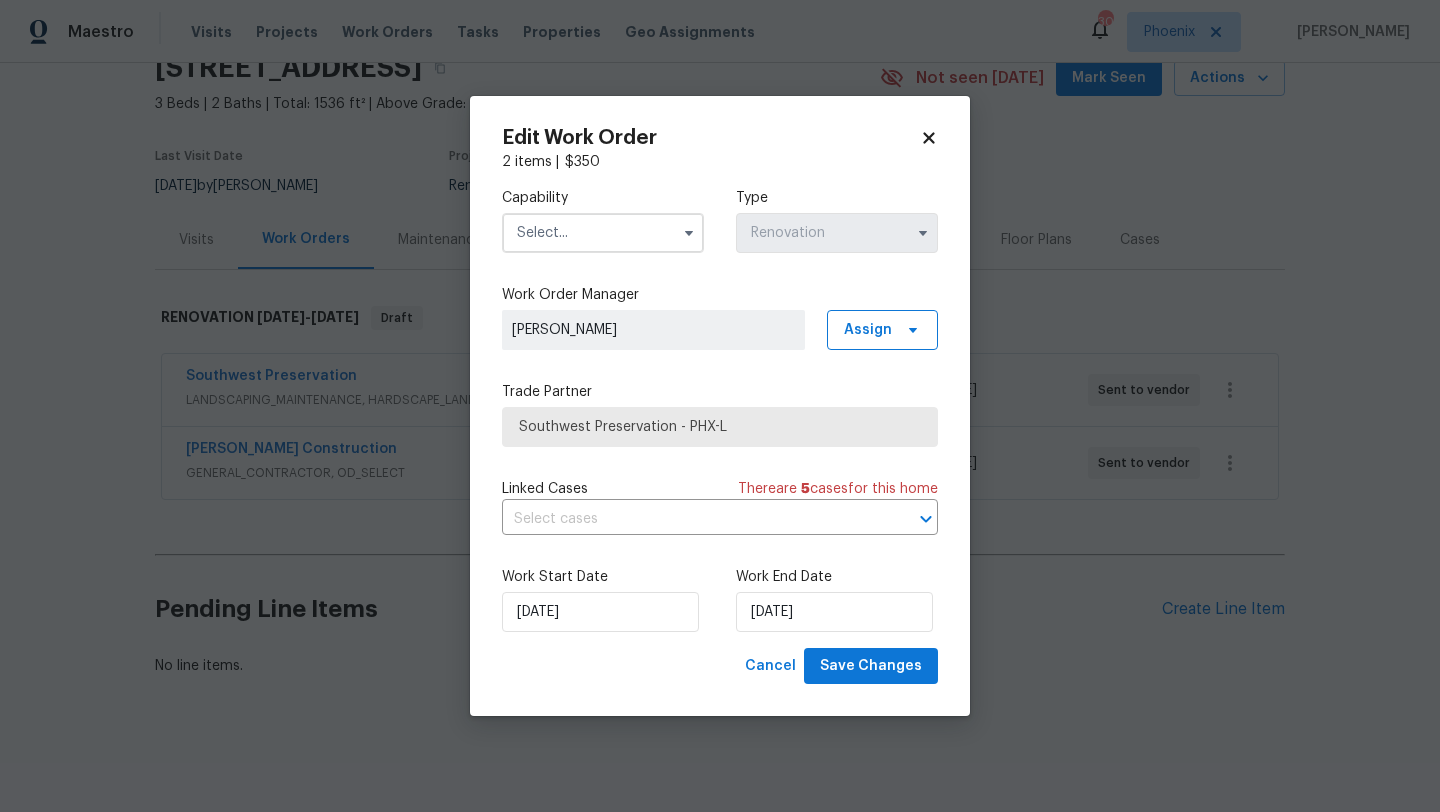 click at bounding box center [603, 233] 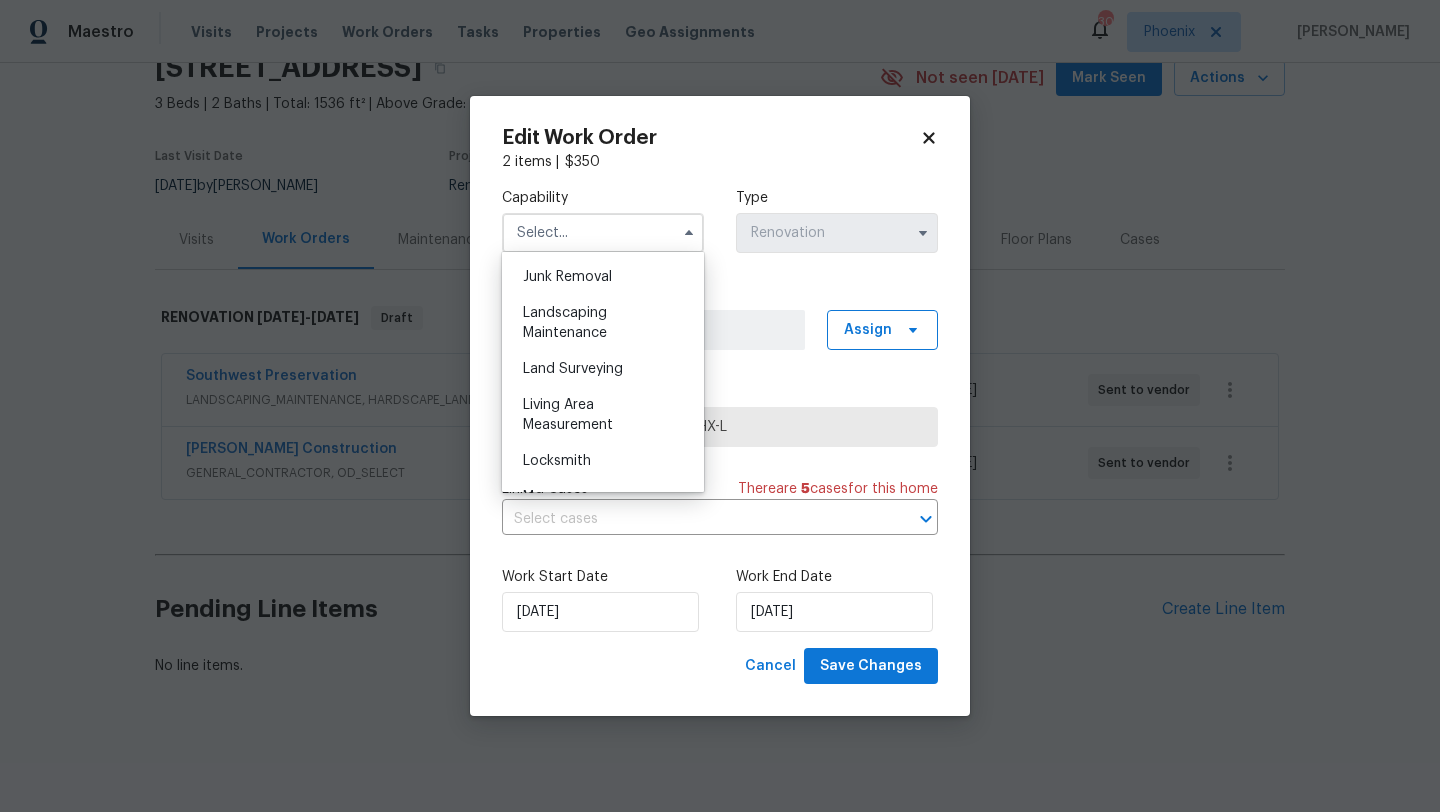 scroll, scrollTop: 1240, scrollLeft: 0, axis: vertical 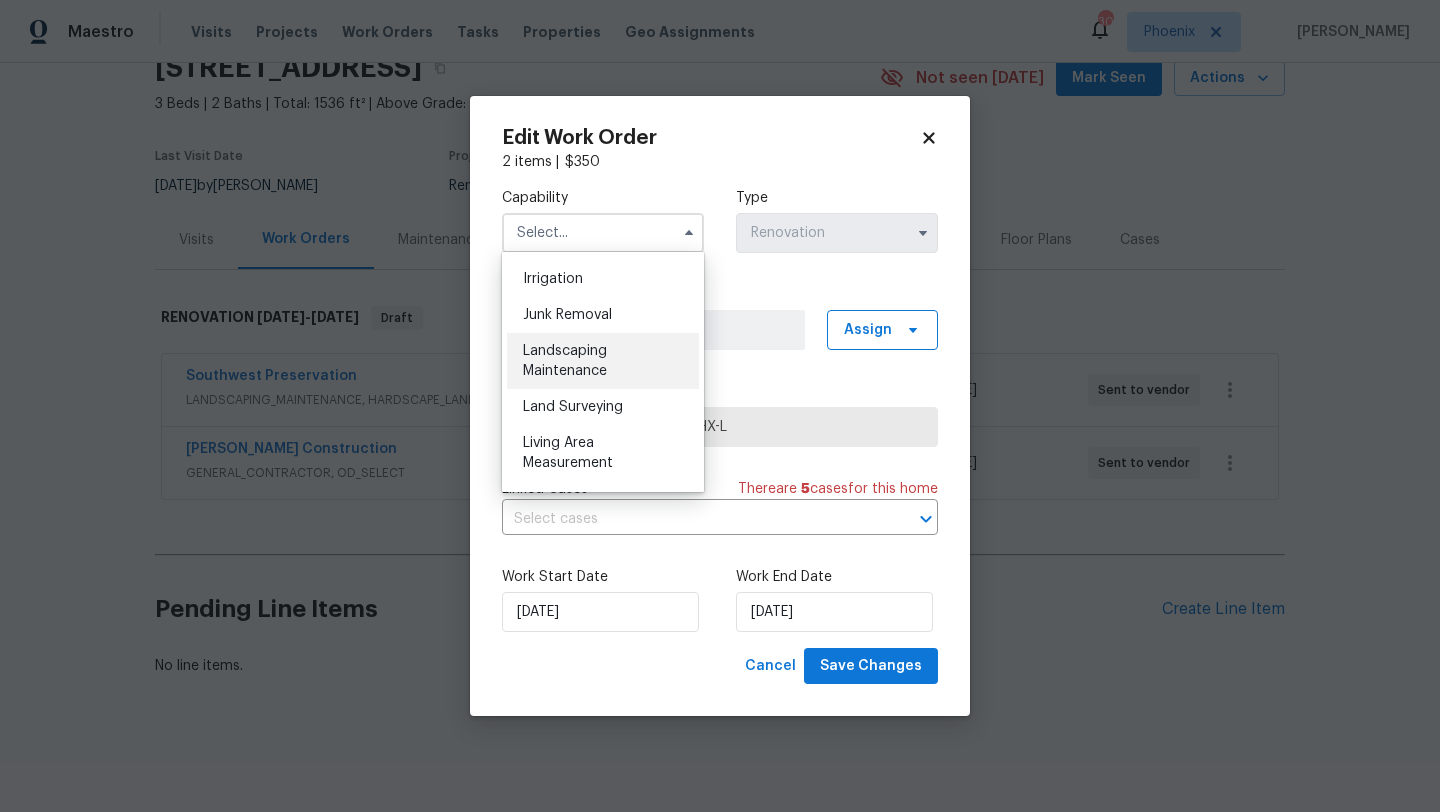 click on "Landscaping Maintenance" at bounding box center (565, 361) 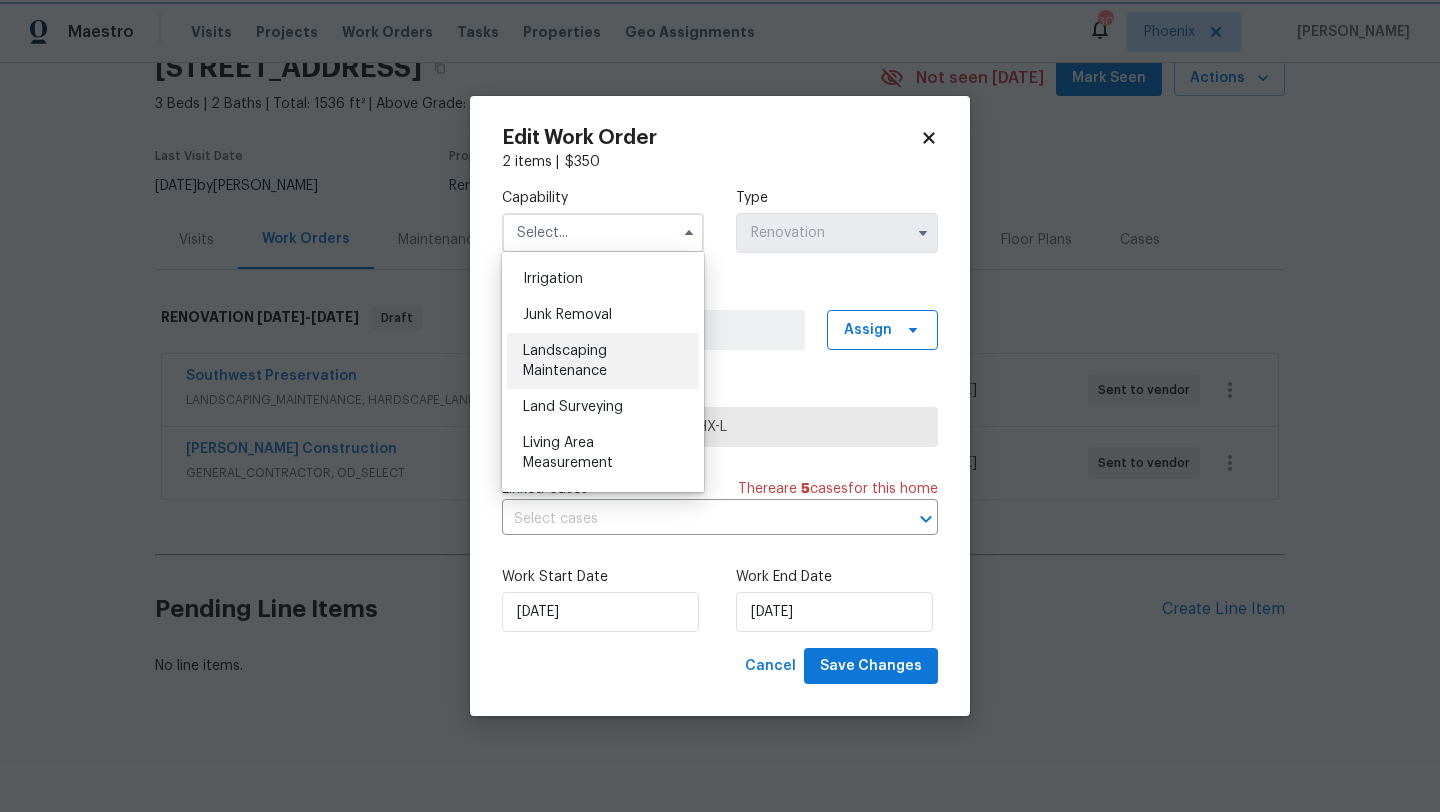 type on "Landscaping Maintenance" 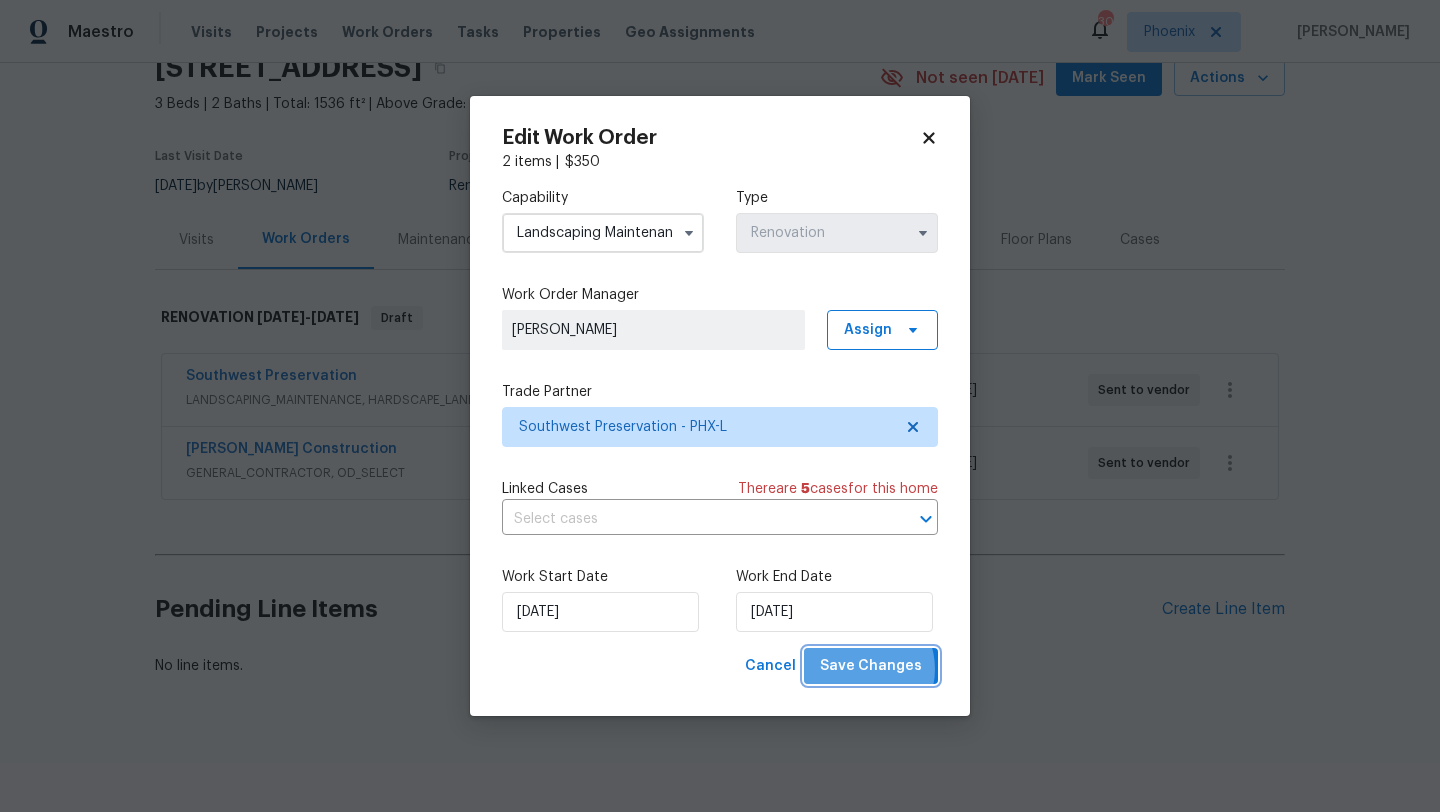 click on "Save Changes" at bounding box center [871, 666] 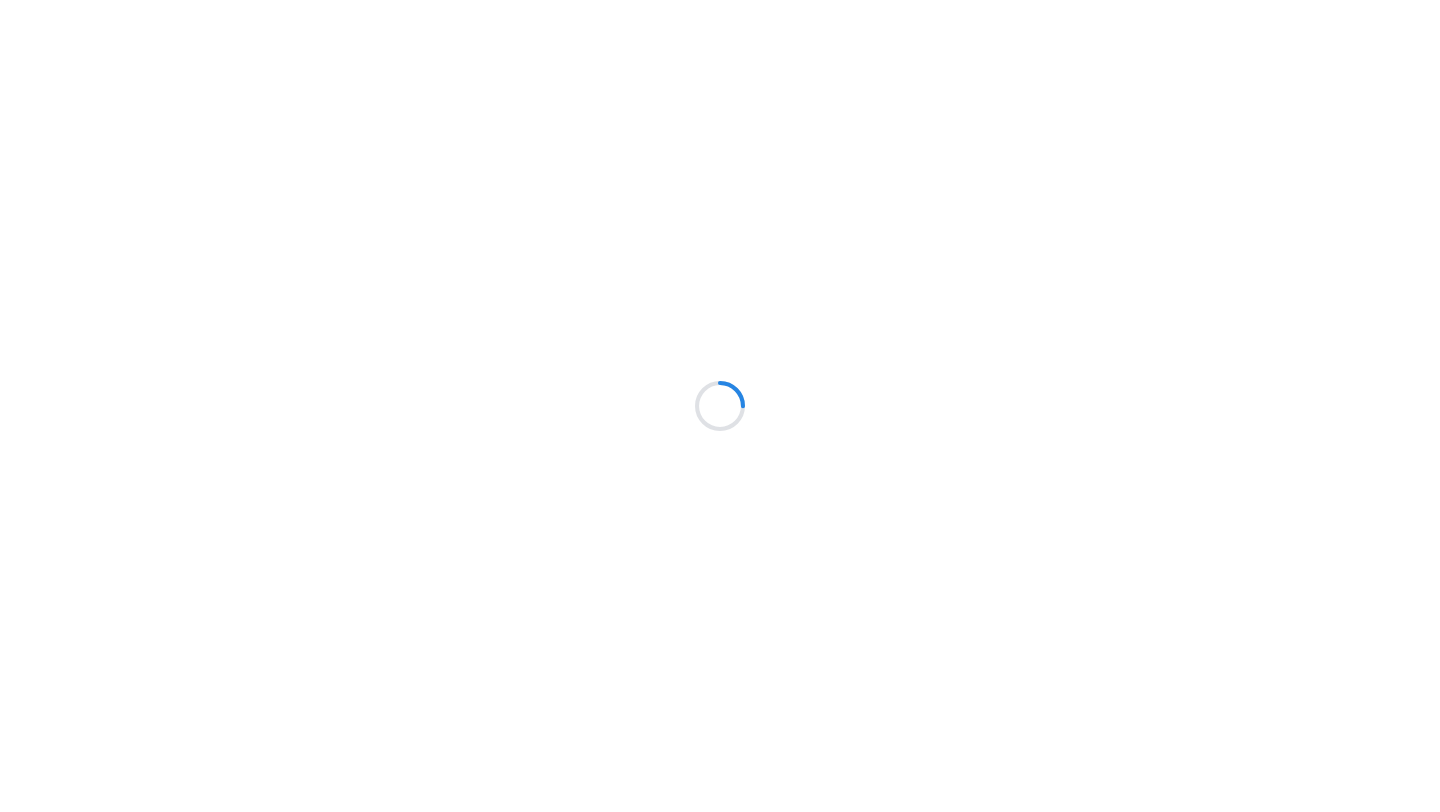 scroll, scrollTop: 0, scrollLeft: 0, axis: both 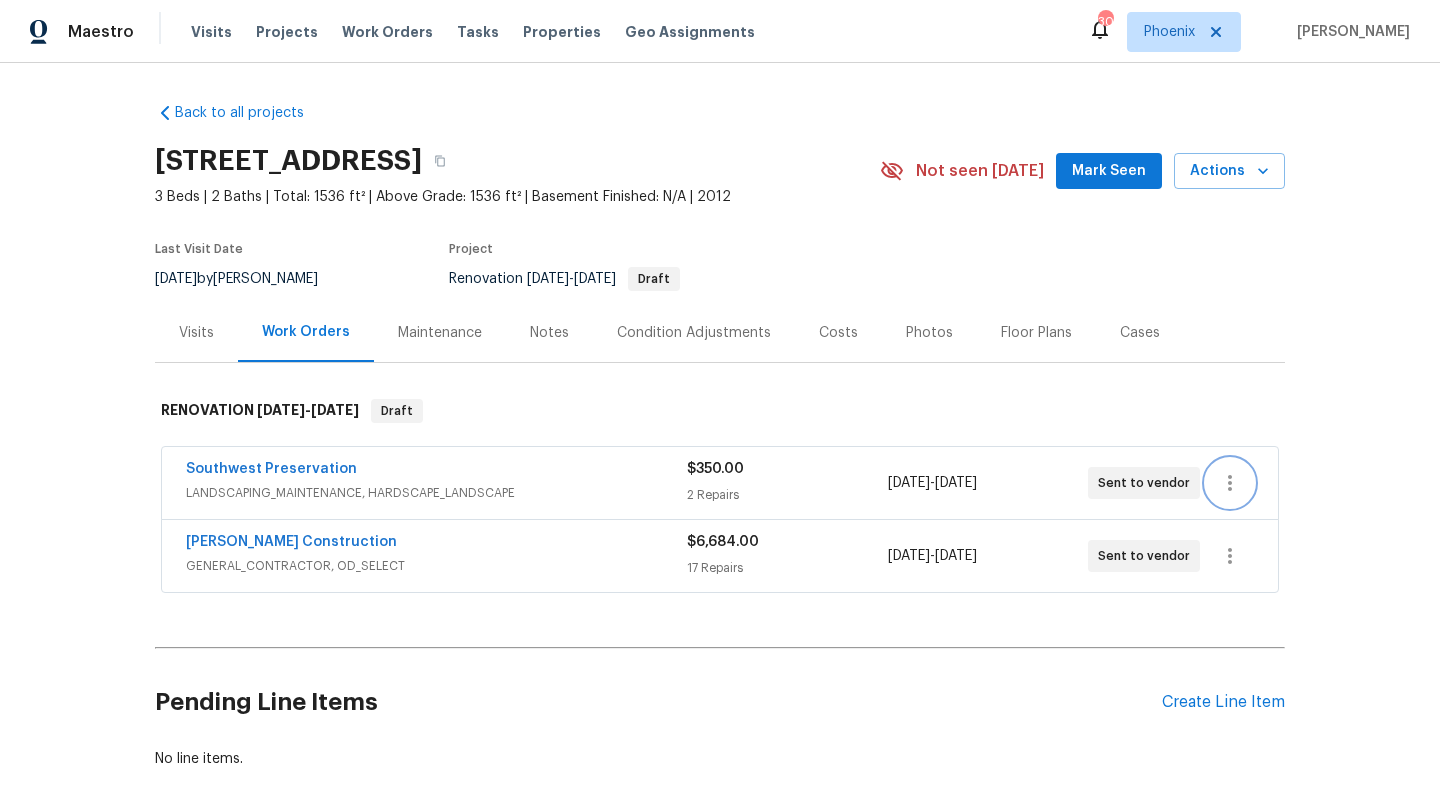 click 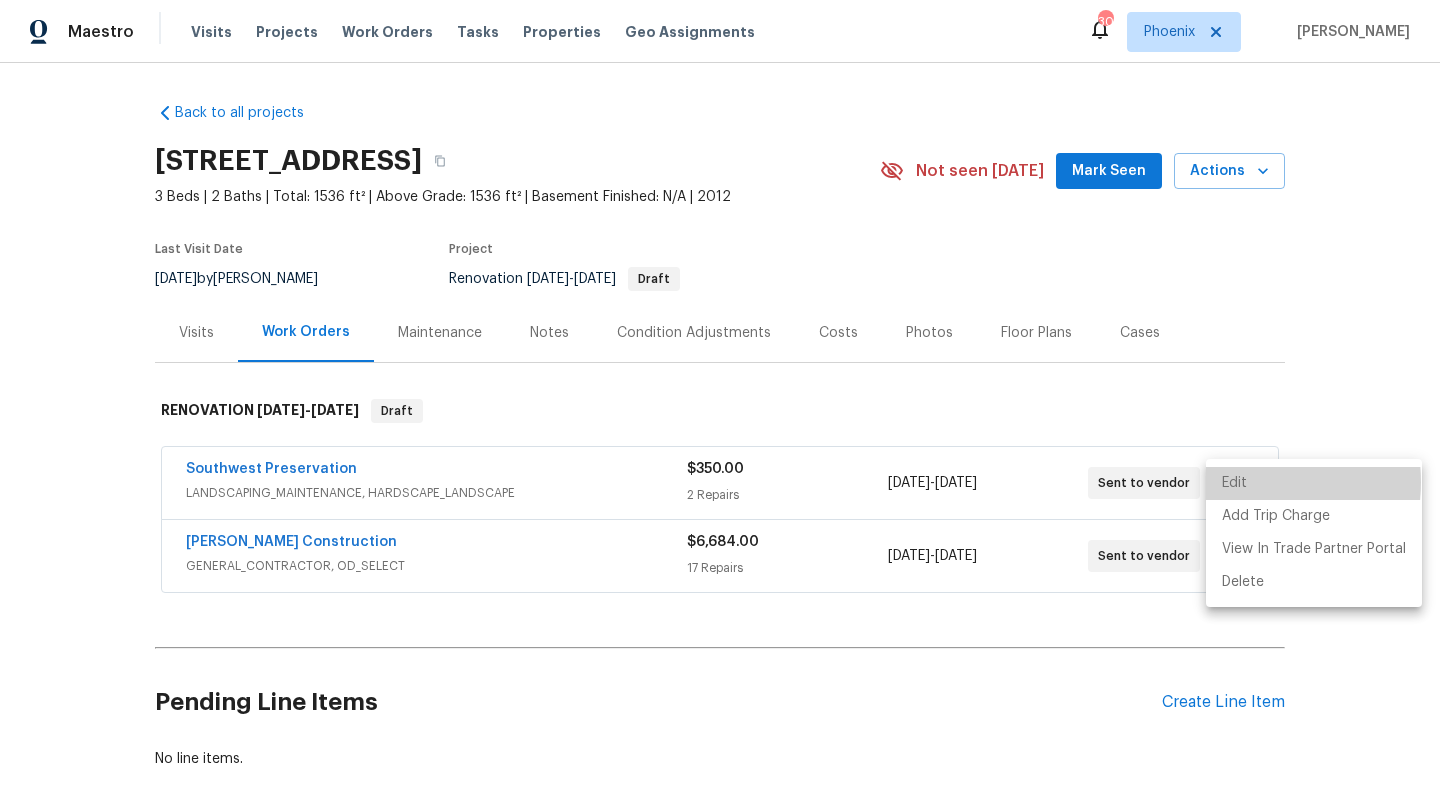 click on "Edit" at bounding box center (1314, 483) 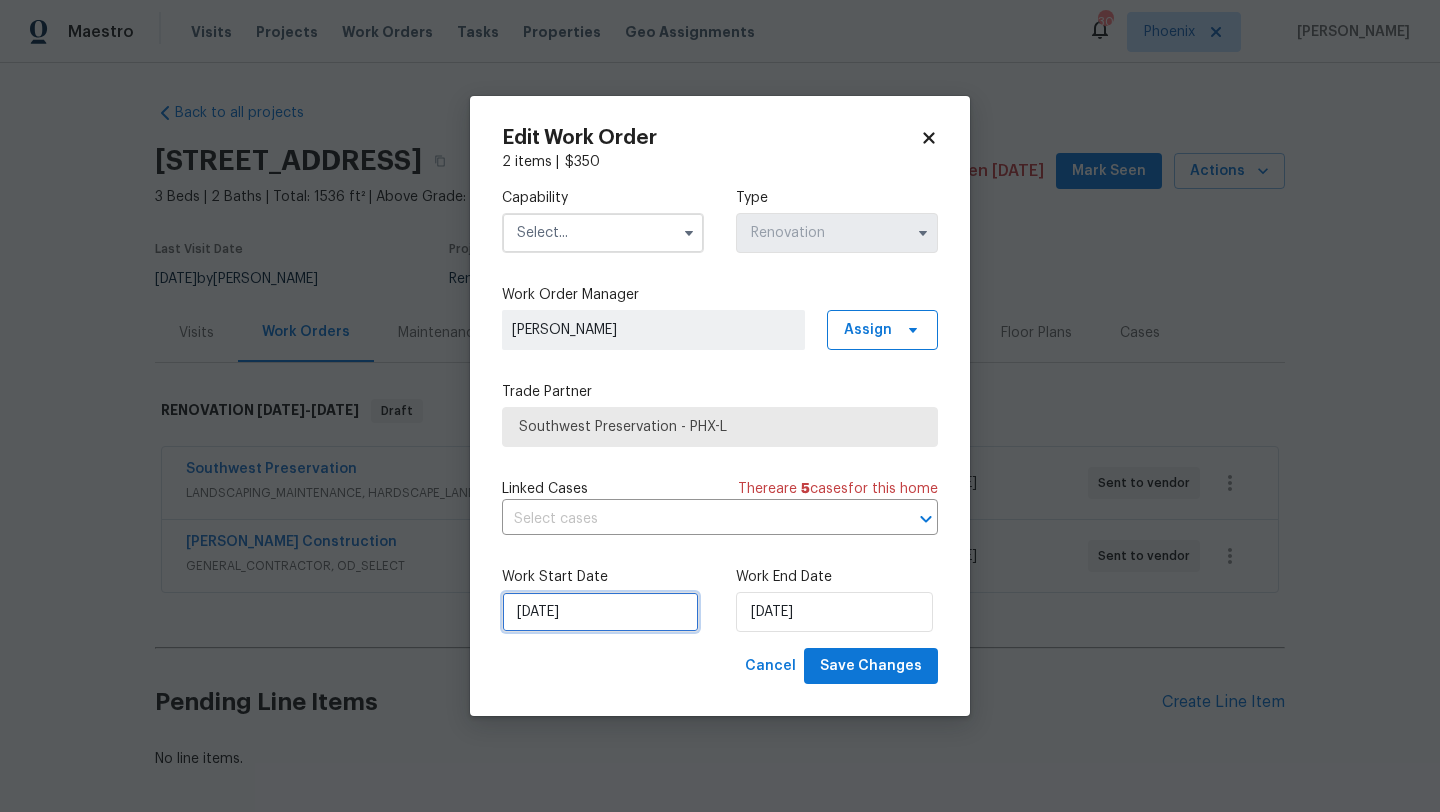 click on "[DATE]" at bounding box center (600, 612) 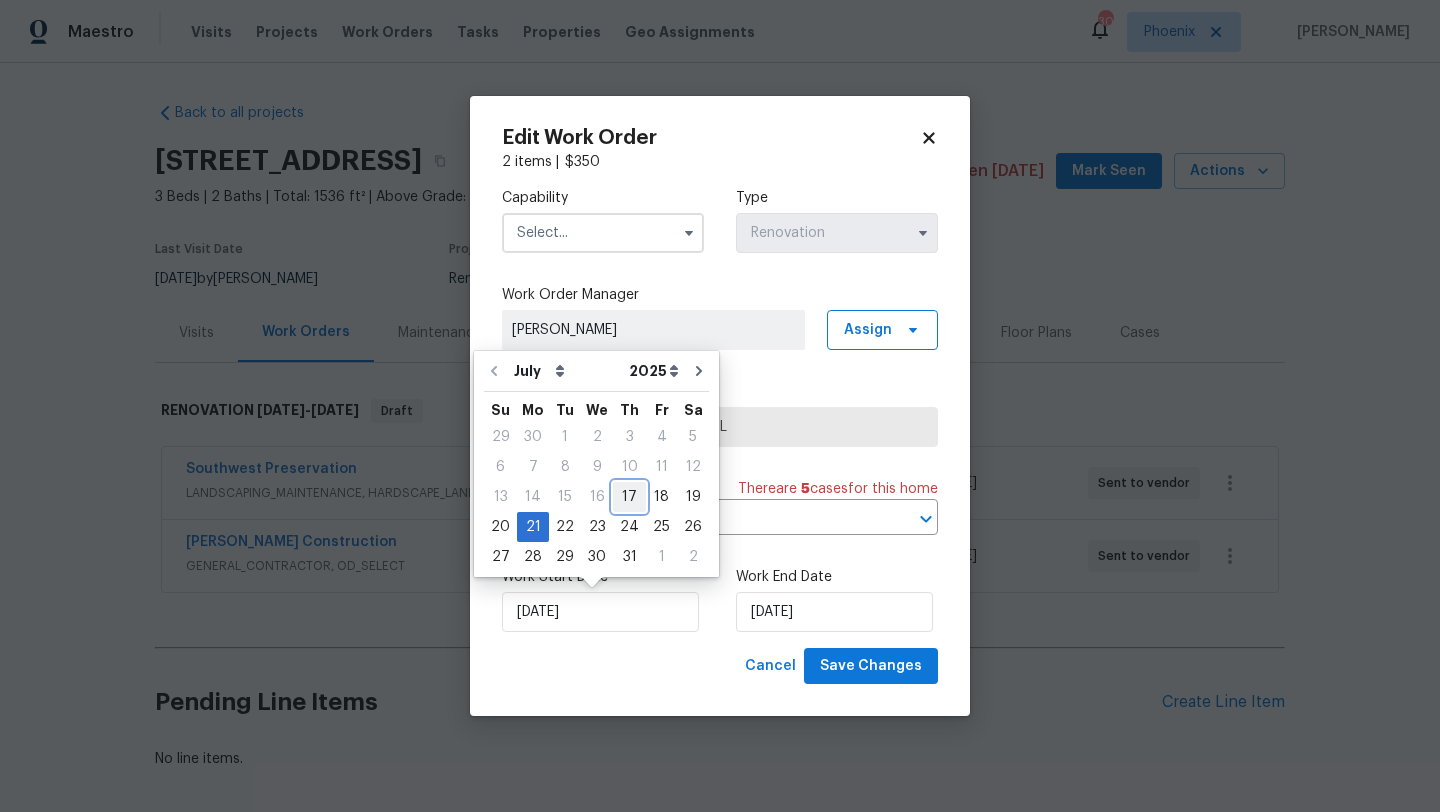 click on "17" at bounding box center [629, 497] 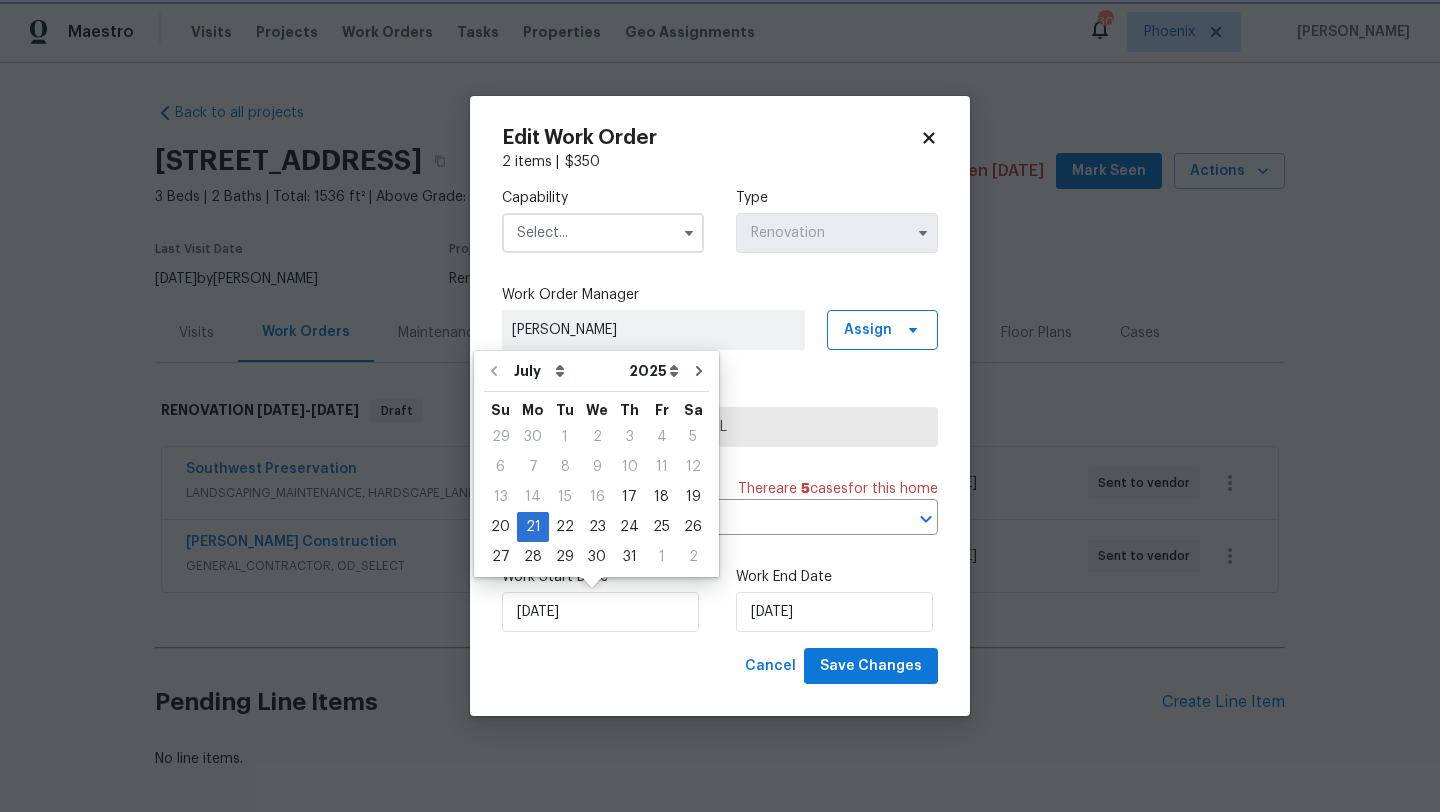 type on "[DATE]" 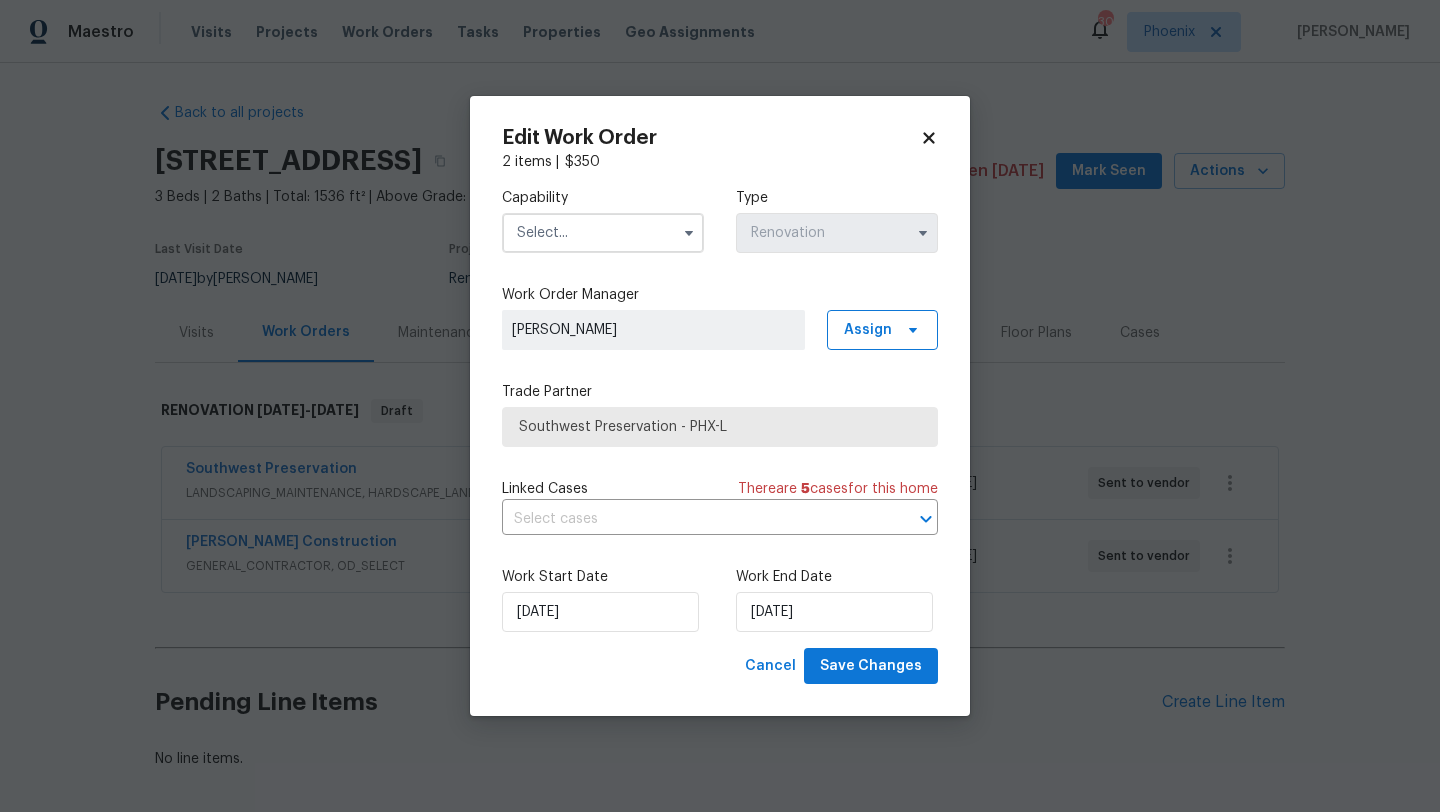 click at bounding box center [603, 233] 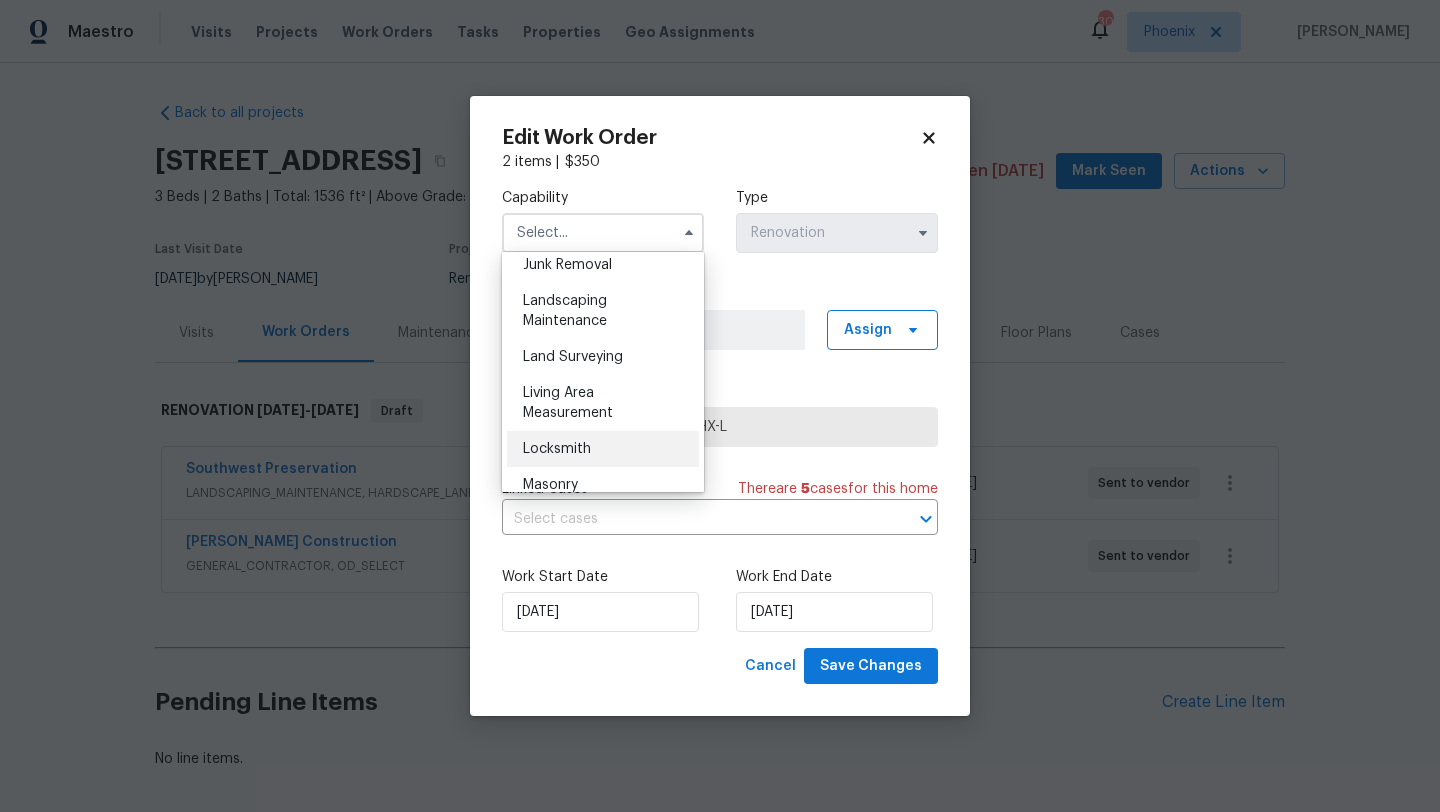 scroll, scrollTop: 1282, scrollLeft: 0, axis: vertical 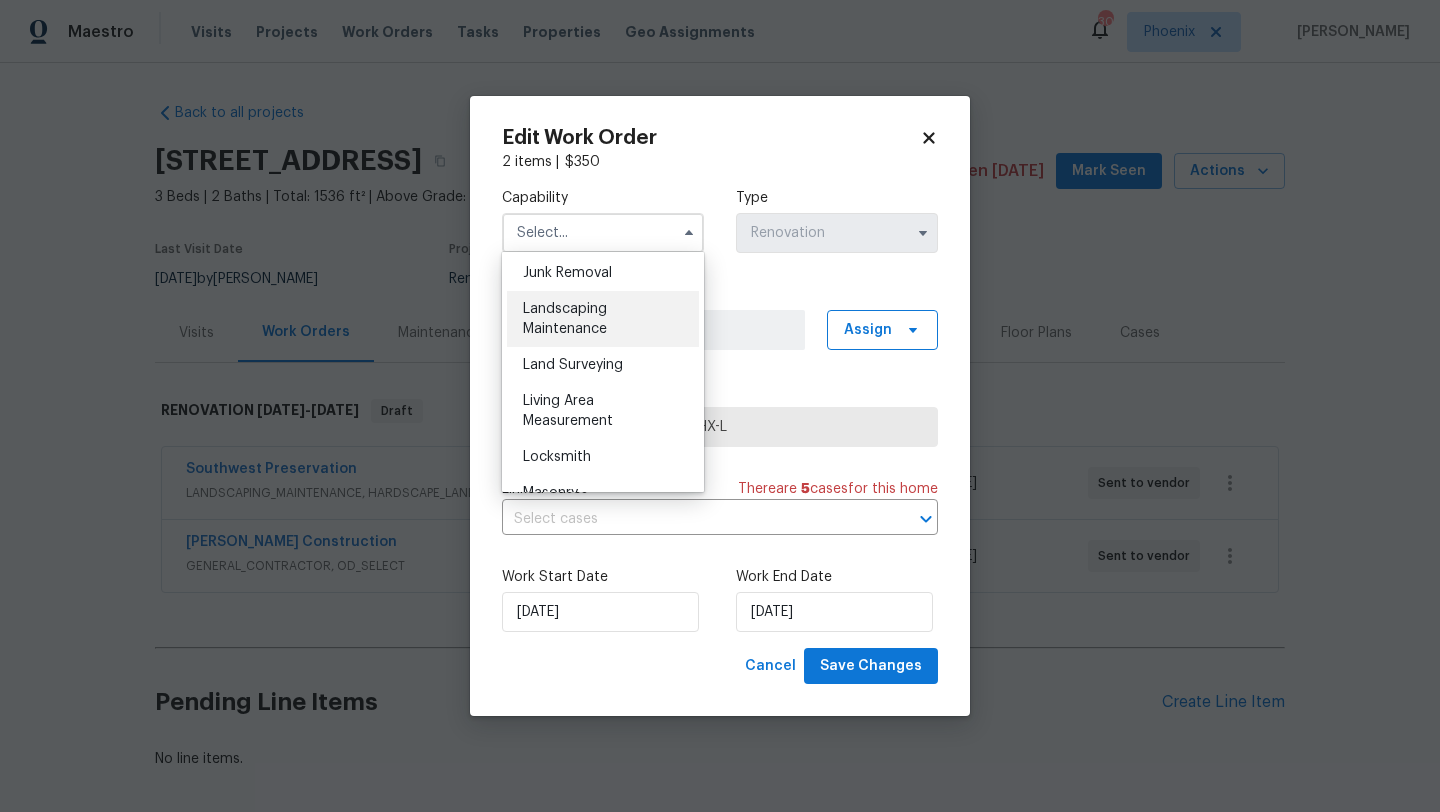 click on "Landscaping Maintenance" at bounding box center [603, 319] 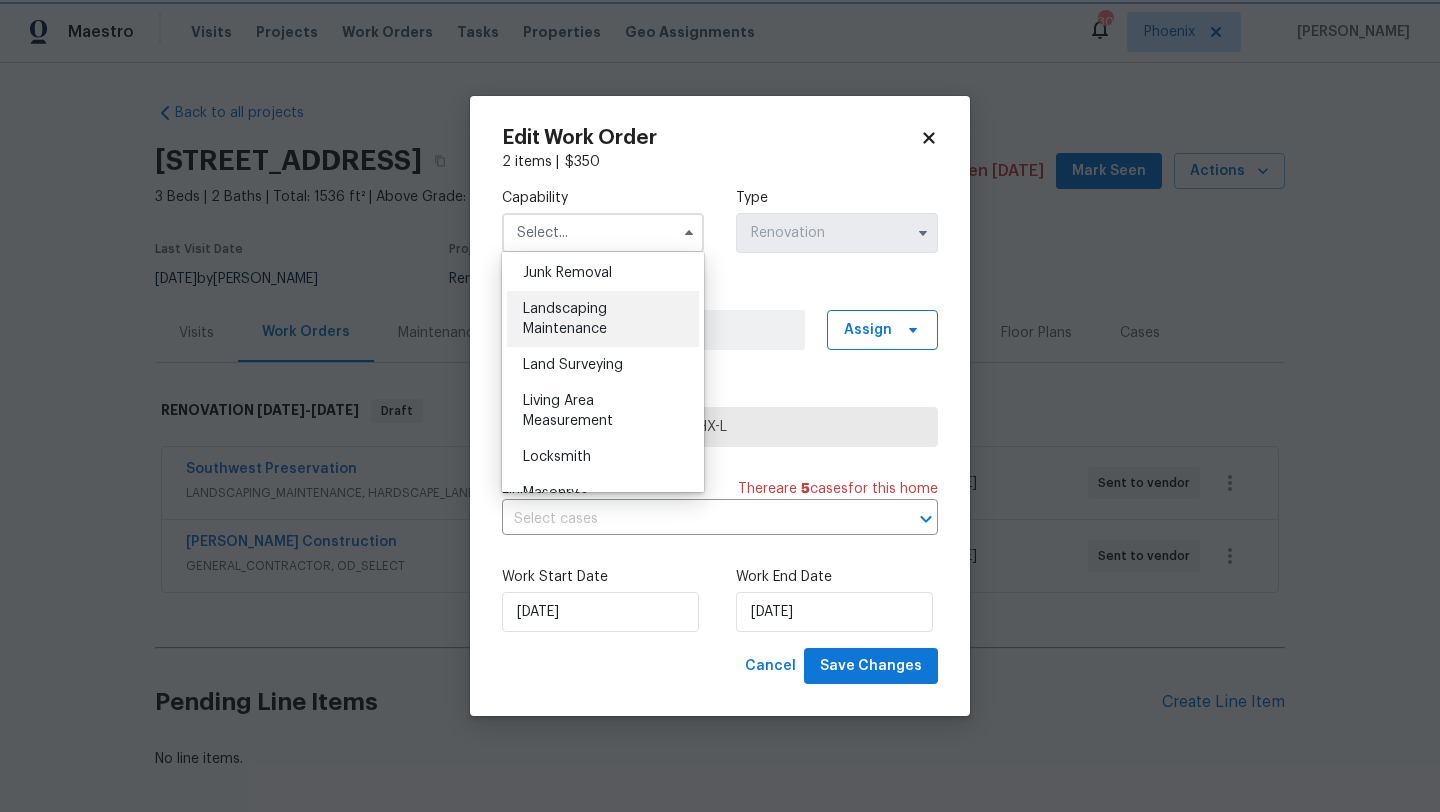 type on "Landscaping Maintenance" 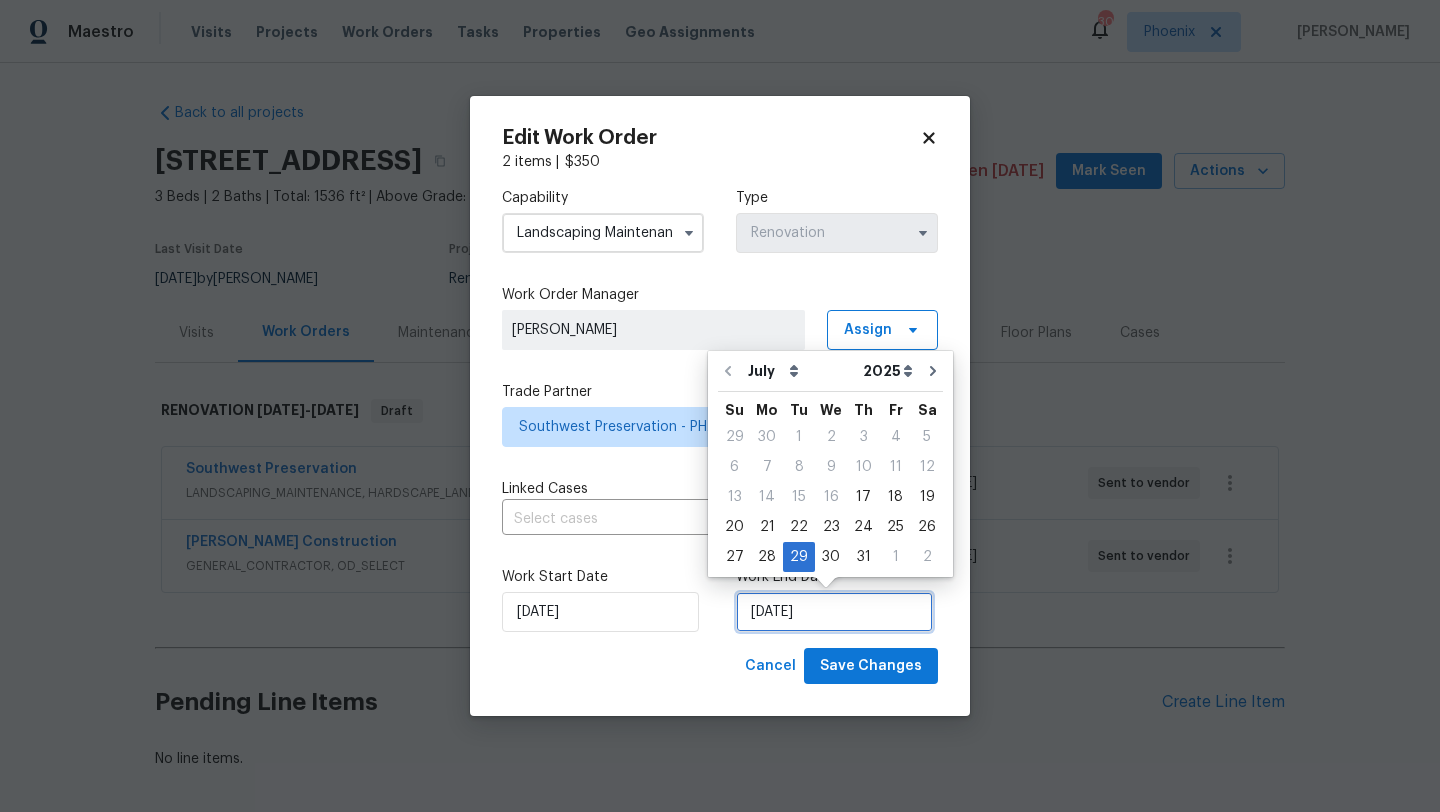 click on "7/29/2025" at bounding box center [834, 612] 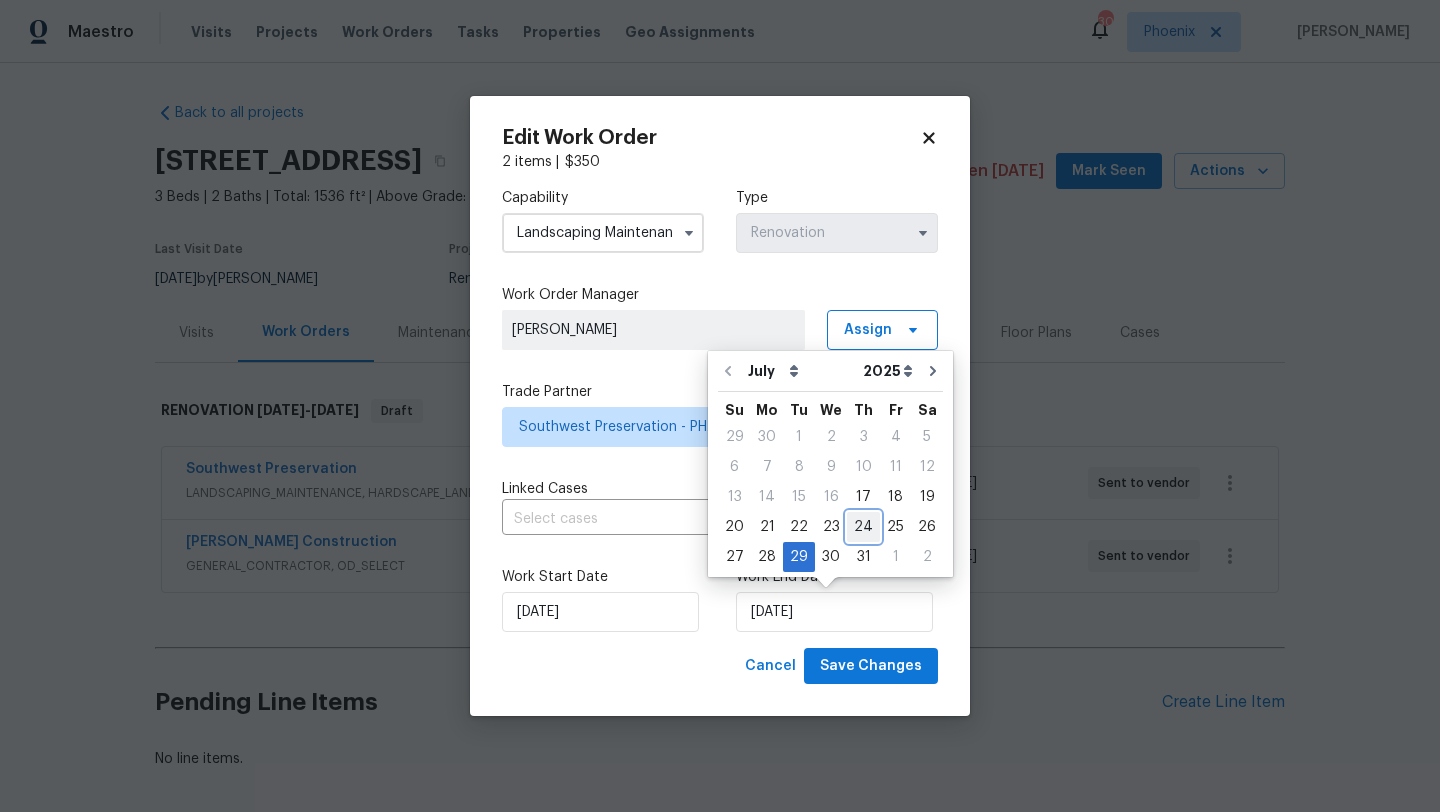 click on "24" at bounding box center [863, 527] 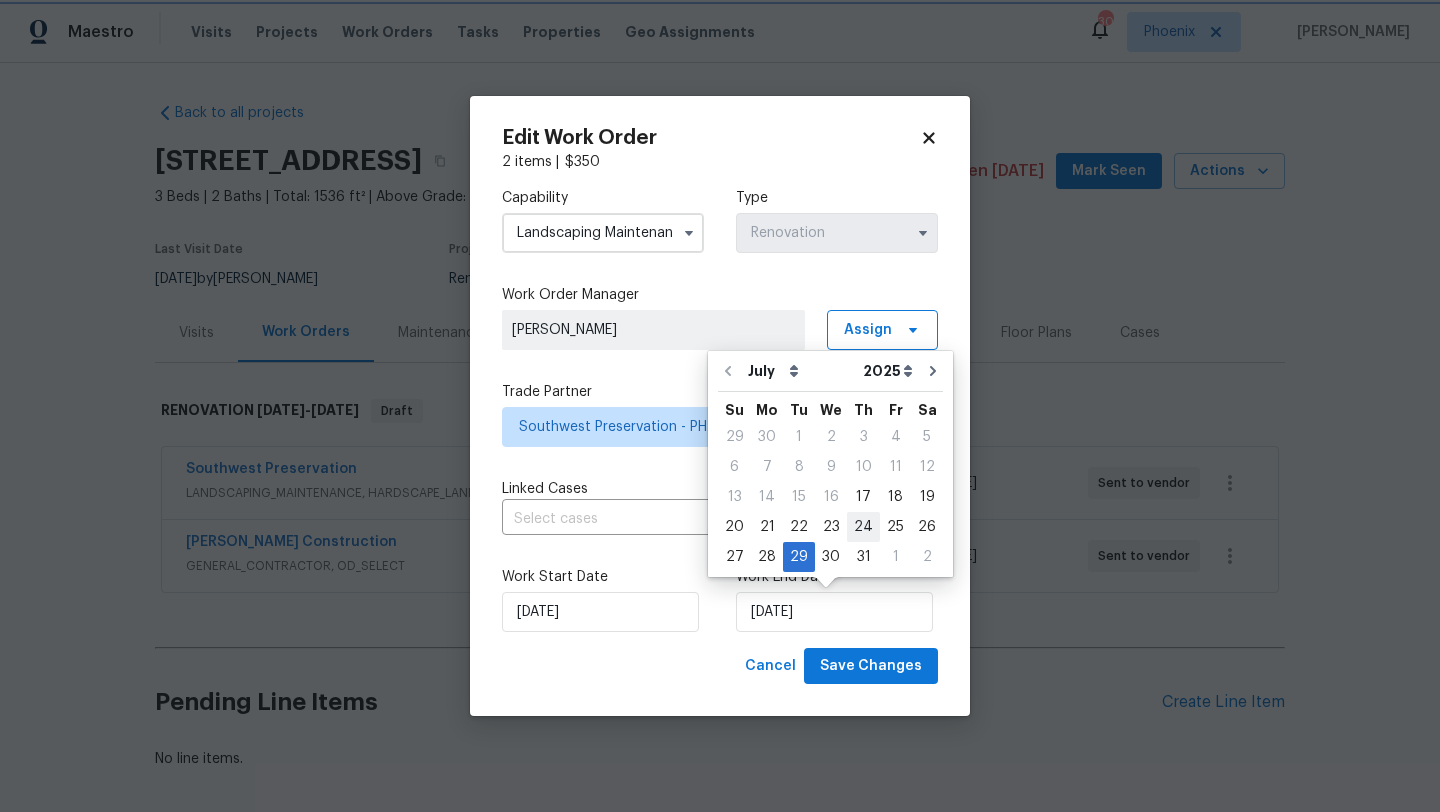type on "[DATE]" 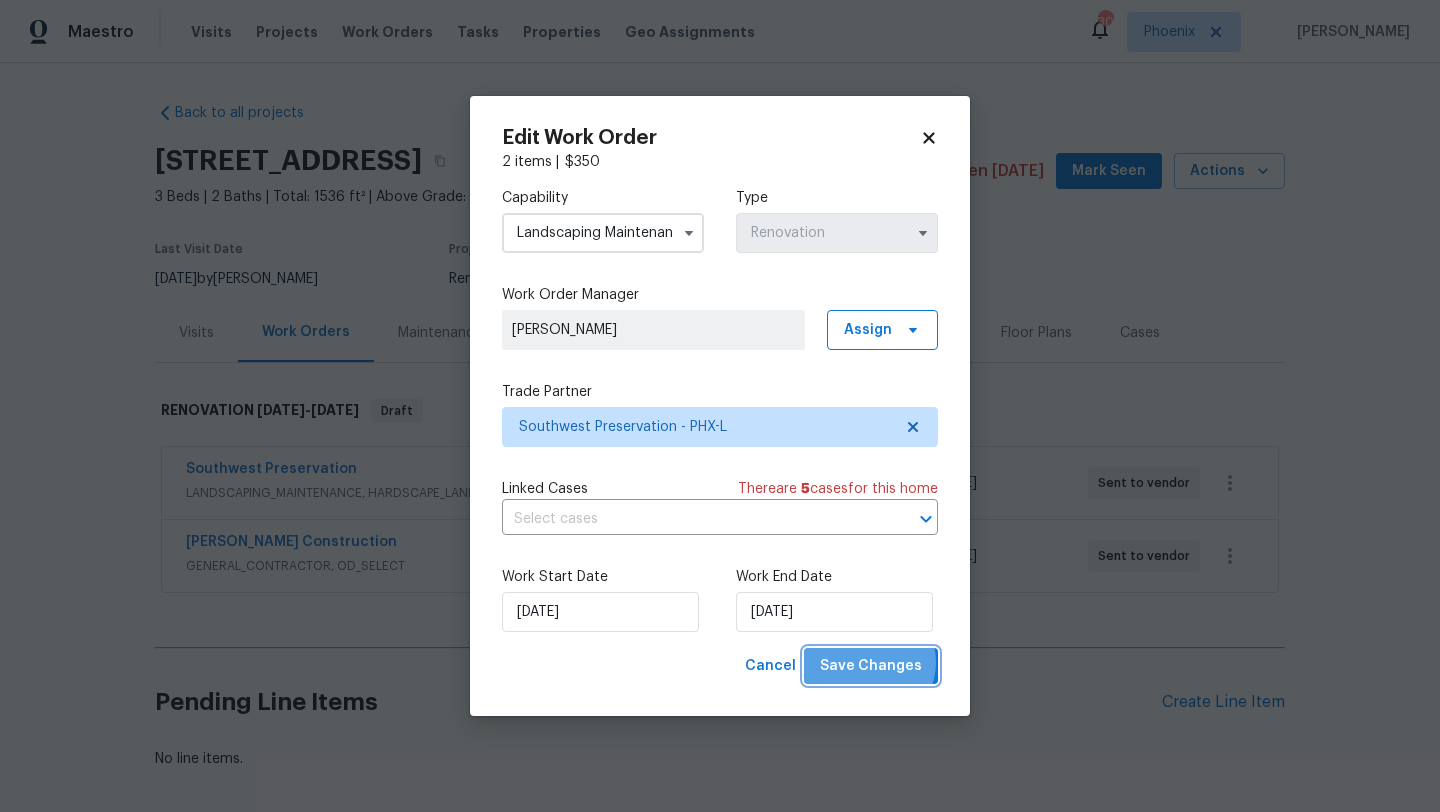 click on "Save Changes" at bounding box center (871, 666) 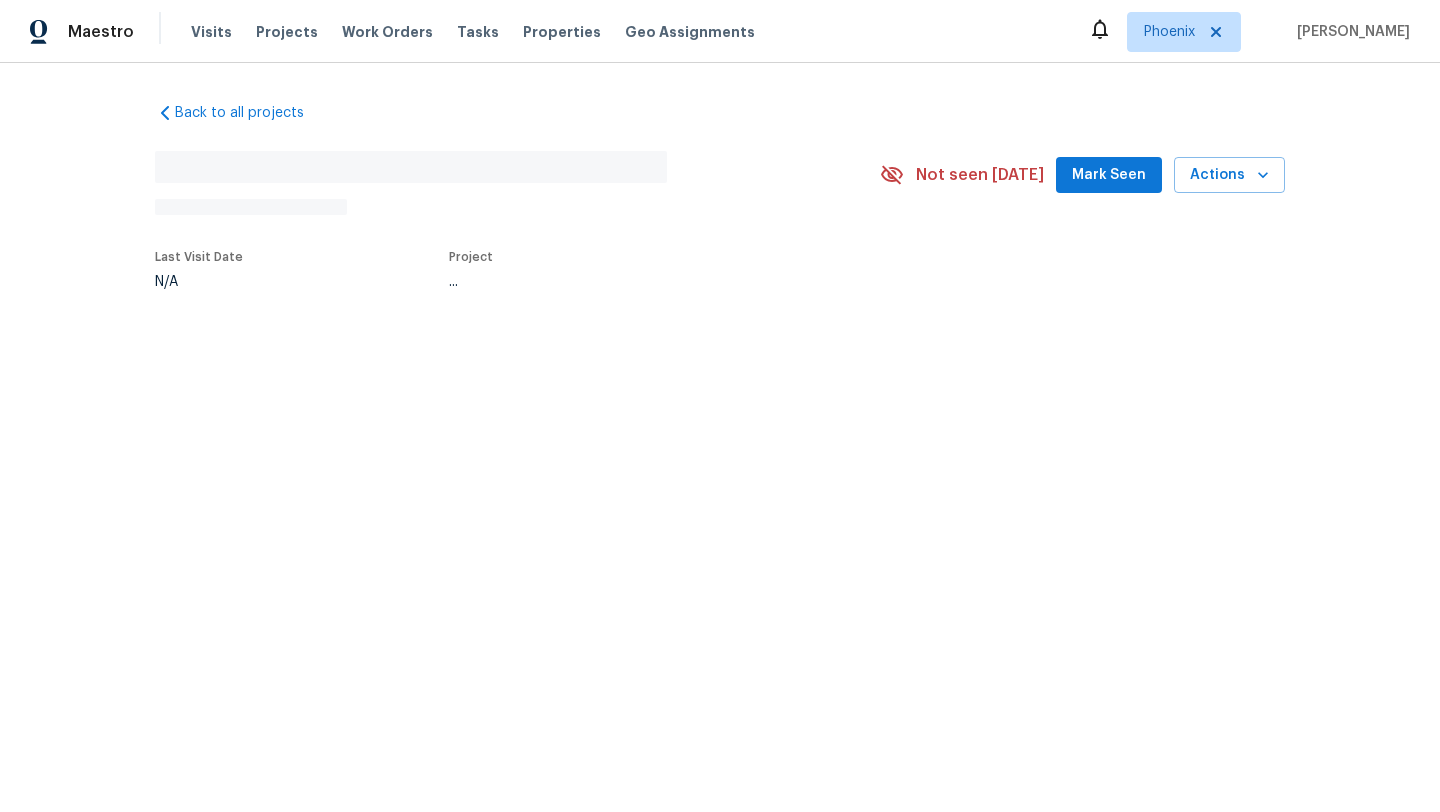 scroll, scrollTop: 0, scrollLeft: 0, axis: both 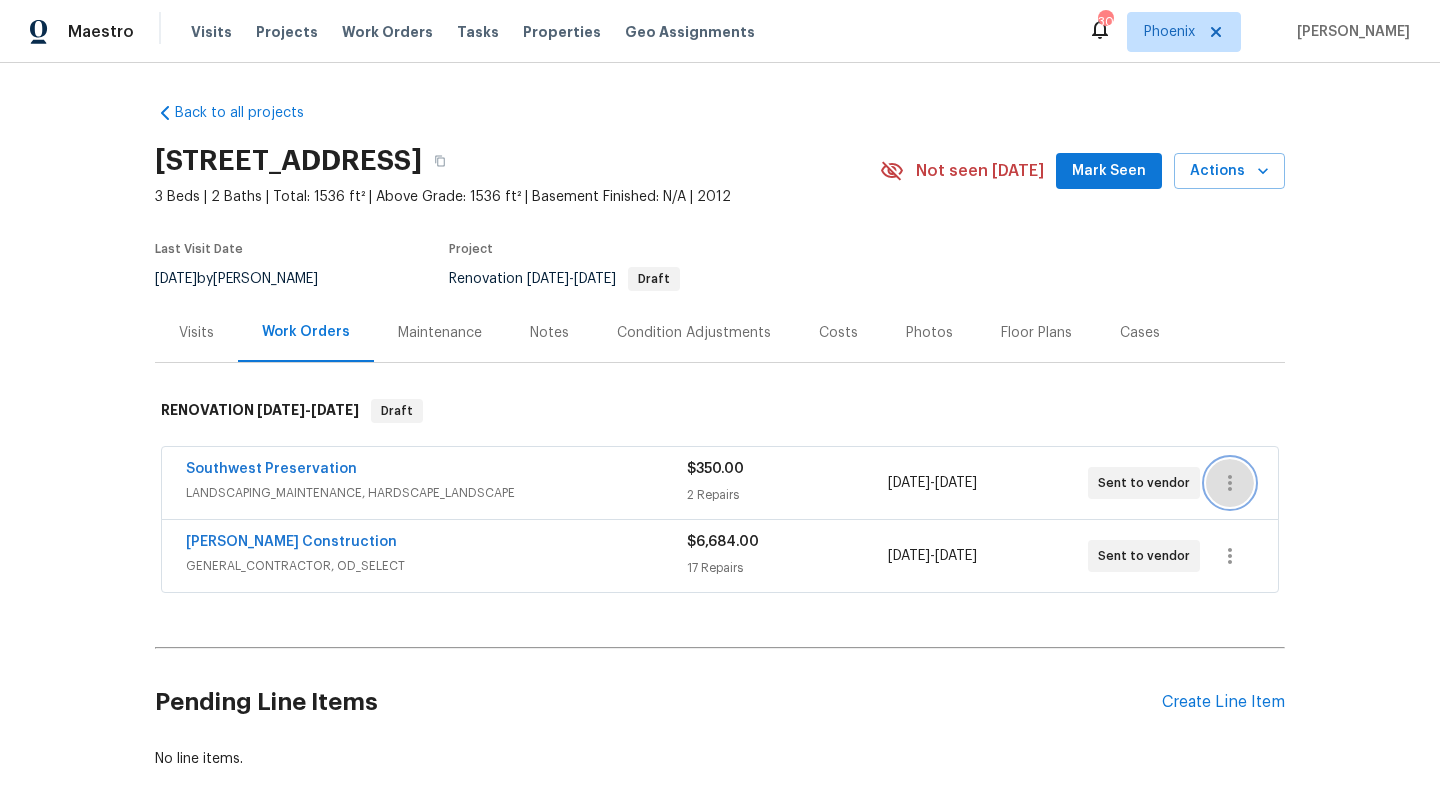 click 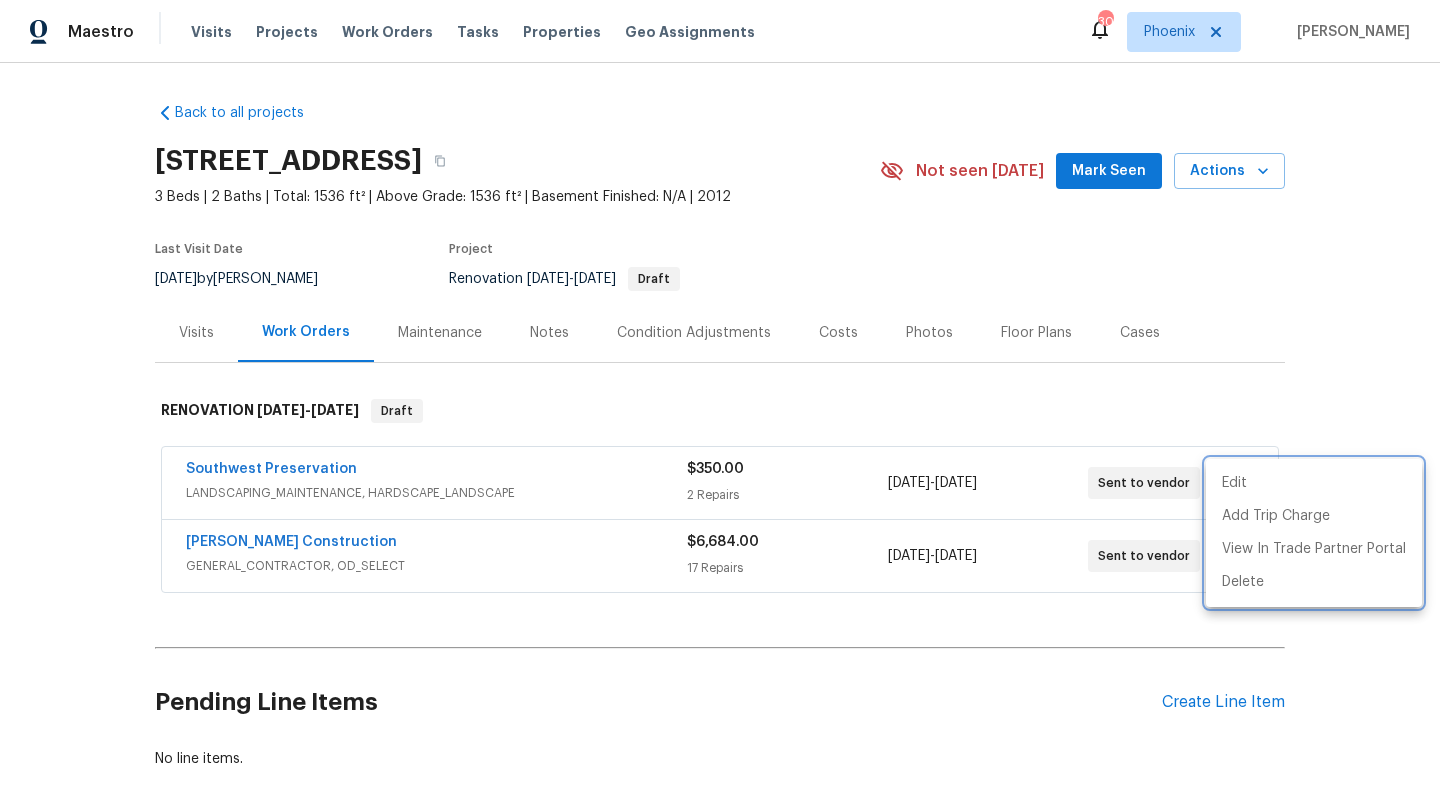 click at bounding box center [720, 406] 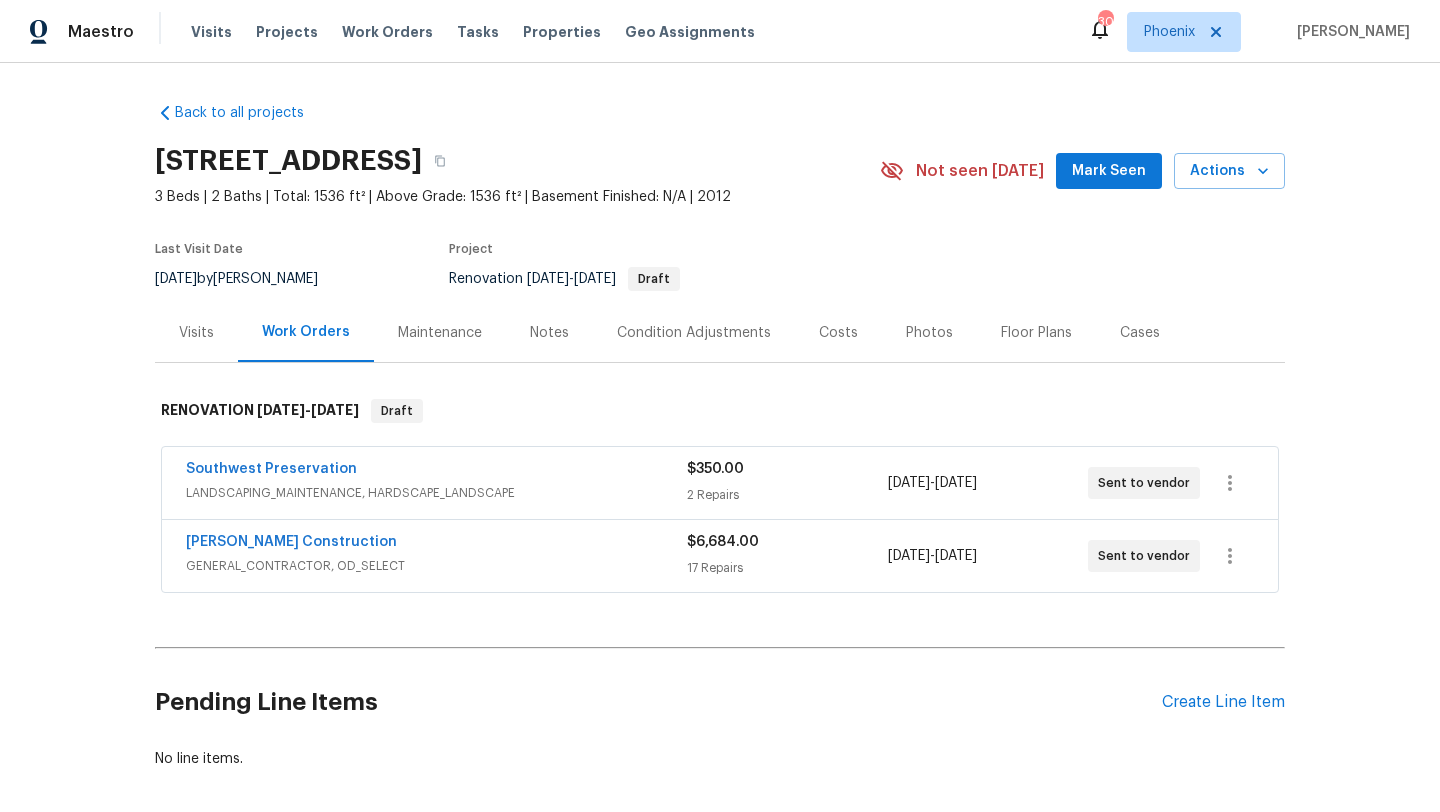click on "[STREET_ADDRESS] 3 Beds | 2 Baths | Total: 1536 ft² | Above Grade: 1536 ft² | Basement Finished: N/A | 2012 Not seen [DATE] Mark Seen Actions Last Visit Date [DATE]  by  [PERSON_NAME]   Project Renovation   [DATE]  -  [DATE] Draft" at bounding box center [720, 219] 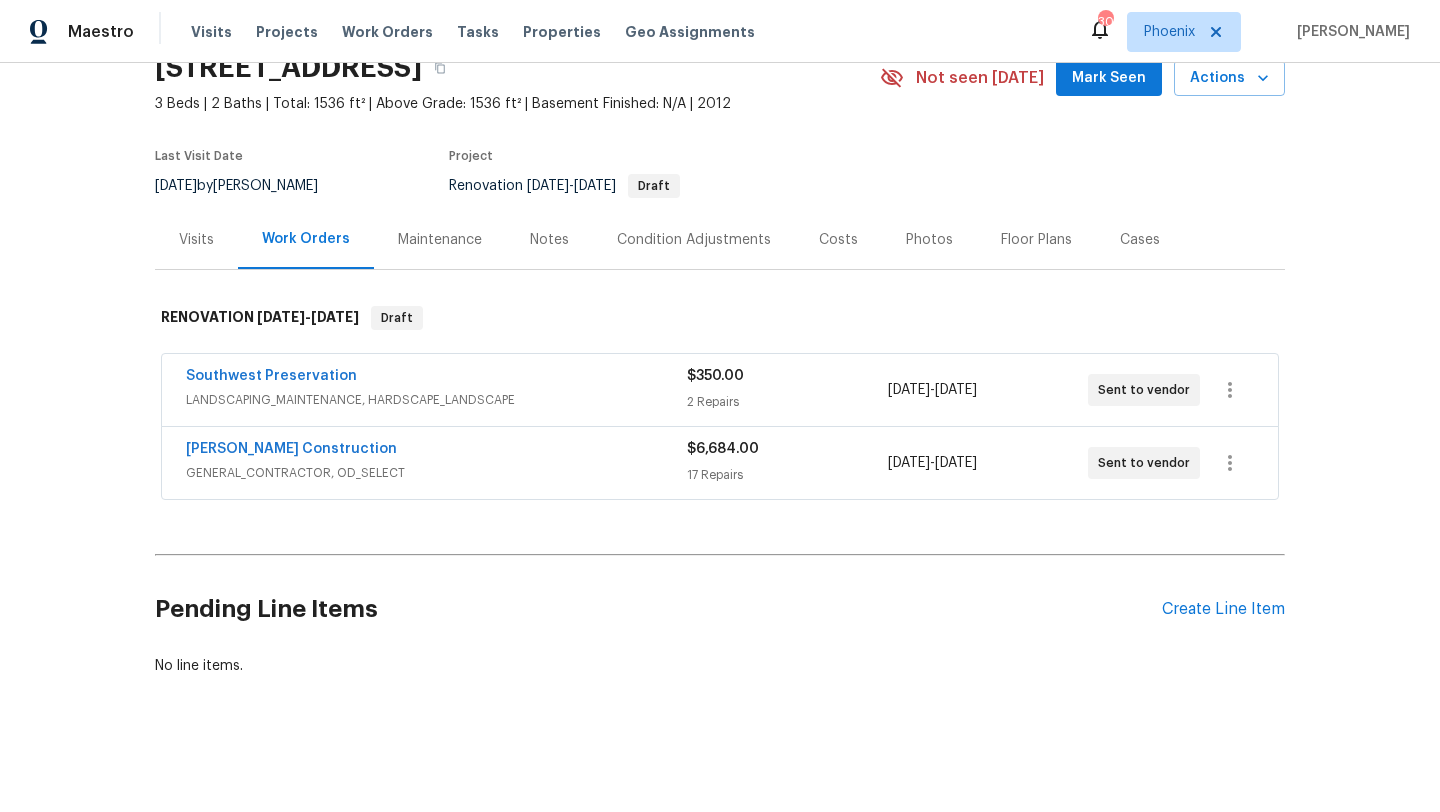 click on "Notes" at bounding box center (549, 240) 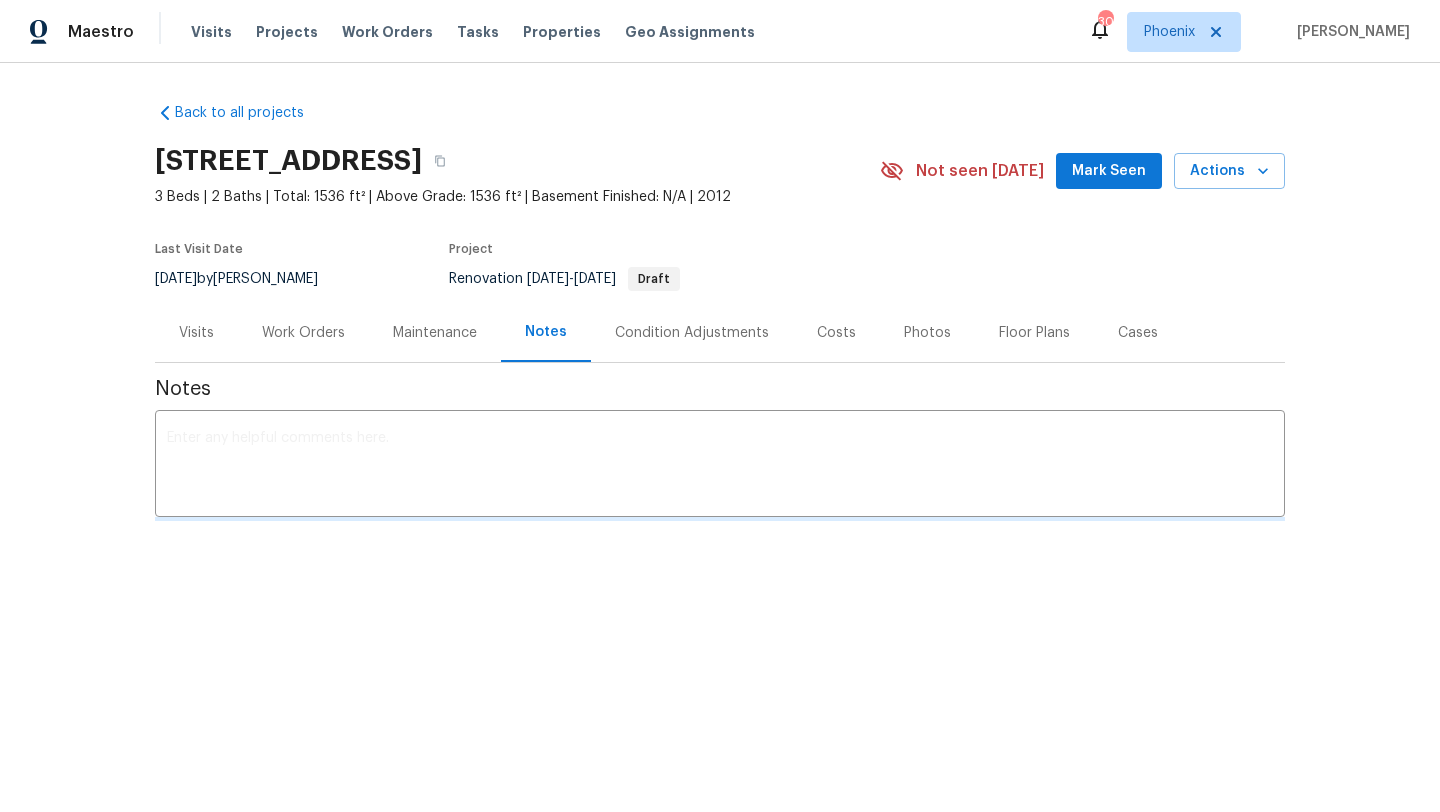 scroll, scrollTop: 0, scrollLeft: 0, axis: both 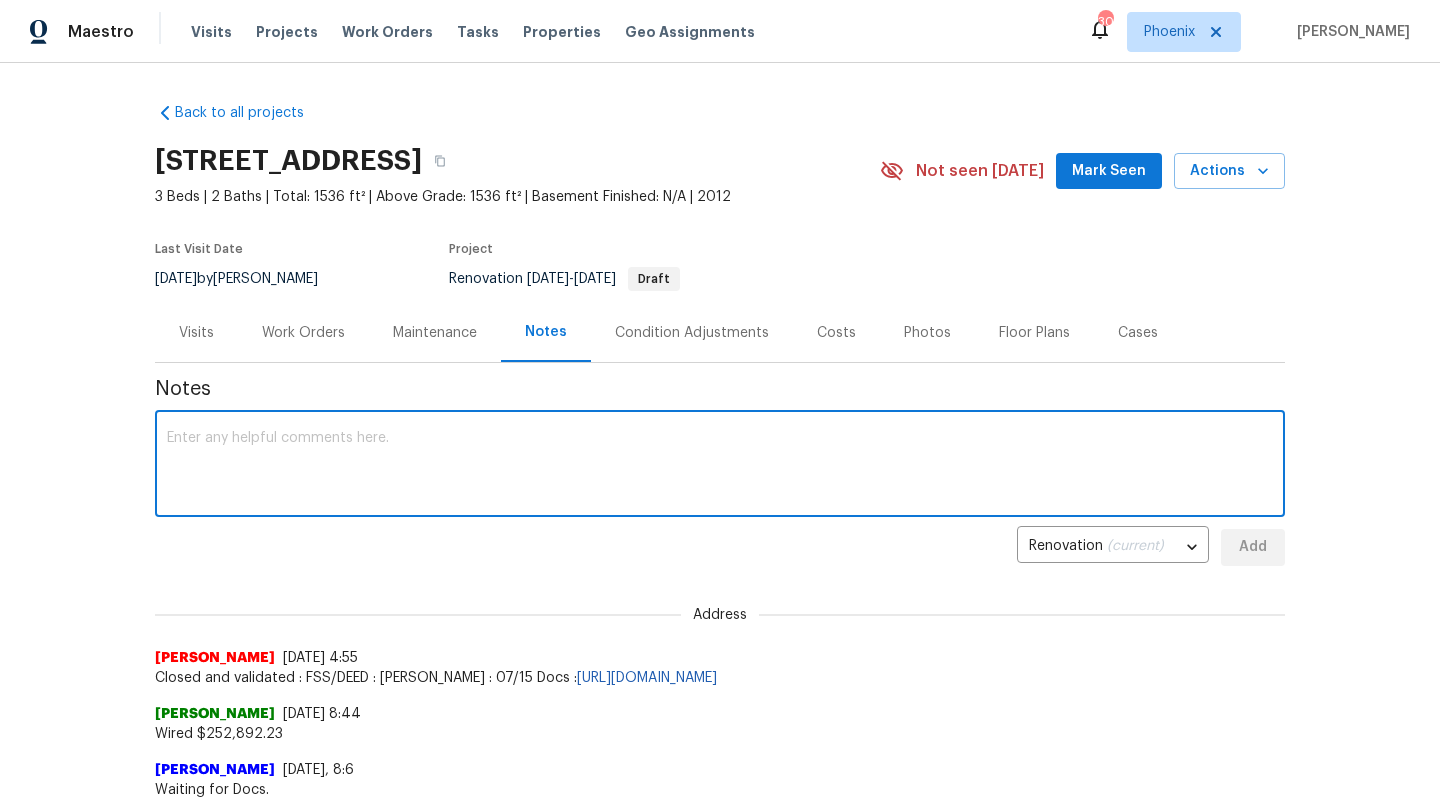click at bounding box center [720, 466] 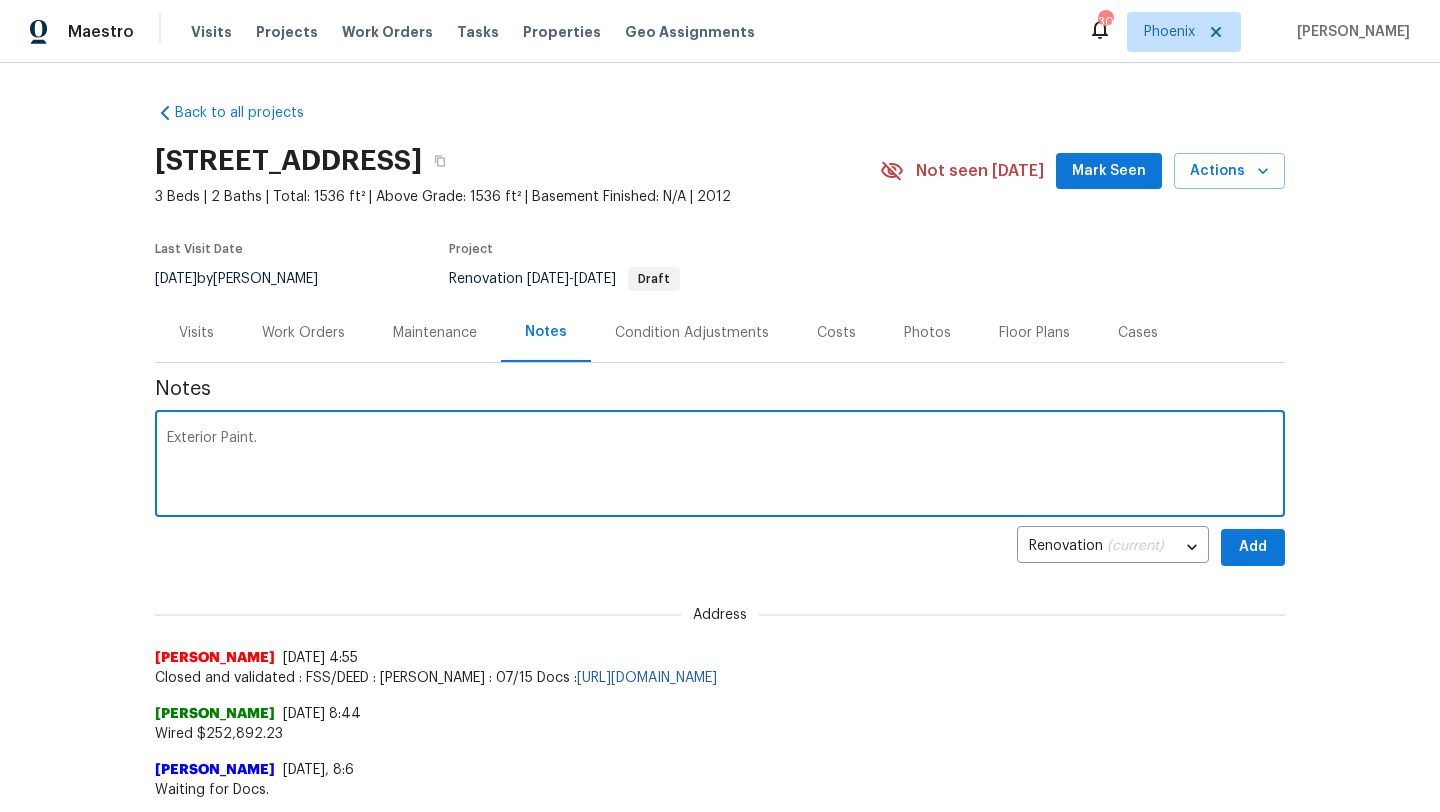 paste on "[URL][DOMAIN_NAME][PERSON_NAME]" 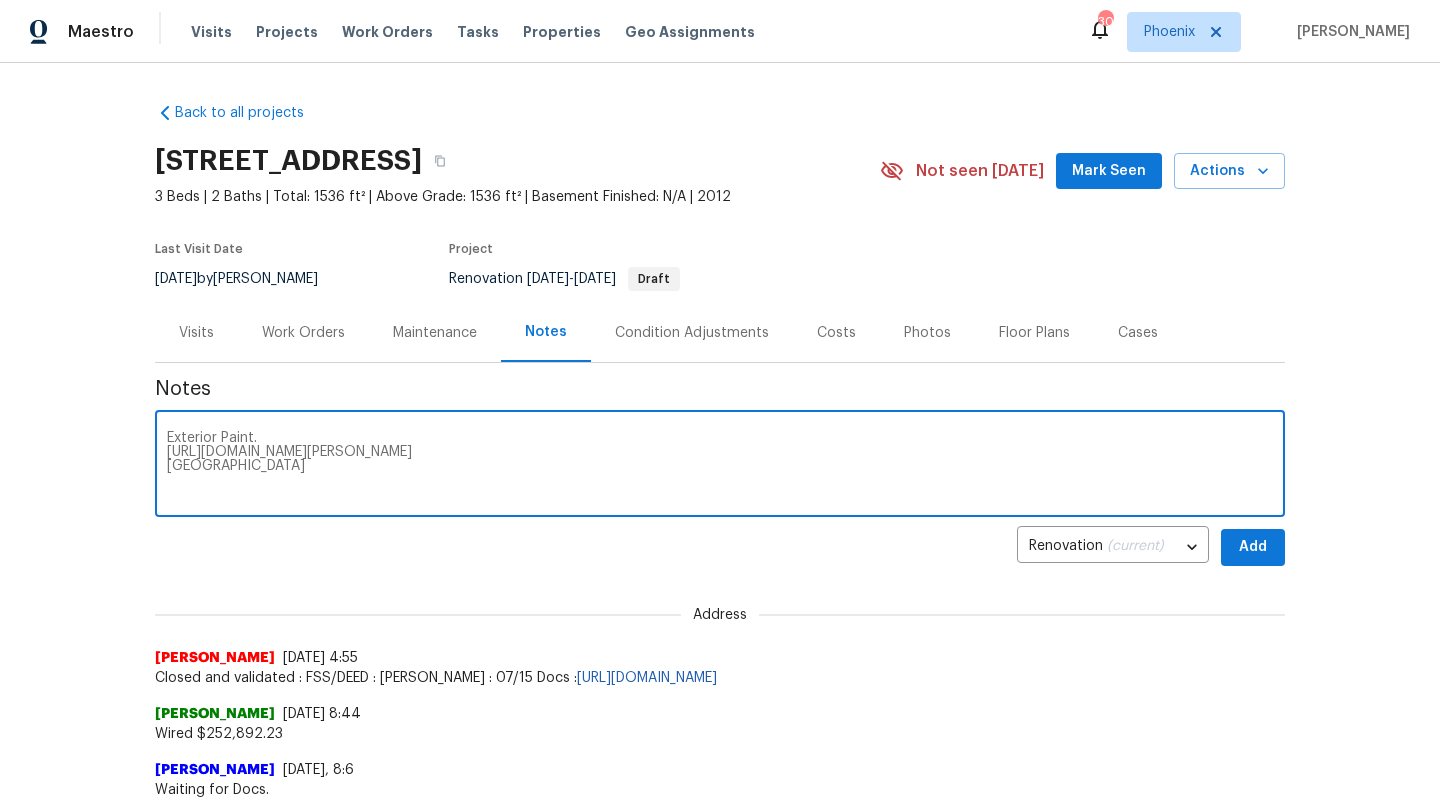 click on "Exterior Paint.
[URL][DOMAIN_NAME][PERSON_NAME]
[GEOGRAPHIC_DATA]" at bounding box center [720, 466] 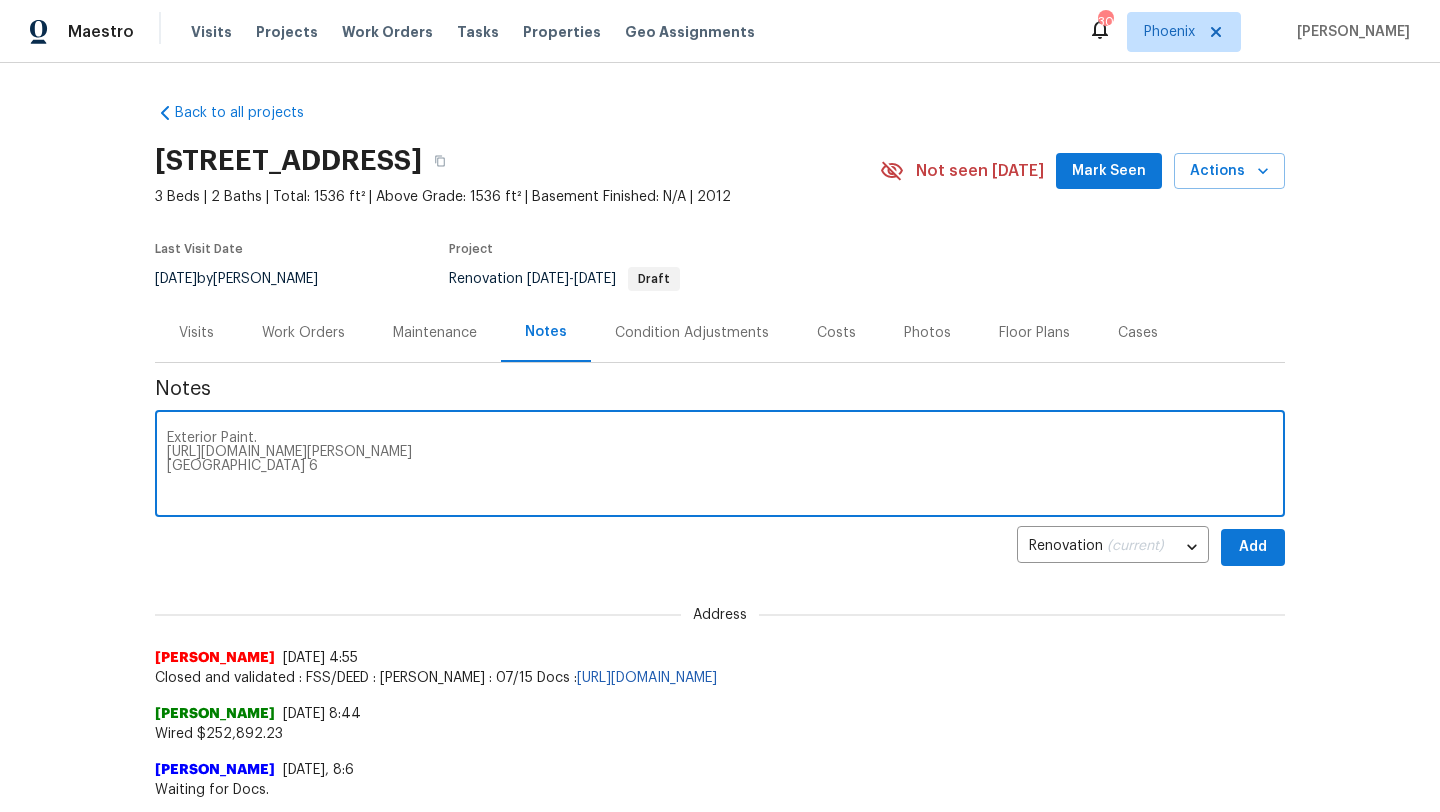 click on "Exterior Paint.
[URL][DOMAIN_NAME][PERSON_NAME]
[GEOGRAPHIC_DATA] 6" at bounding box center (720, 466) 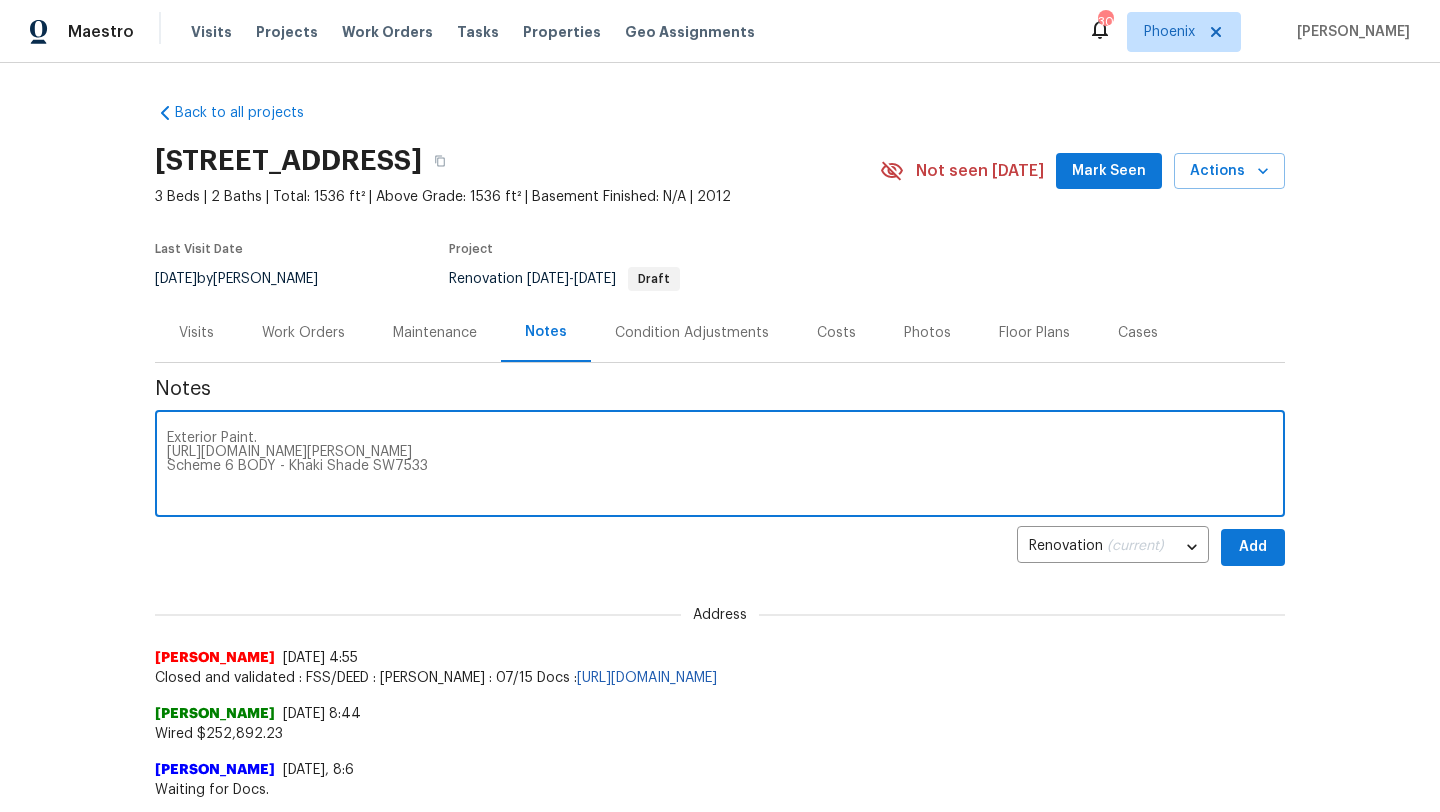 click on "Exterior Paint.
[URL][DOMAIN_NAME][PERSON_NAME]
Scheme 6 BODY - Khaki Shade SW7533" at bounding box center [720, 466] 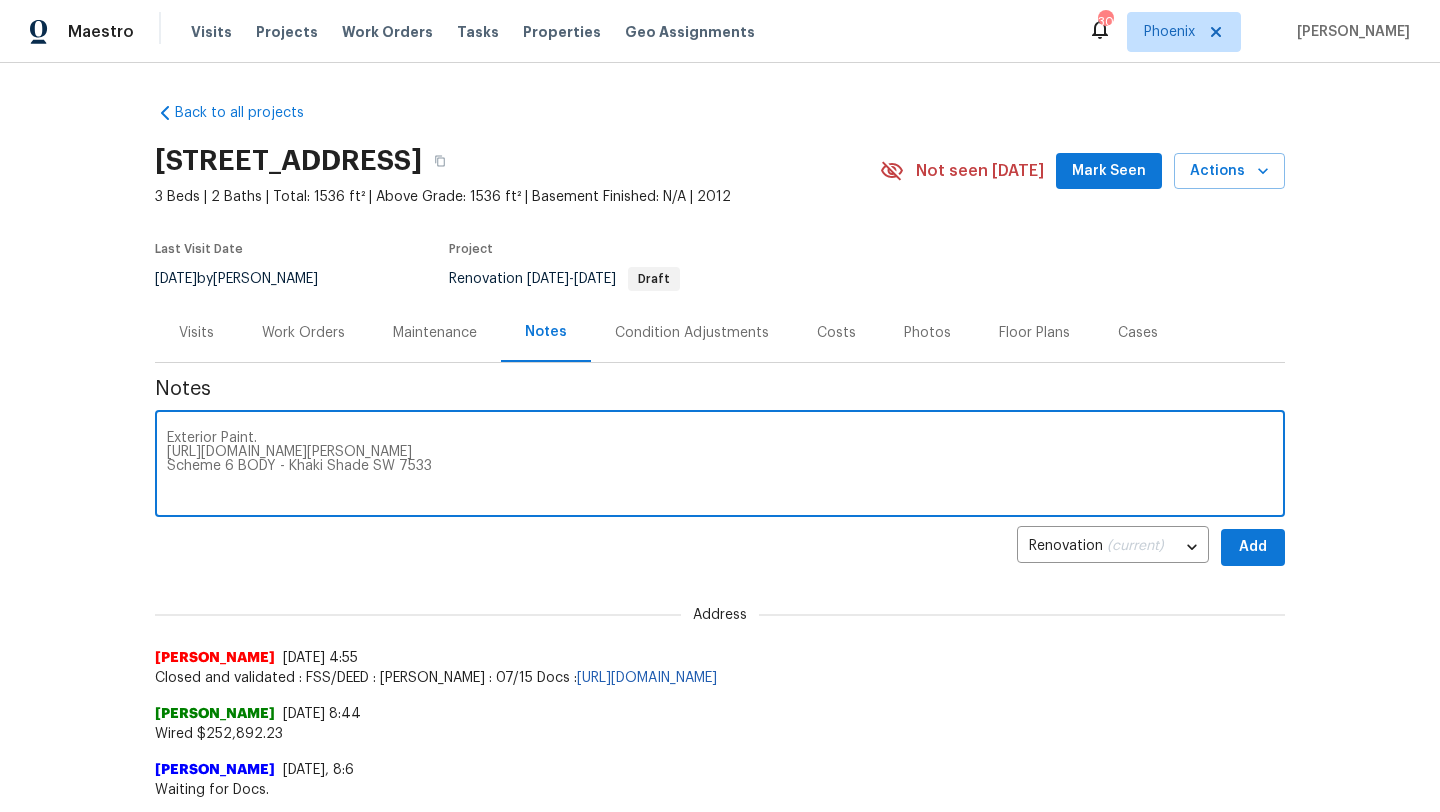 click on "Exterior Paint.
[URL][DOMAIN_NAME][PERSON_NAME]
Scheme 6 BODY - Khaki Shade SW 7533" at bounding box center [720, 466] 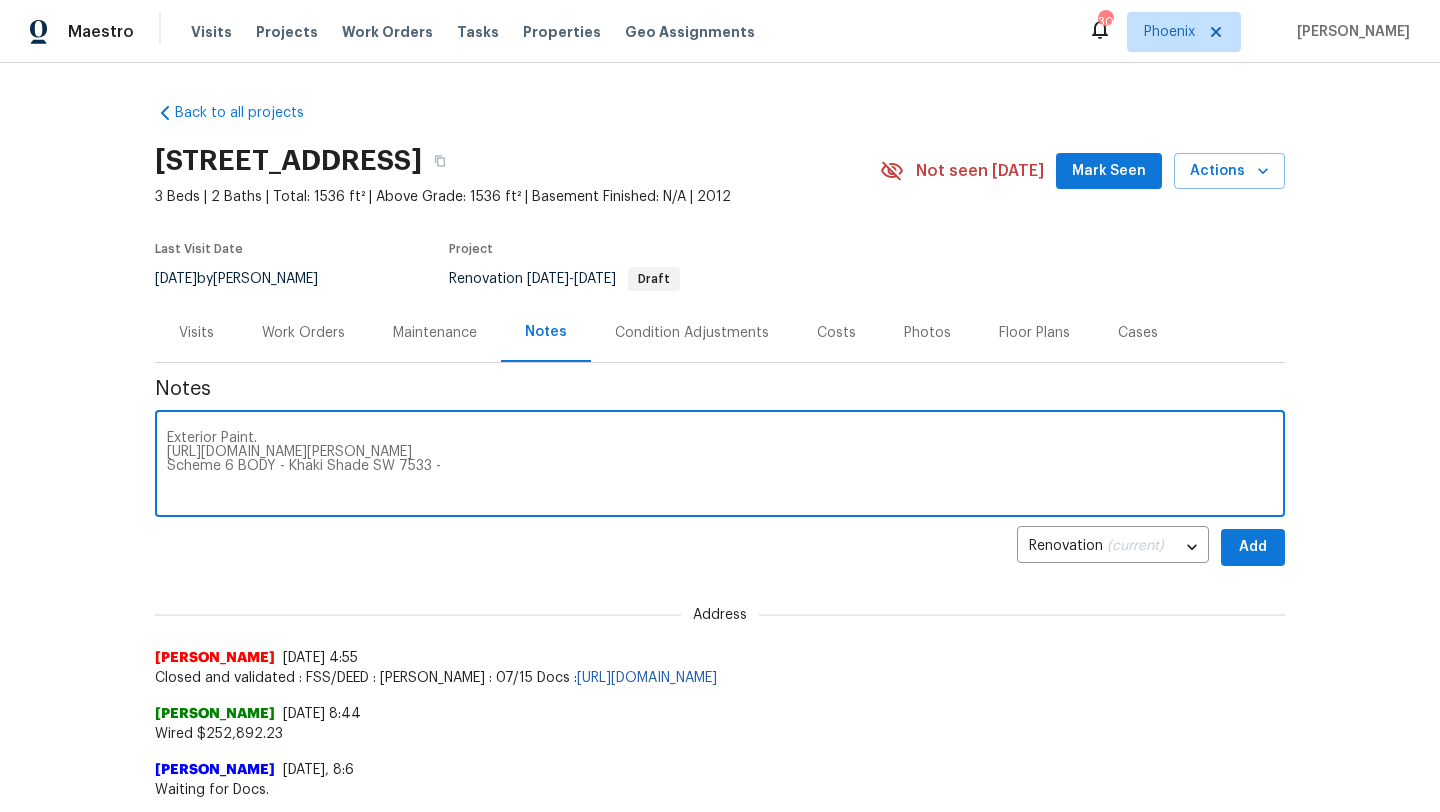 click on "Exterior Paint.
[URL][DOMAIN_NAME][PERSON_NAME]
Scheme 6 BODY - Khaki Shade SW 7533 -" at bounding box center [720, 466] 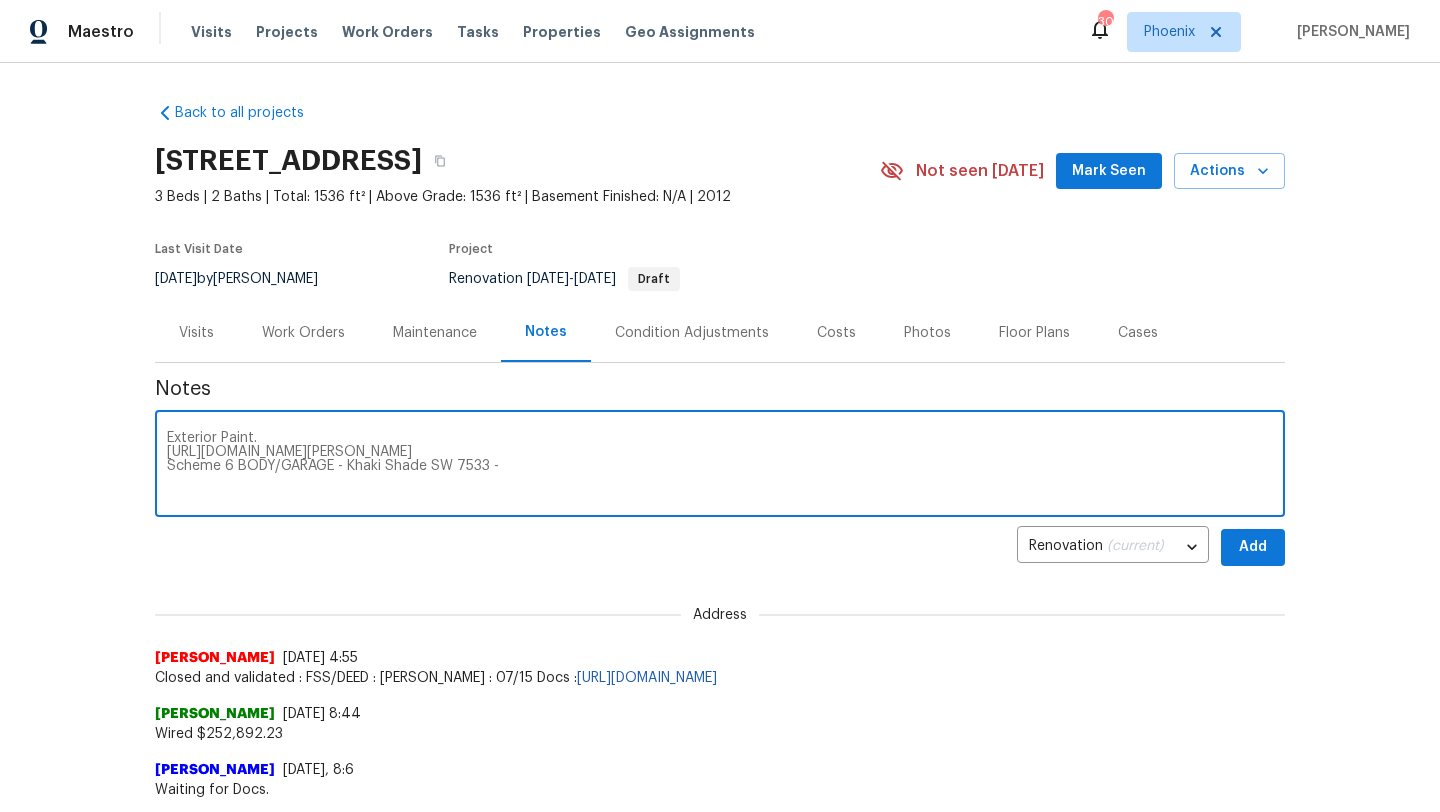 click on "Exterior Paint.
[URL][DOMAIN_NAME][PERSON_NAME]
Scheme 6 BODY/GARAGE - Khaki Shade SW 7533 -" at bounding box center (720, 466) 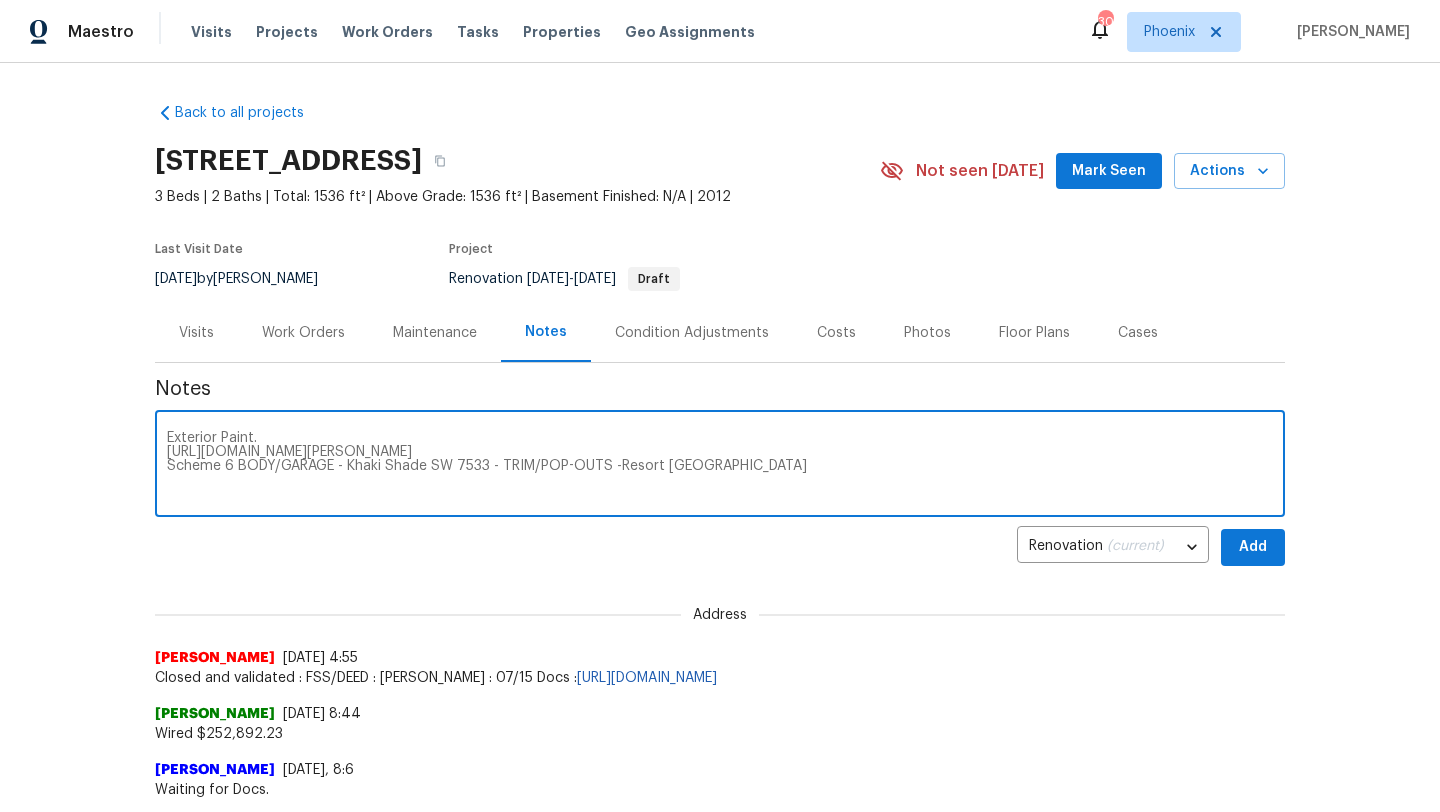 type on "Exterior Paint.
[URL][DOMAIN_NAME][PERSON_NAME]
Scheme 6 BODY/GARAGE - Khaki Shade SW 7533 - TRIM/POP-OUTS -Resort [GEOGRAPHIC_DATA]" 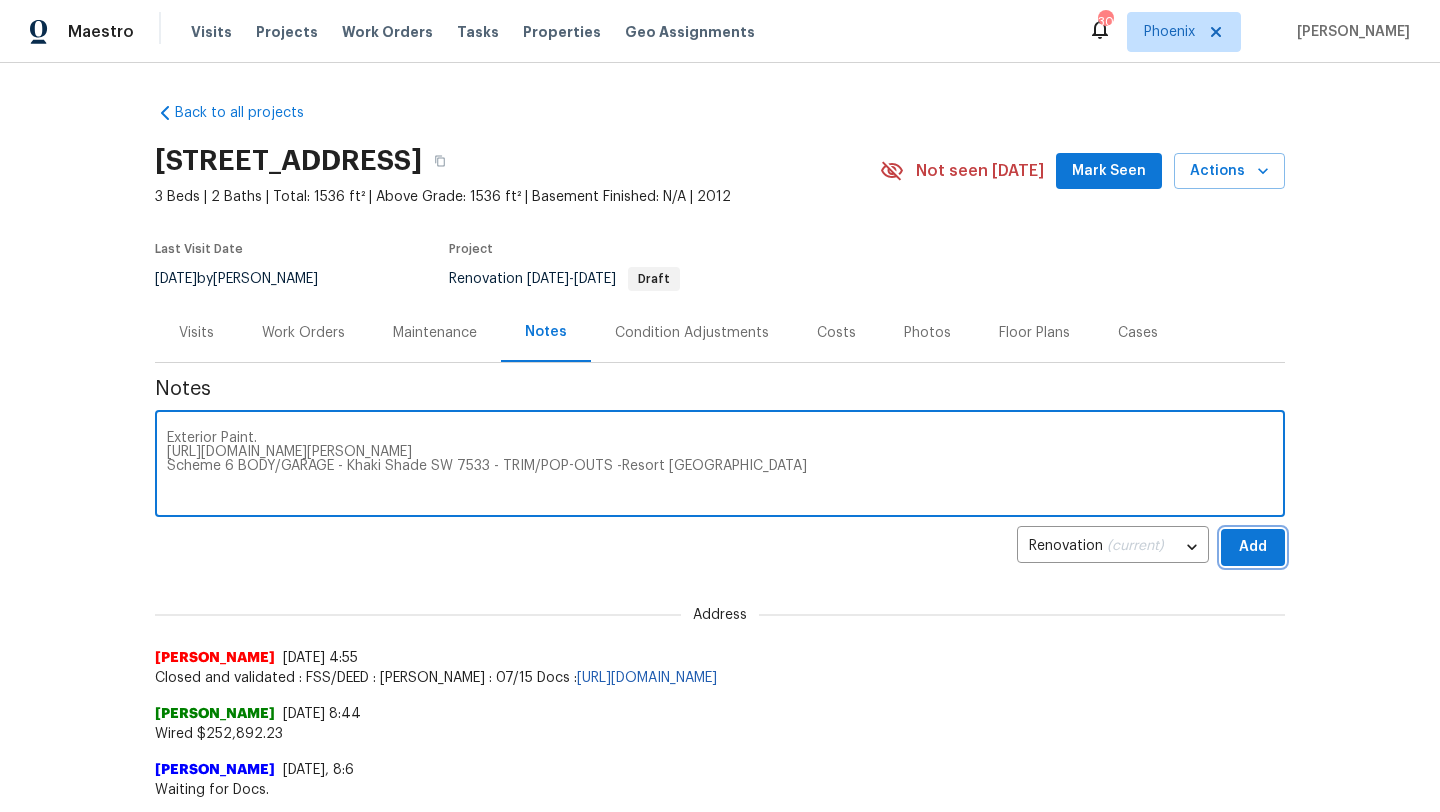 click on "Add" at bounding box center [1253, 547] 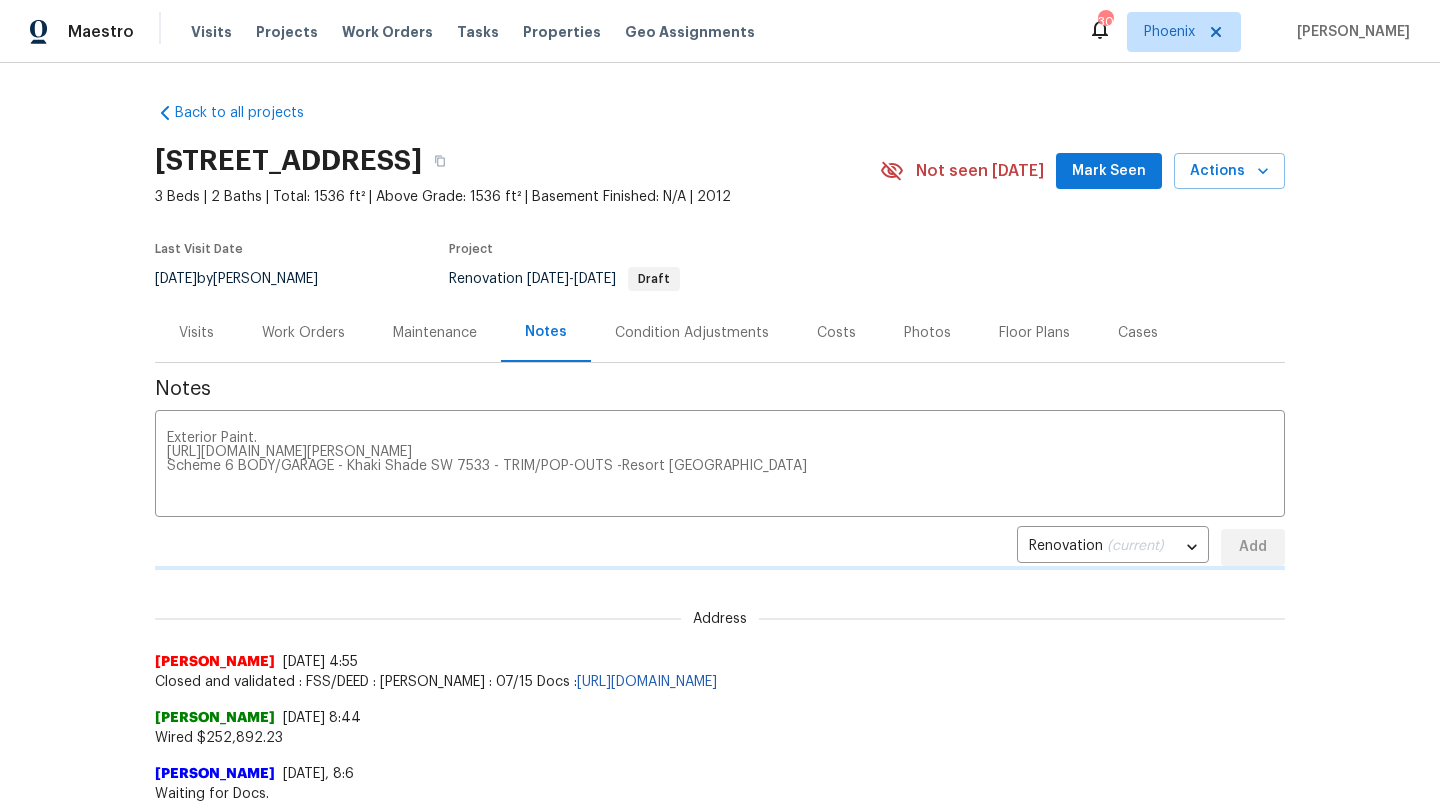 type 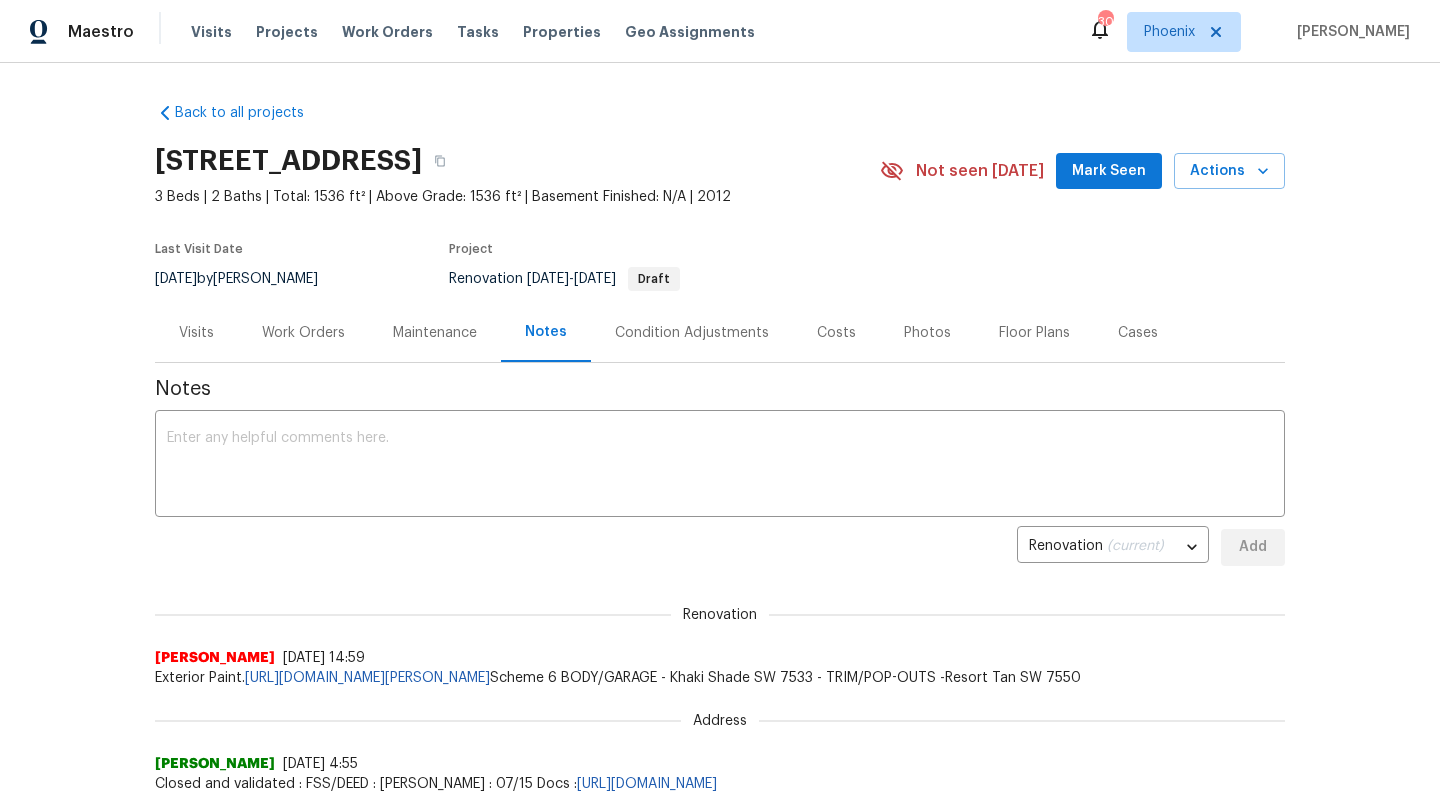 click on "Mark Seen" at bounding box center (1109, 171) 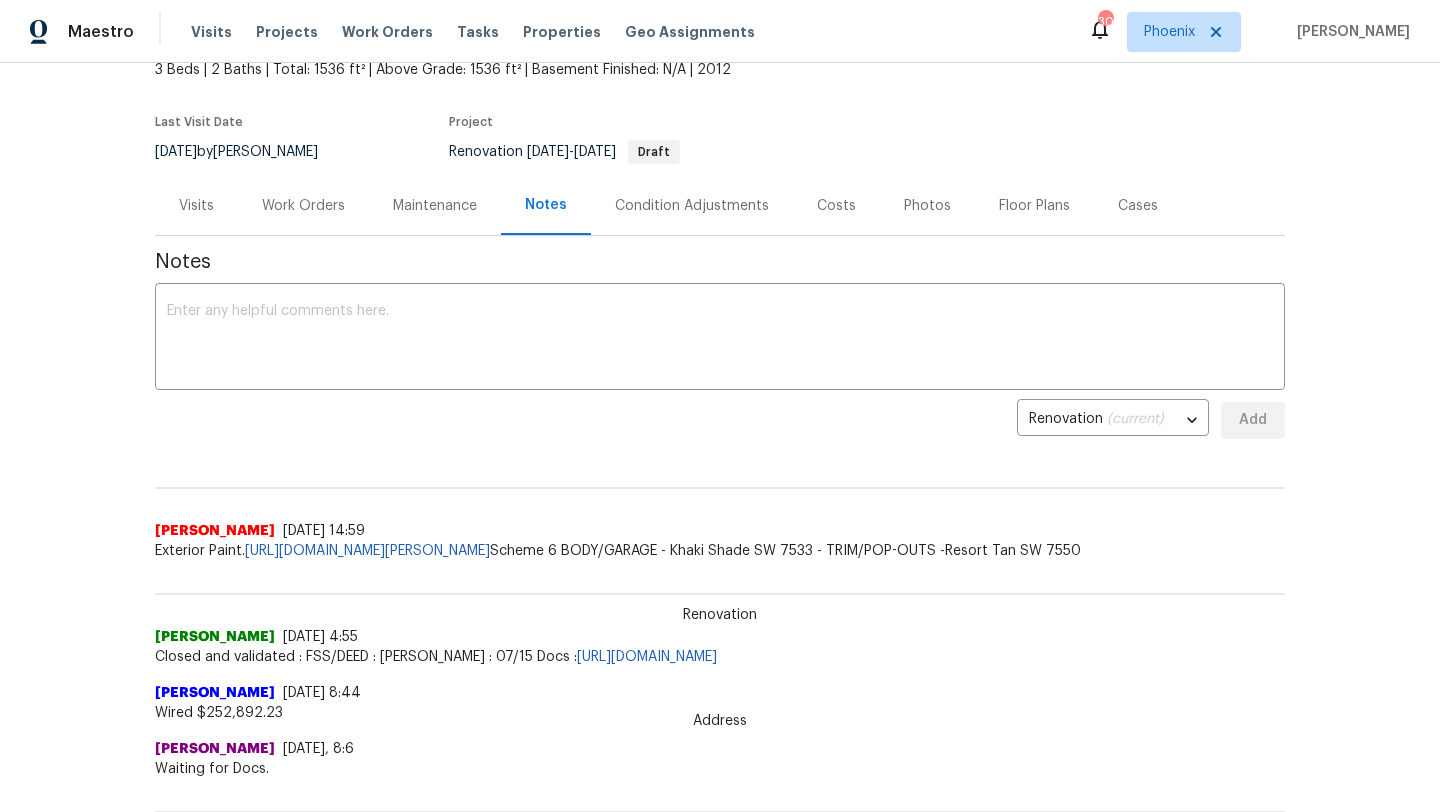 scroll, scrollTop: 101, scrollLeft: 0, axis: vertical 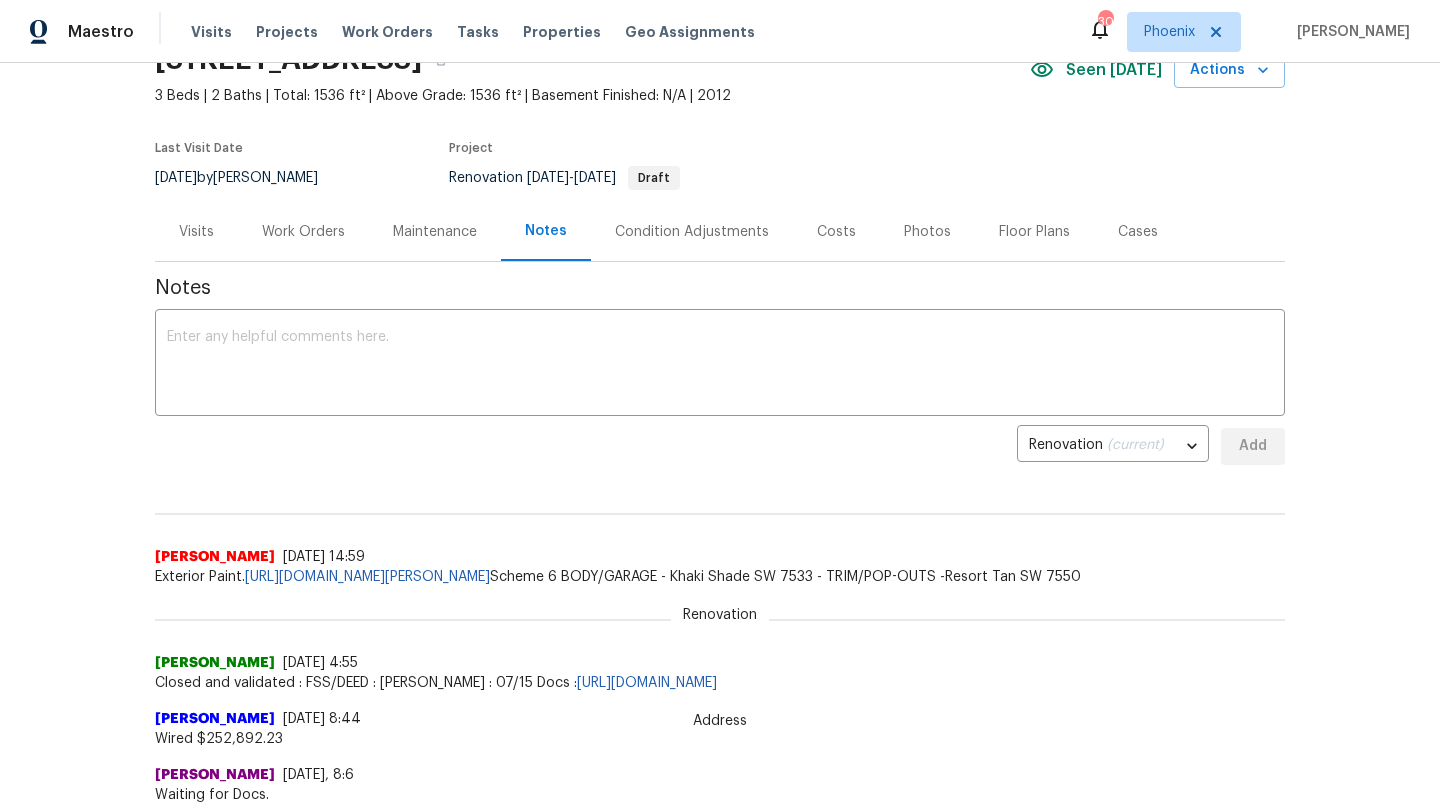 click on "Costs" at bounding box center (836, 232) 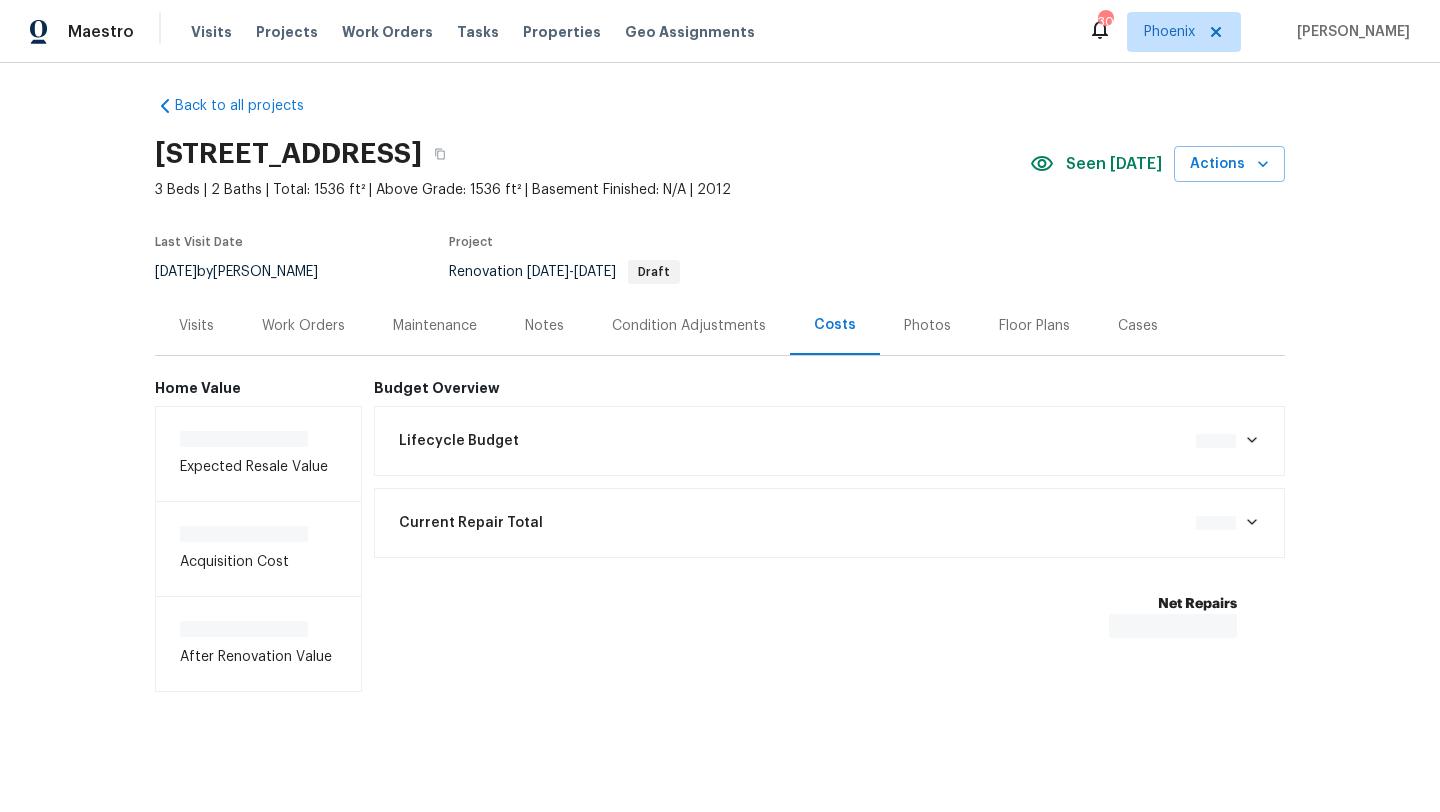 scroll, scrollTop: 11, scrollLeft: 0, axis: vertical 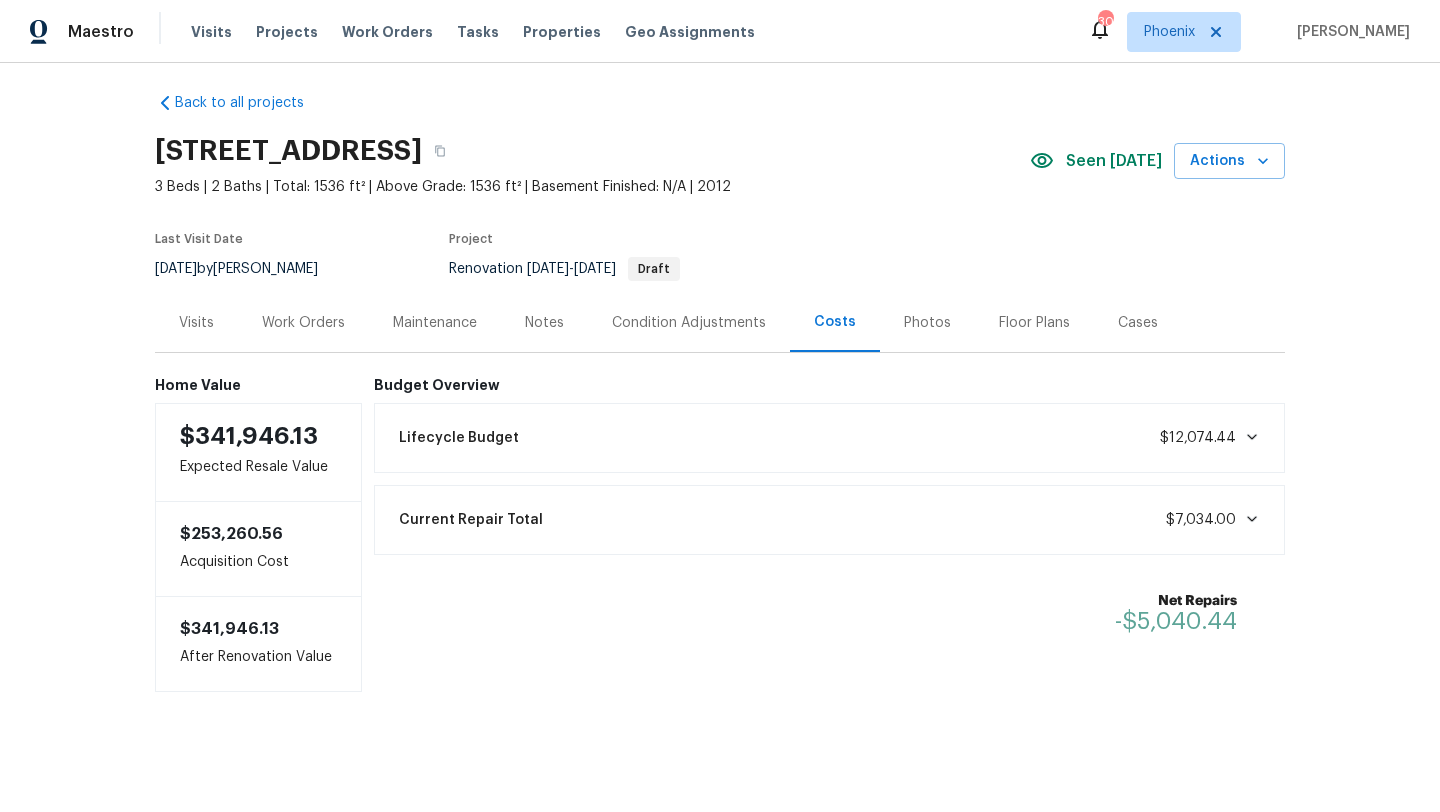 click on "Work Orders" at bounding box center (303, 323) 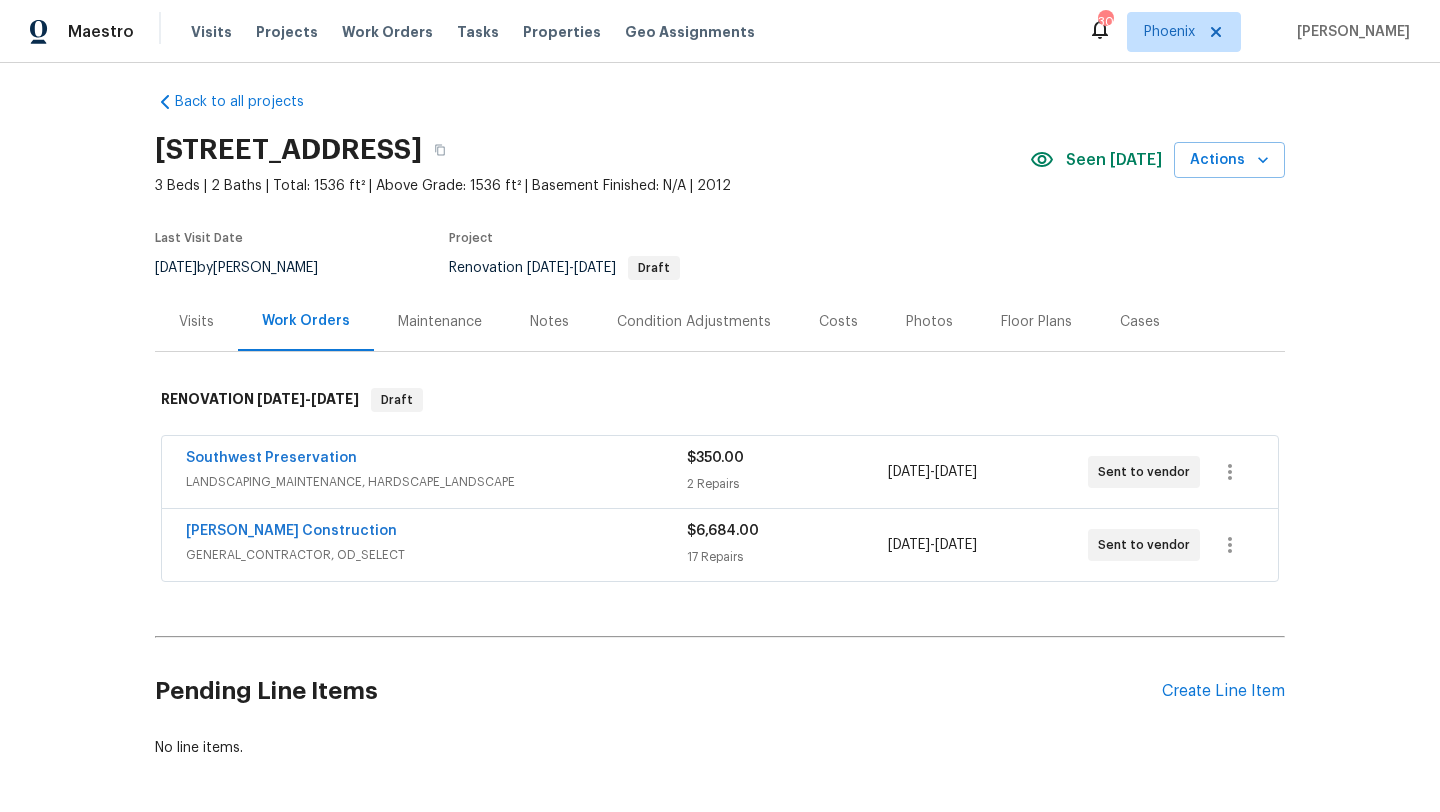 scroll, scrollTop: 93, scrollLeft: 0, axis: vertical 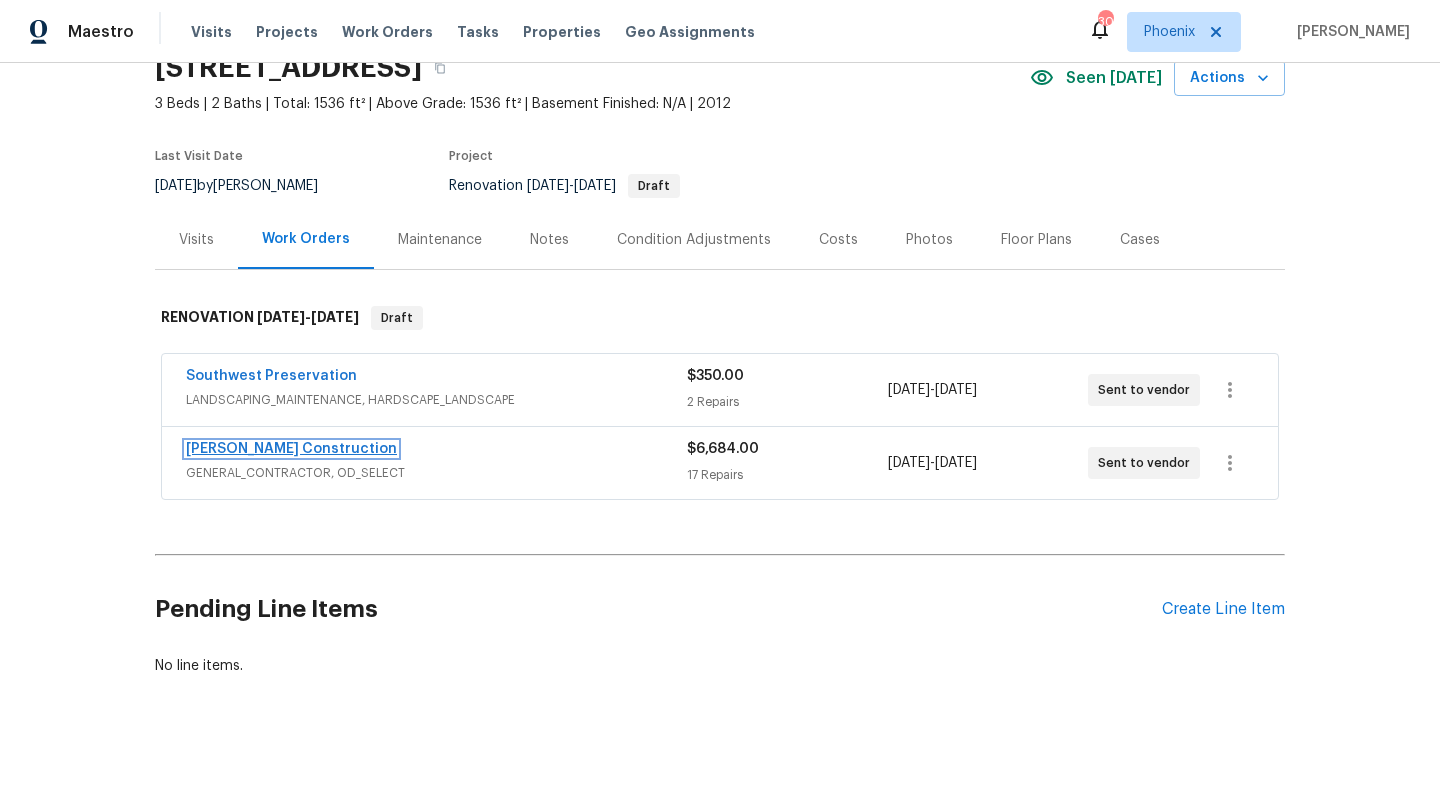 click on "[PERSON_NAME] Construction" at bounding box center (291, 449) 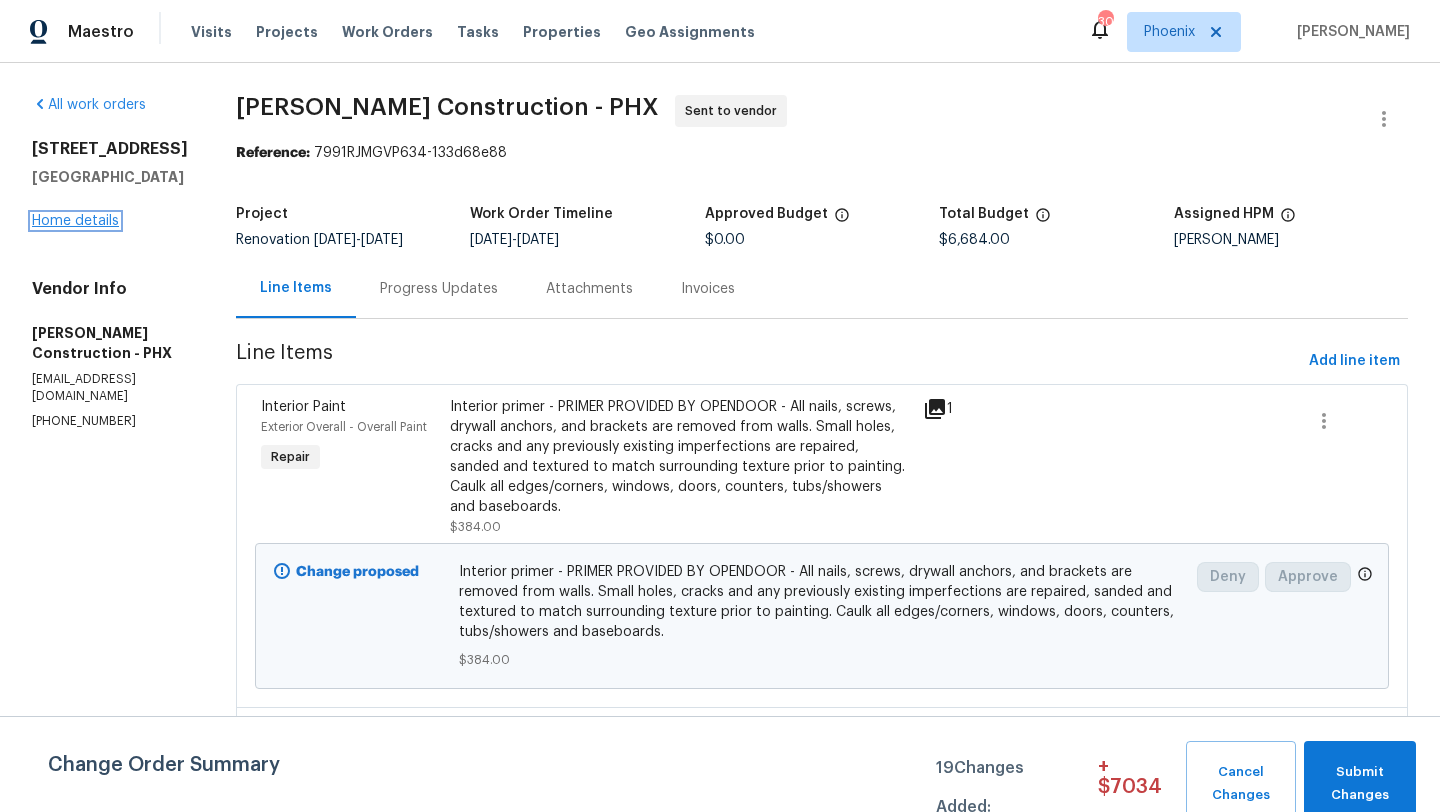 click on "Home details" at bounding box center [75, 221] 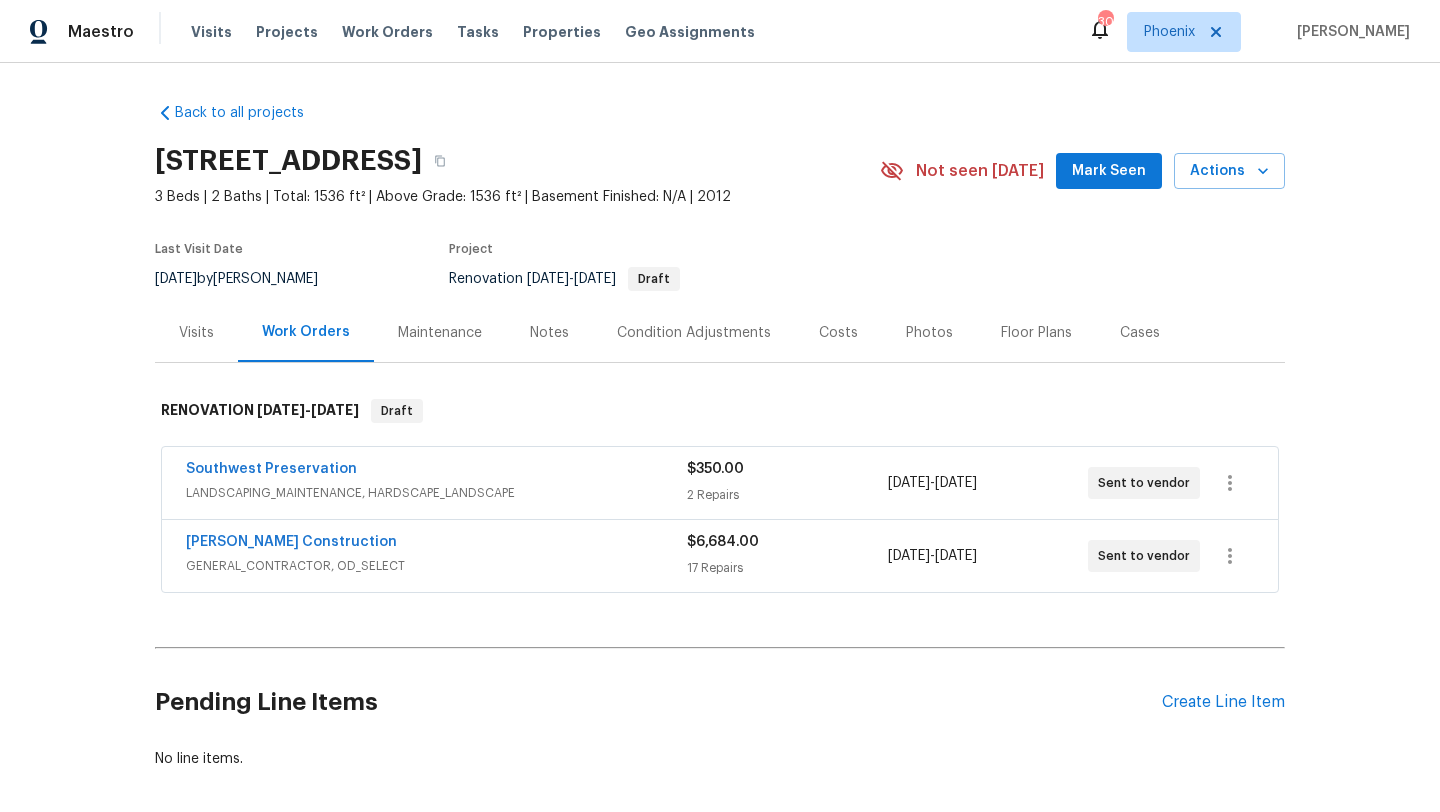 click on "Notes" at bounding box center [549, 333] 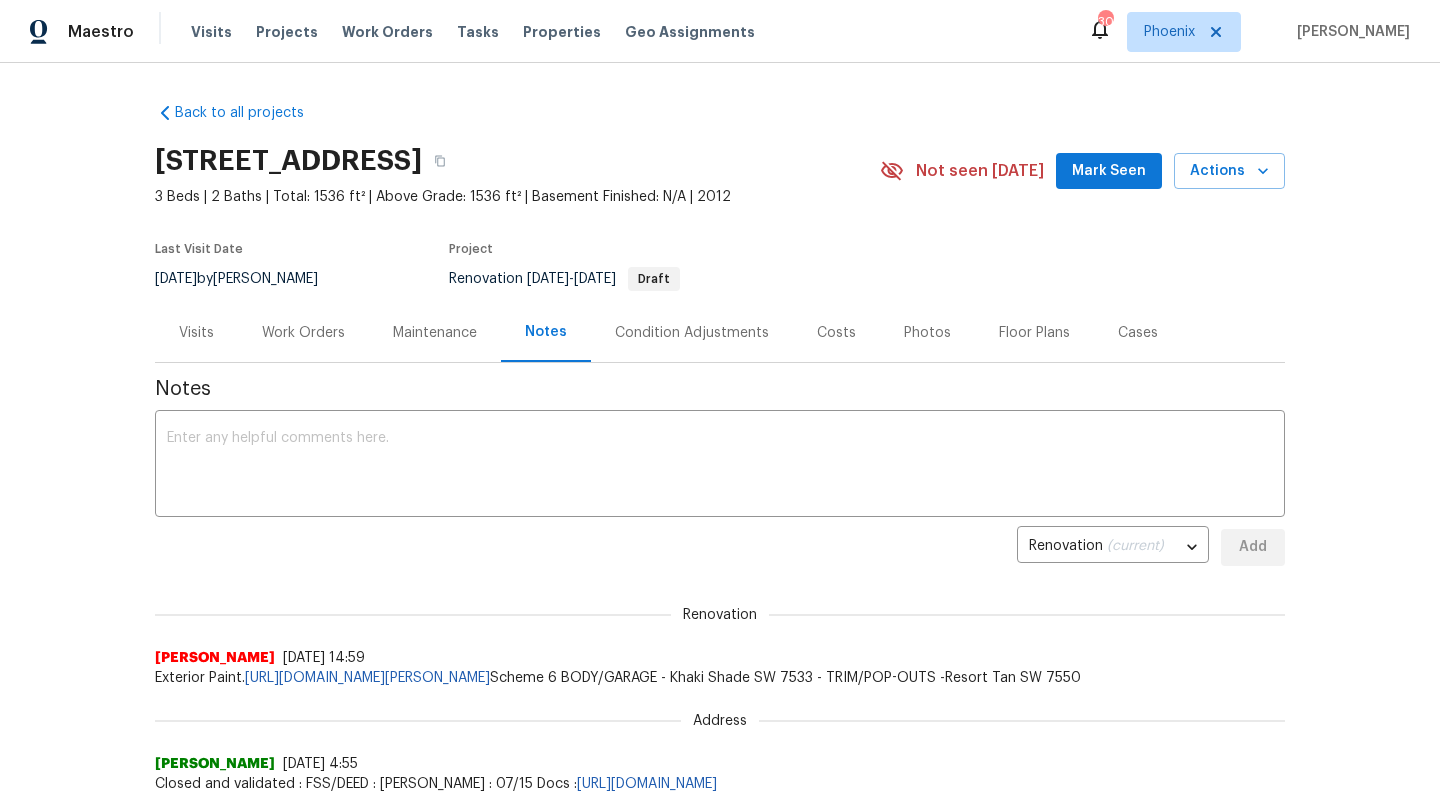click on "Costs" at bounding box center [836, 333] 